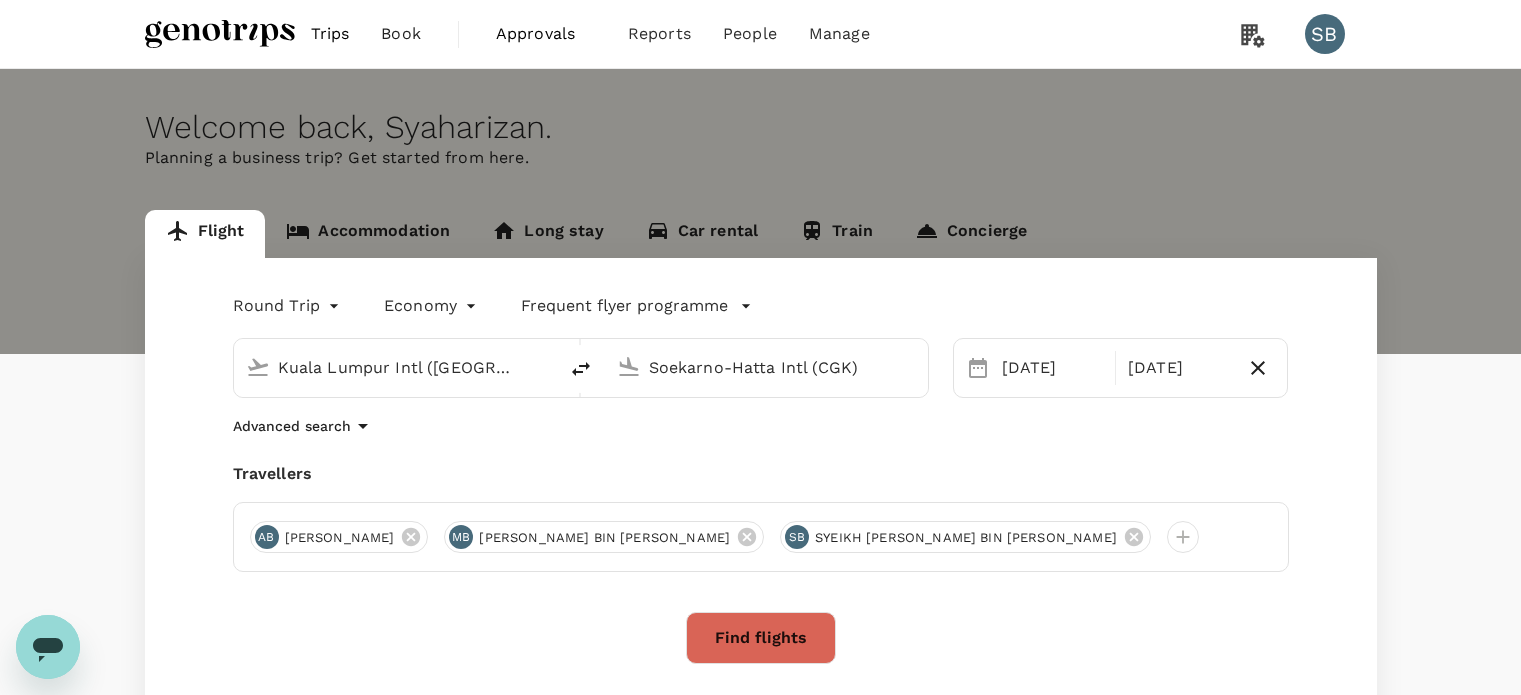 scroll, scrollTop: 0, scrollLeft: 0, axis: both 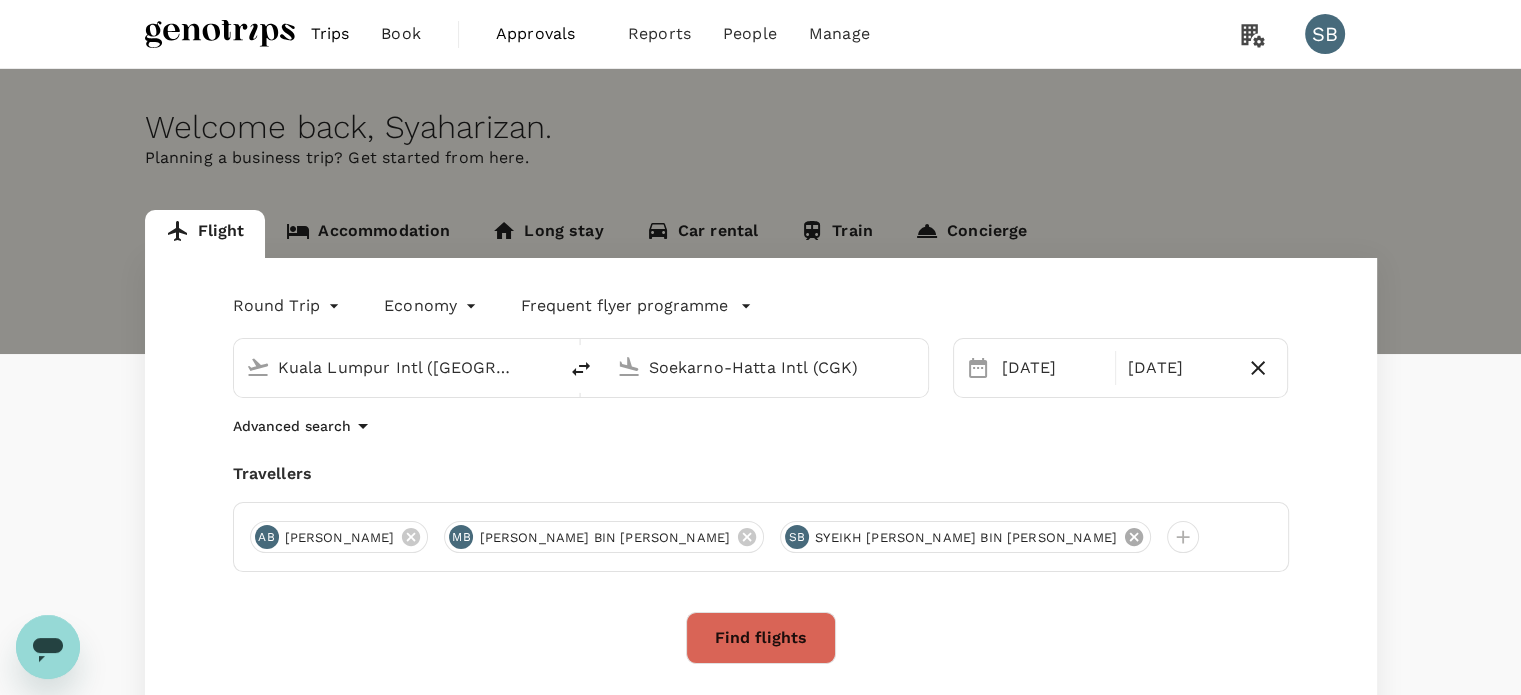 click 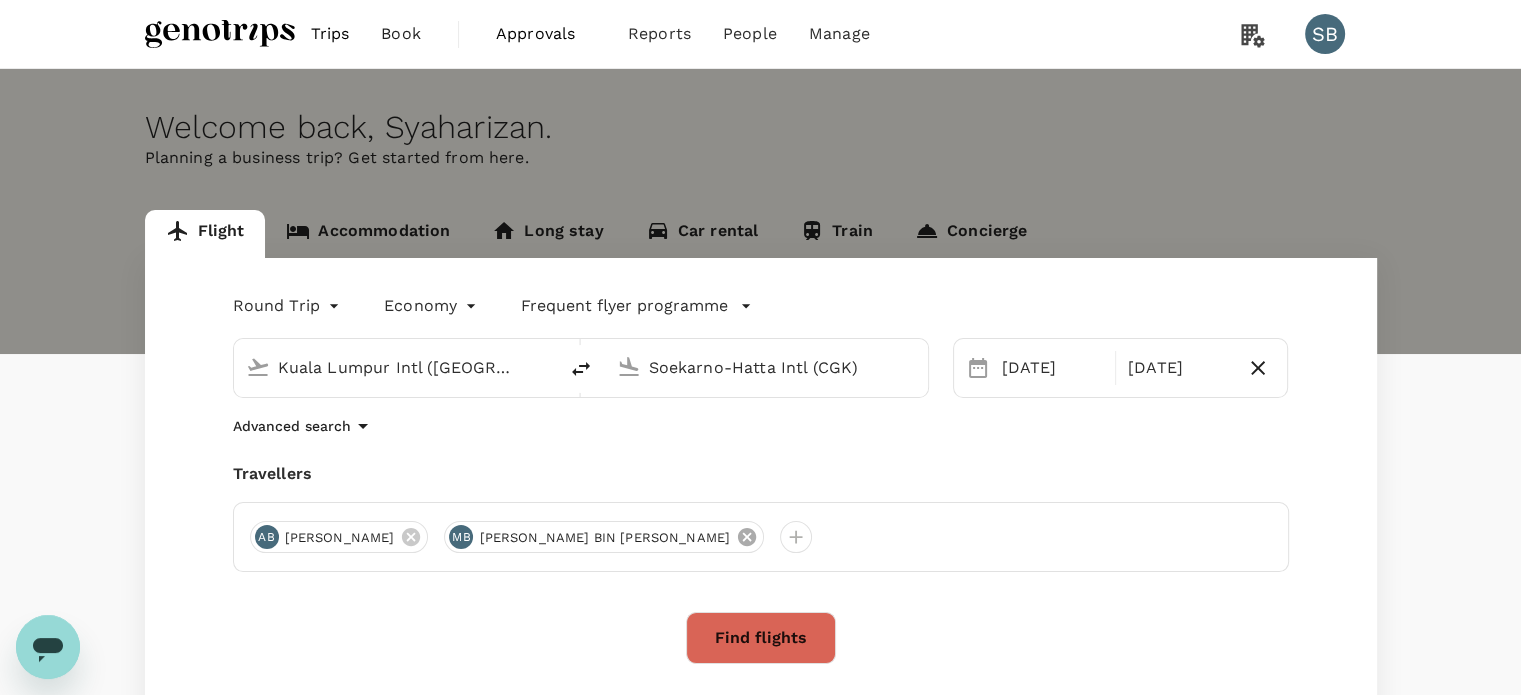 click 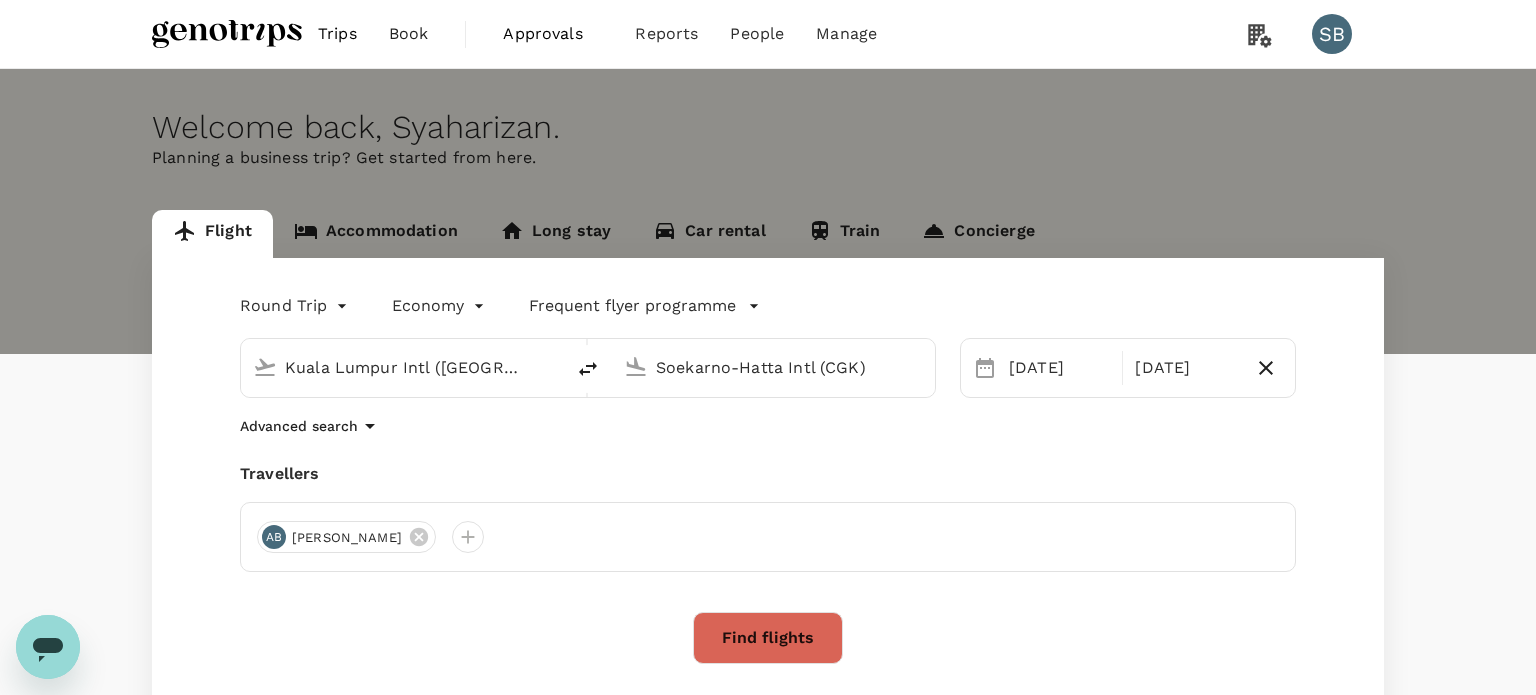 click on "Trips Book Approvals 0 Reports People Manage SB Welcome back , [GEOGRAPHIC_DATA] . Planning a business trip? Get started from here. Flight Accommodation Long stay Car rental Train Concierge Round Trip roundtrip Economy economy Frequent flyer programme [GEOGRAPHIC_DATA] Intl ([GEOGRAPHIC_DATA]) Soekarno-Hatta Intl (CGK) [DATE] [DATE] Advanced search Travellers   AB [PERSON_NAME] Find flights Your recent search Flight to [GEOGRAPHIC_DATA] - [GEOGRAPHIC_DATA] [DATE] - [DATE] · 1 Traveller Flight to [GEOGRAPHIC_DATA] - ABZ [DATE] - [DATE] · 1 Traveller Flight to [GEOGRAPHIC_DATA] - ABZ [DATE] - [DATE] · 1 Traveller by TruTrip  ( 3.47.0   ) Frequent flyer programme Add new" at bounding box center (768, 483) 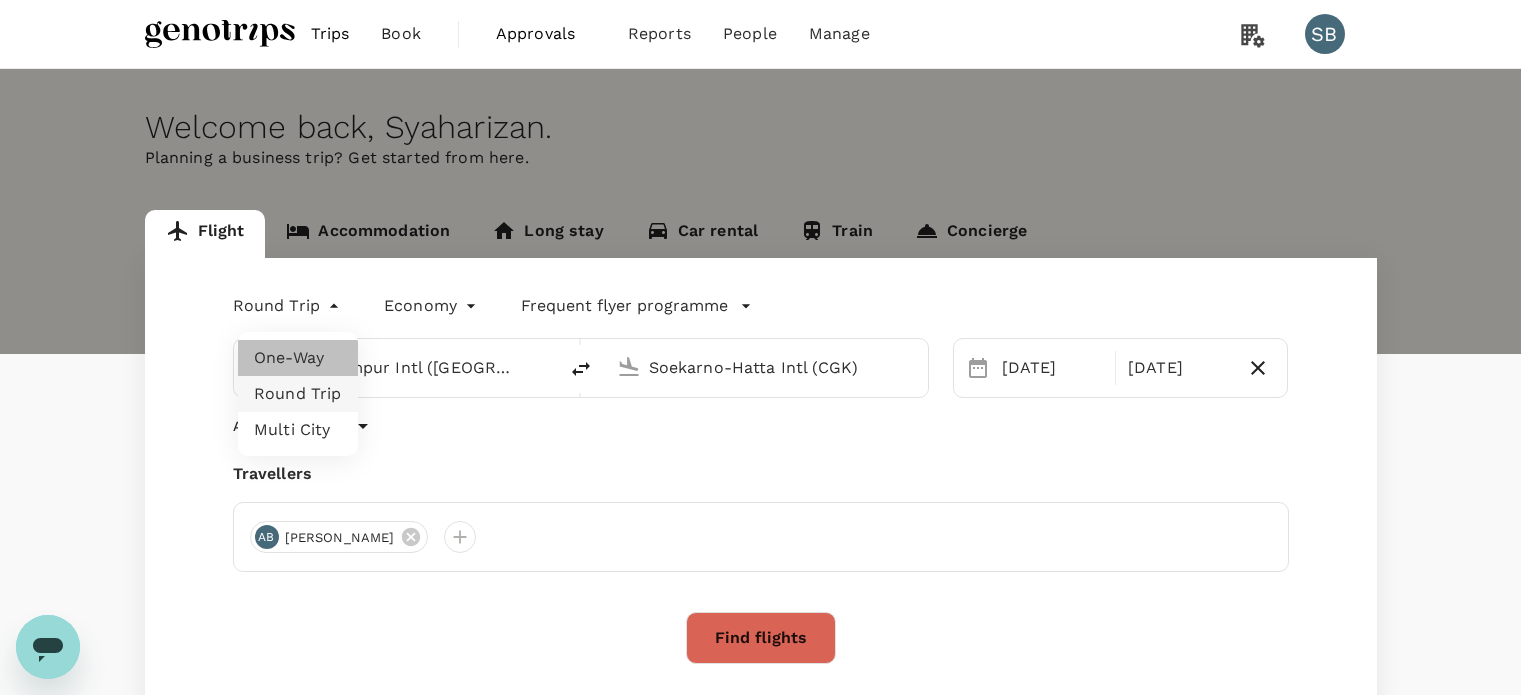 drag, startPoint x: 314, startPoint y: 363, endPoint x: 348, endPoint y: 363, distance: 34 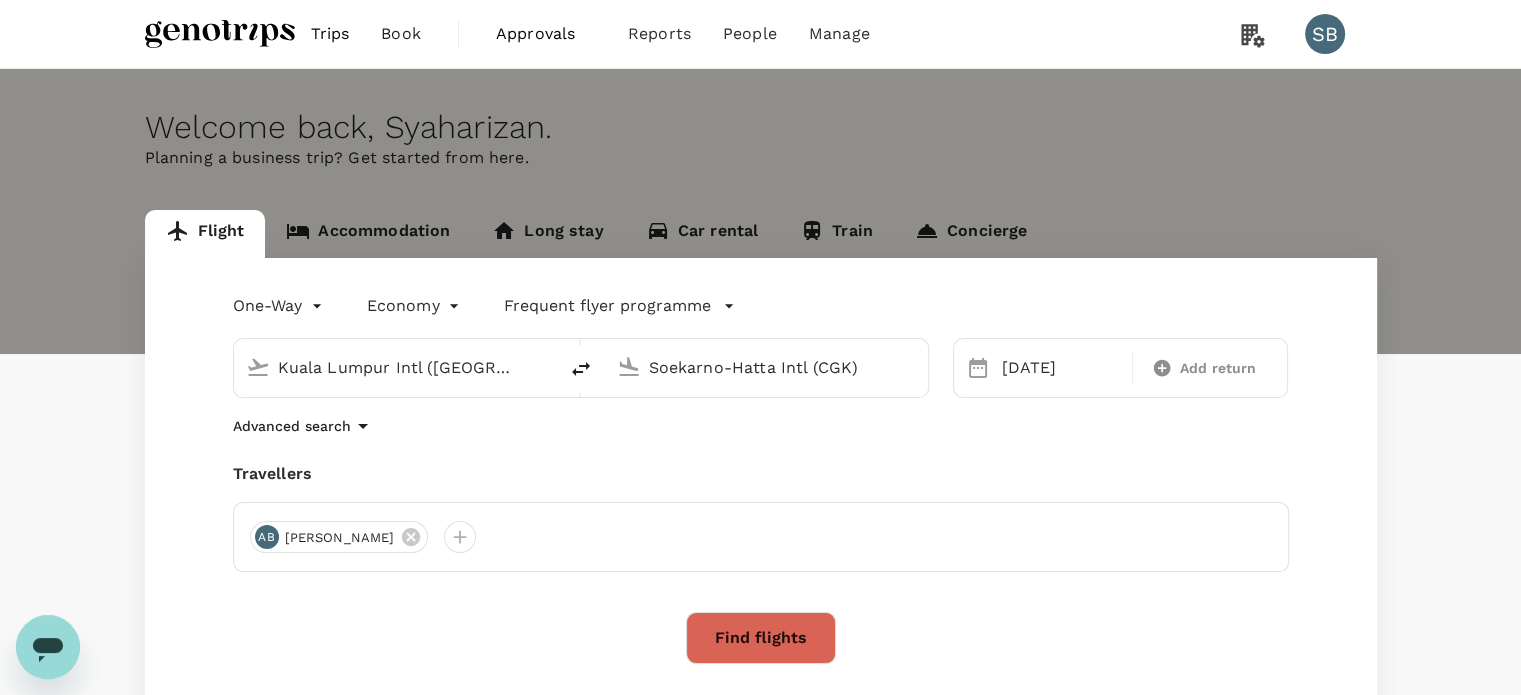 click on "Soekarno-Hatta Intl (CGK)" at bounding box center (767, 367) 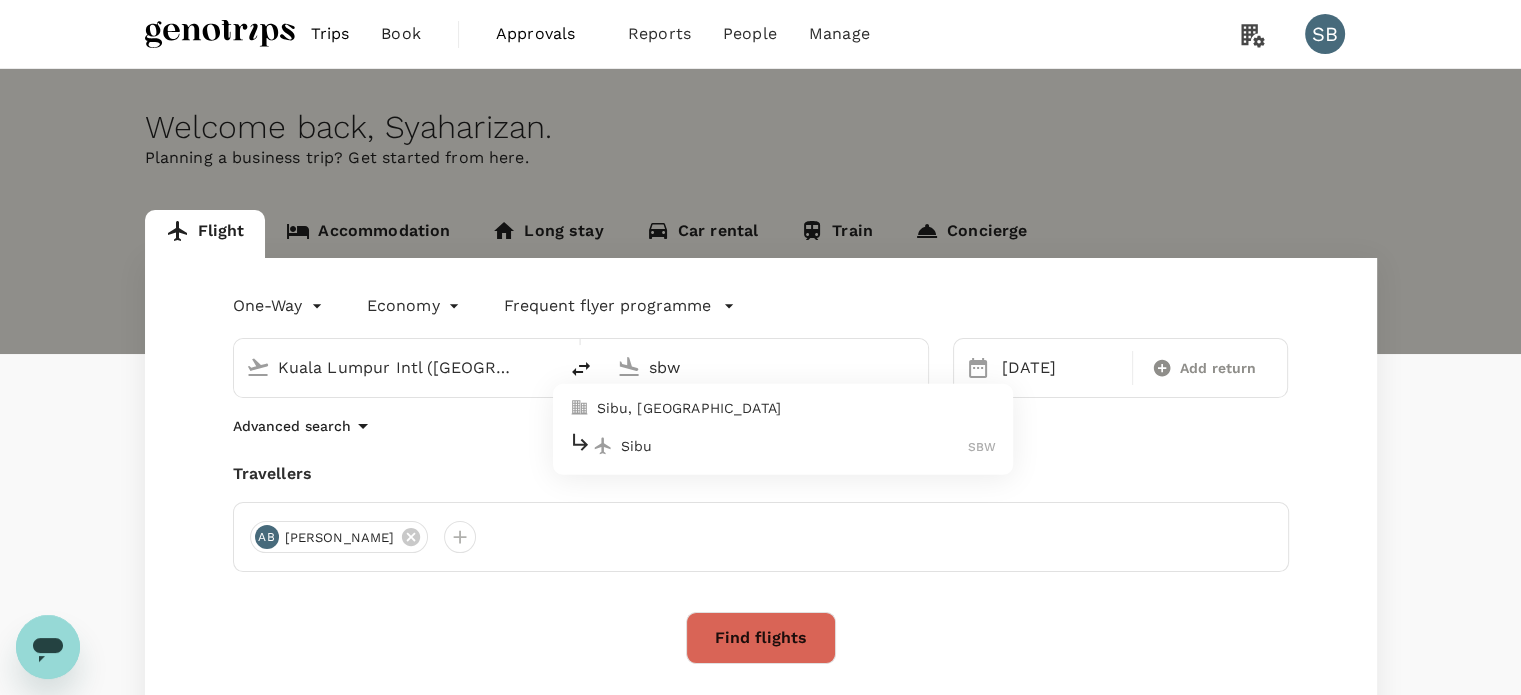 click on "Sibu" at bounding box center (795, 446) 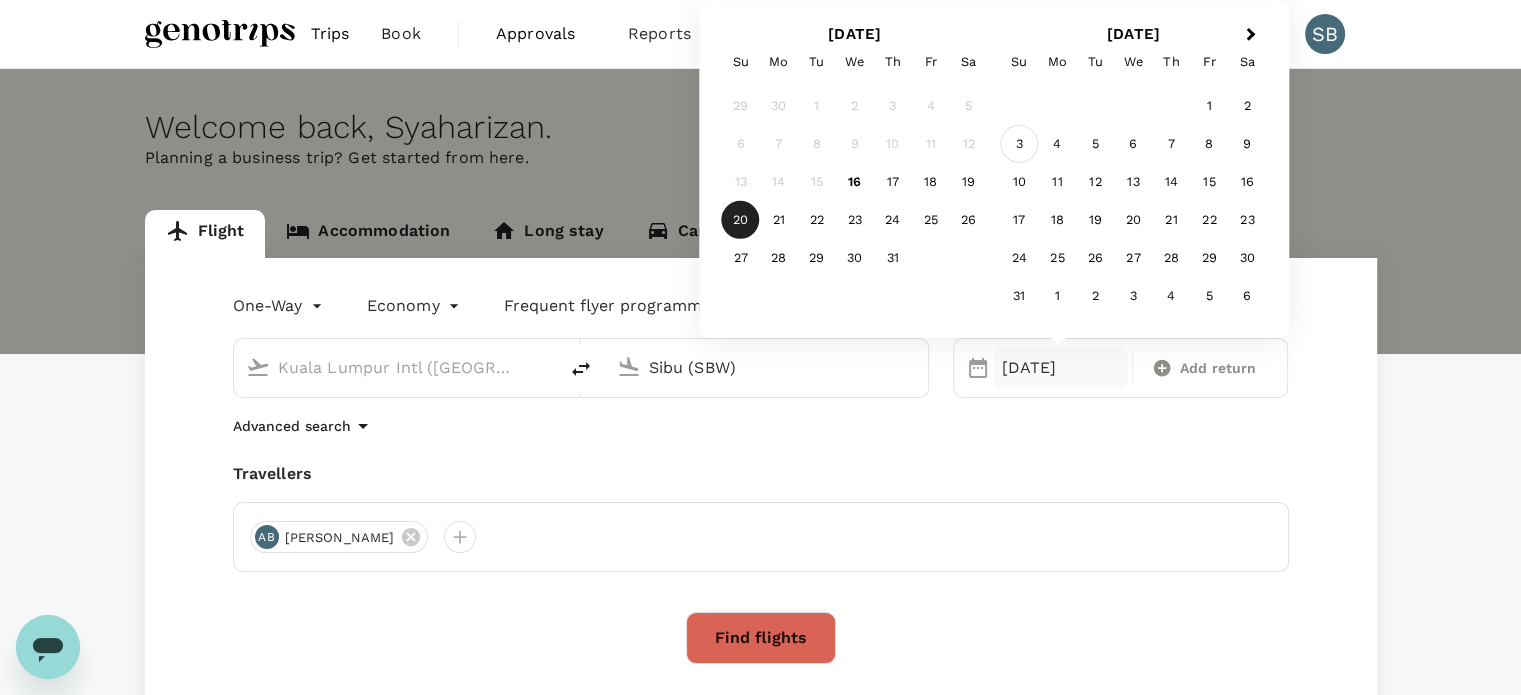 type on "Sibu (SBW)" 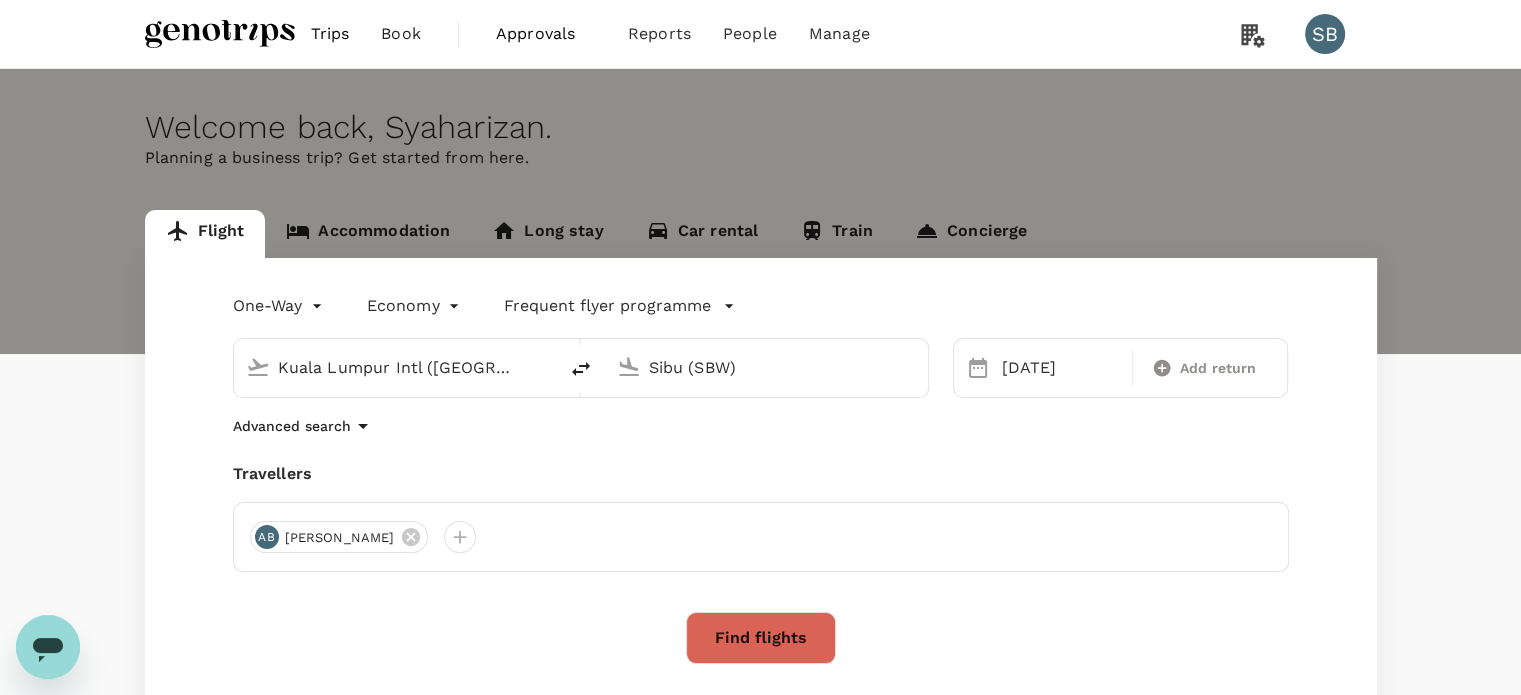 click on "Find flights" at bounding box center (761, 638) 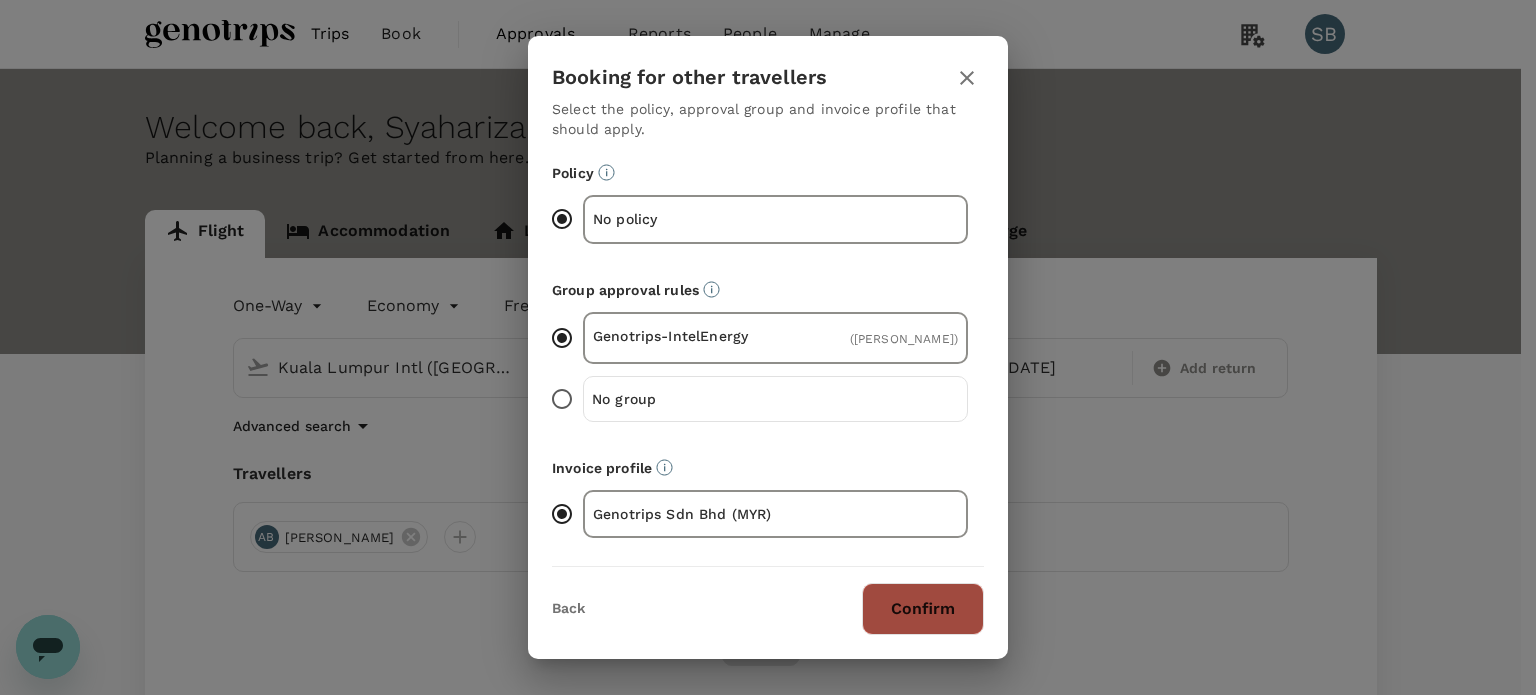 click on "Confirm" at bounding box center (923, 609) 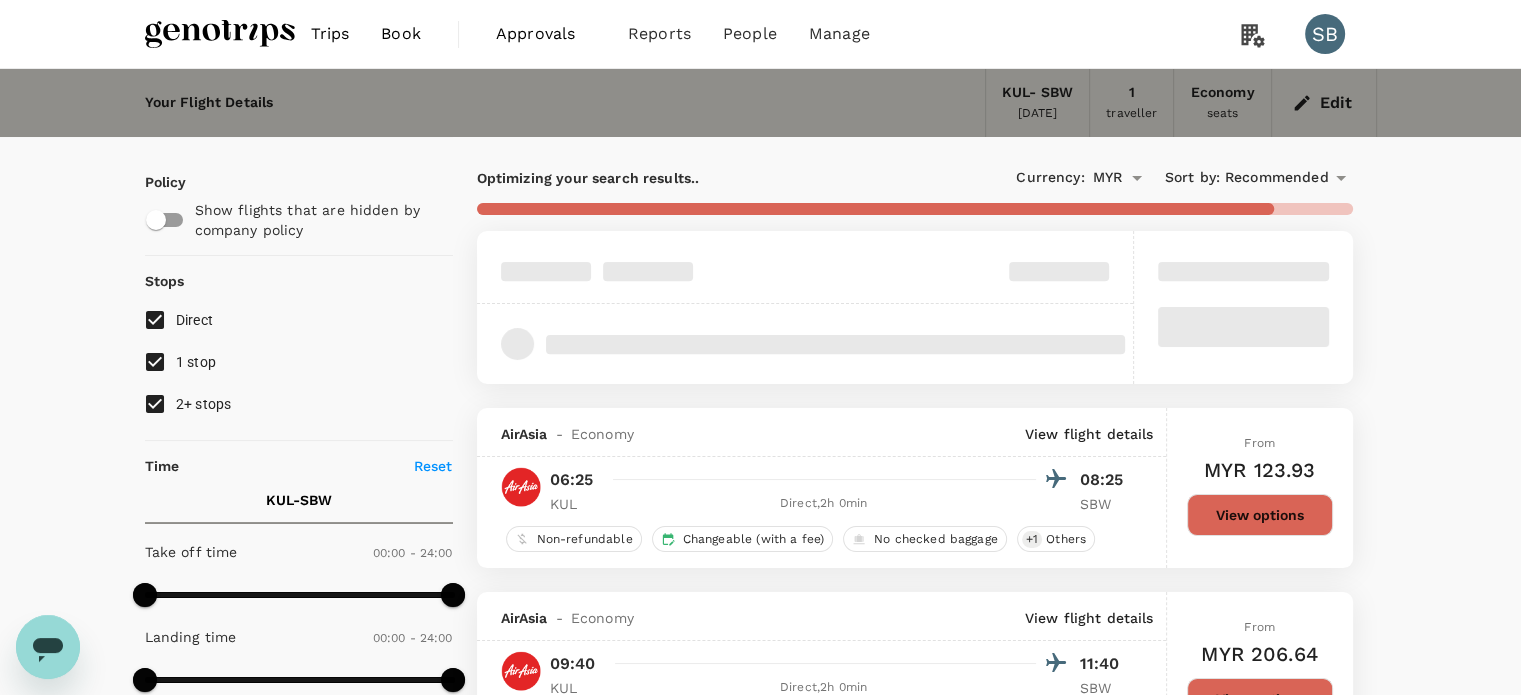 type on "975" 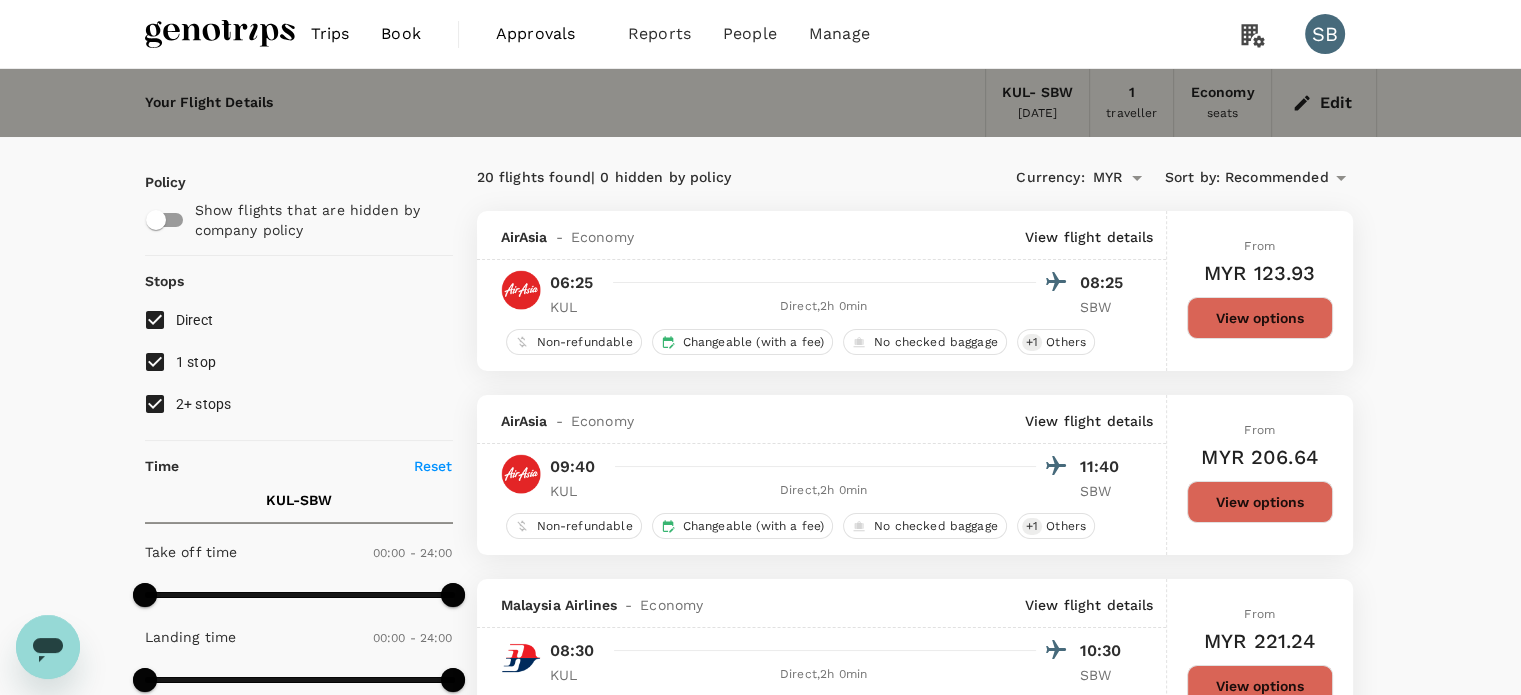 click on "2+ stops" at bounding box center (155, 404) 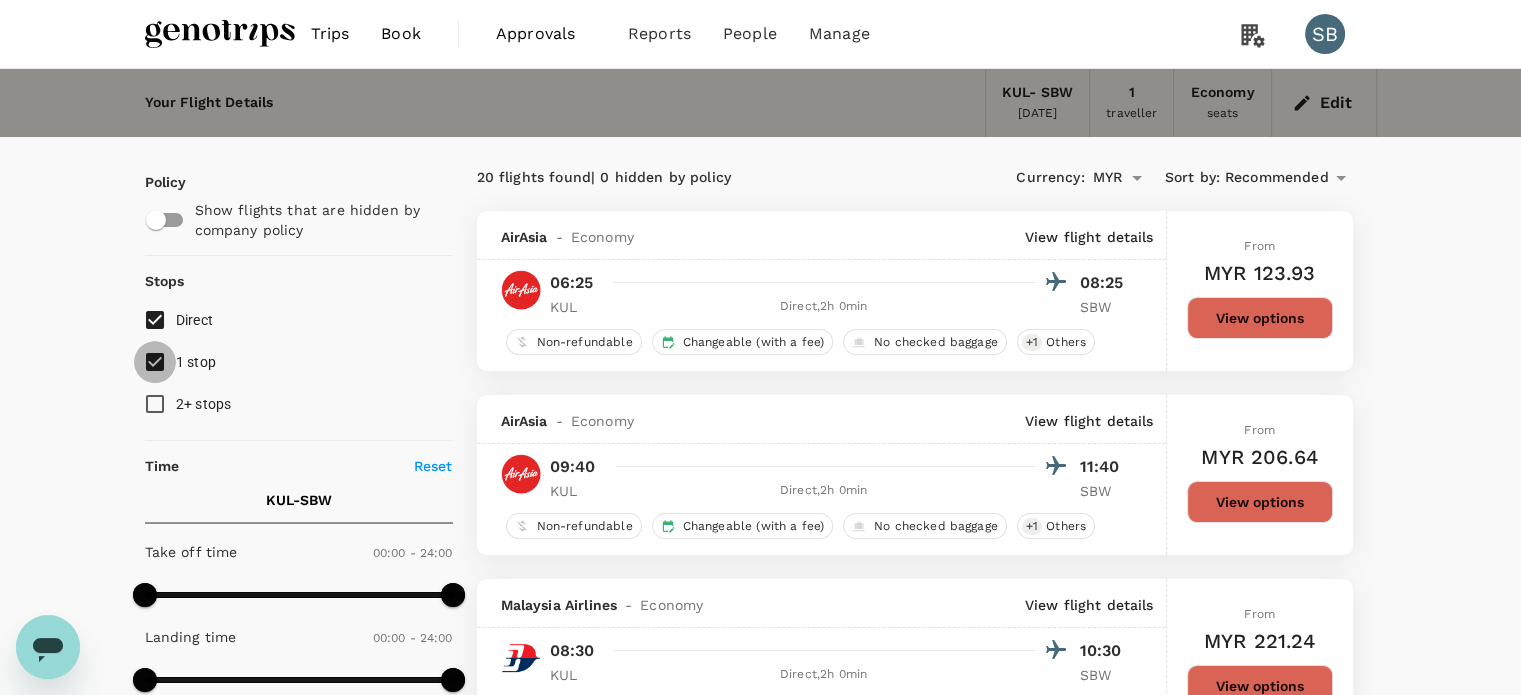 click on "1 stop" at bounding box center [155, 362] 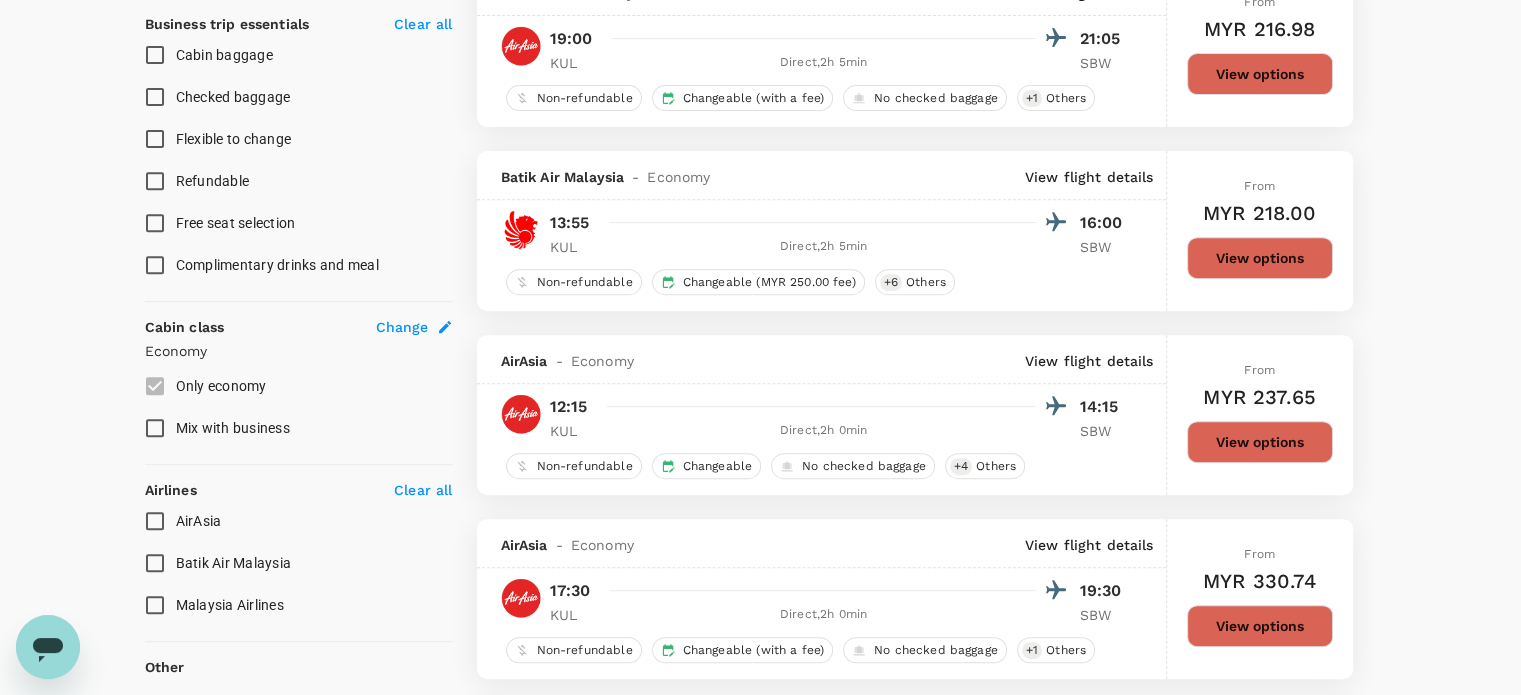 scroll, scrollTop: 900, scrollLeft: 0, axis: vertical 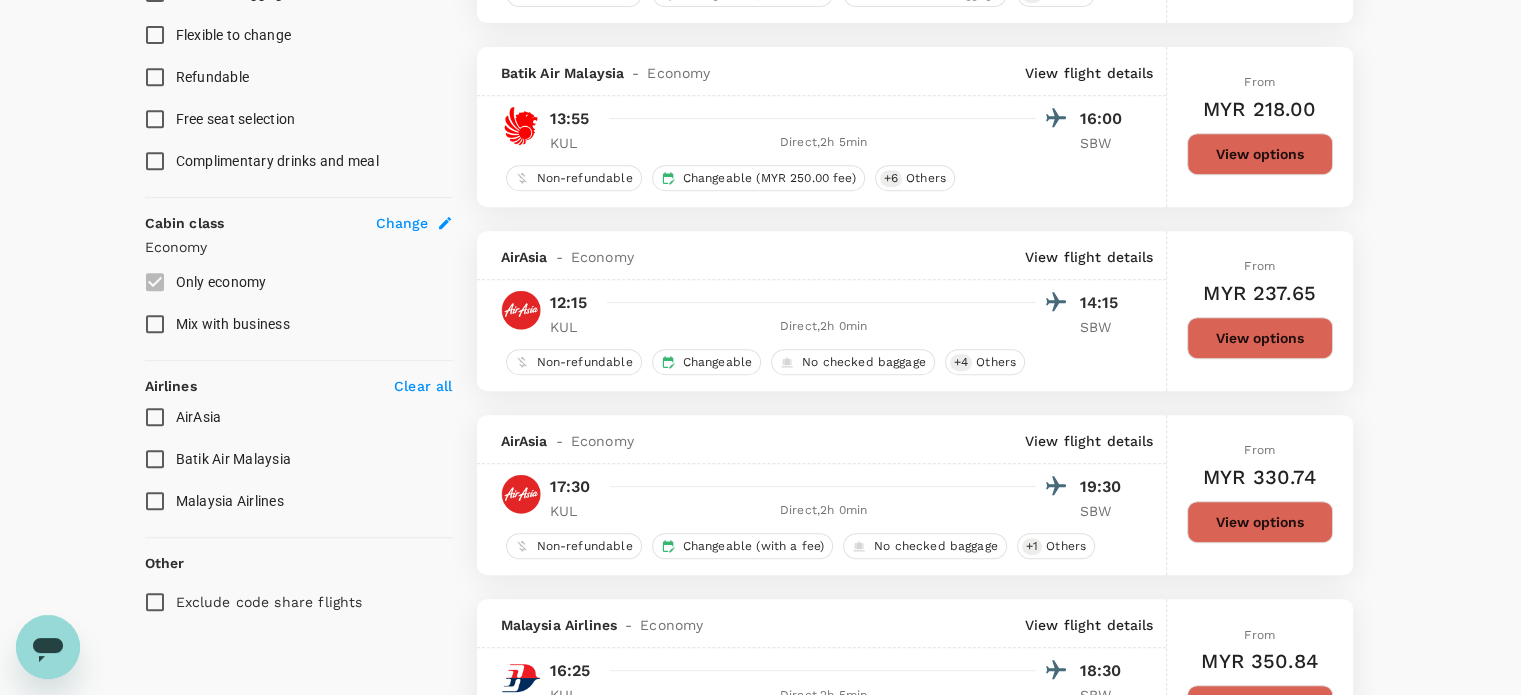 click on "AirAsia" at bounding box center [155, 417] 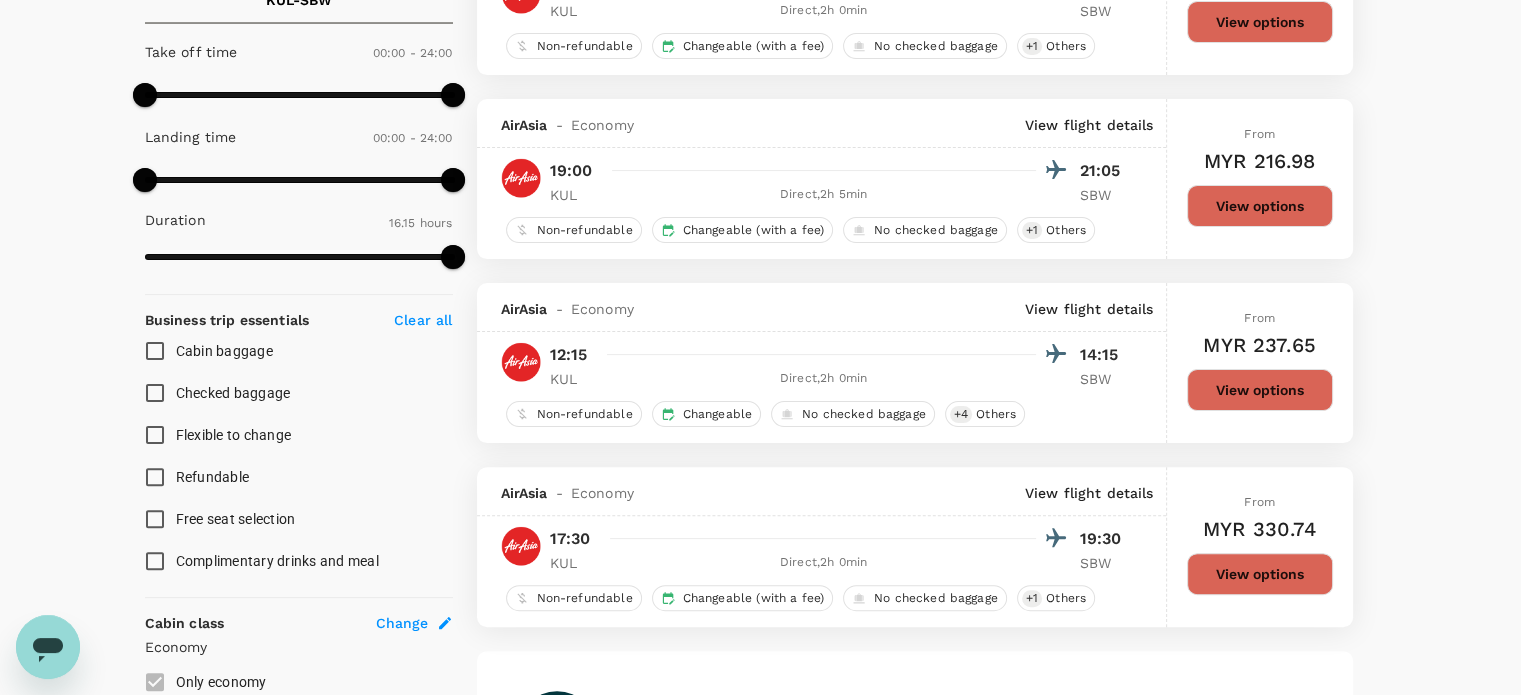 scroll, scrollTop: 400, scrollLeft: 0, axis: vertical 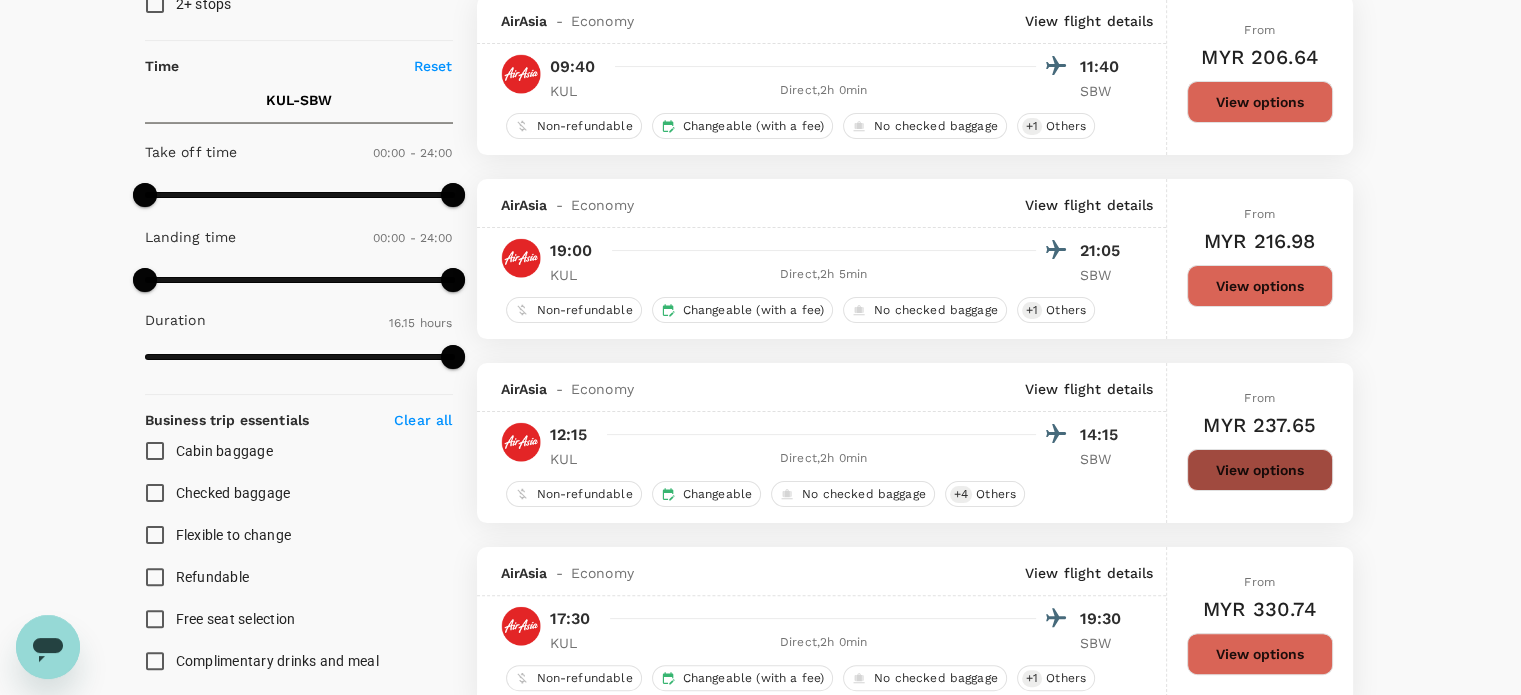 click on "View options" at bounding box center [1260, 470] 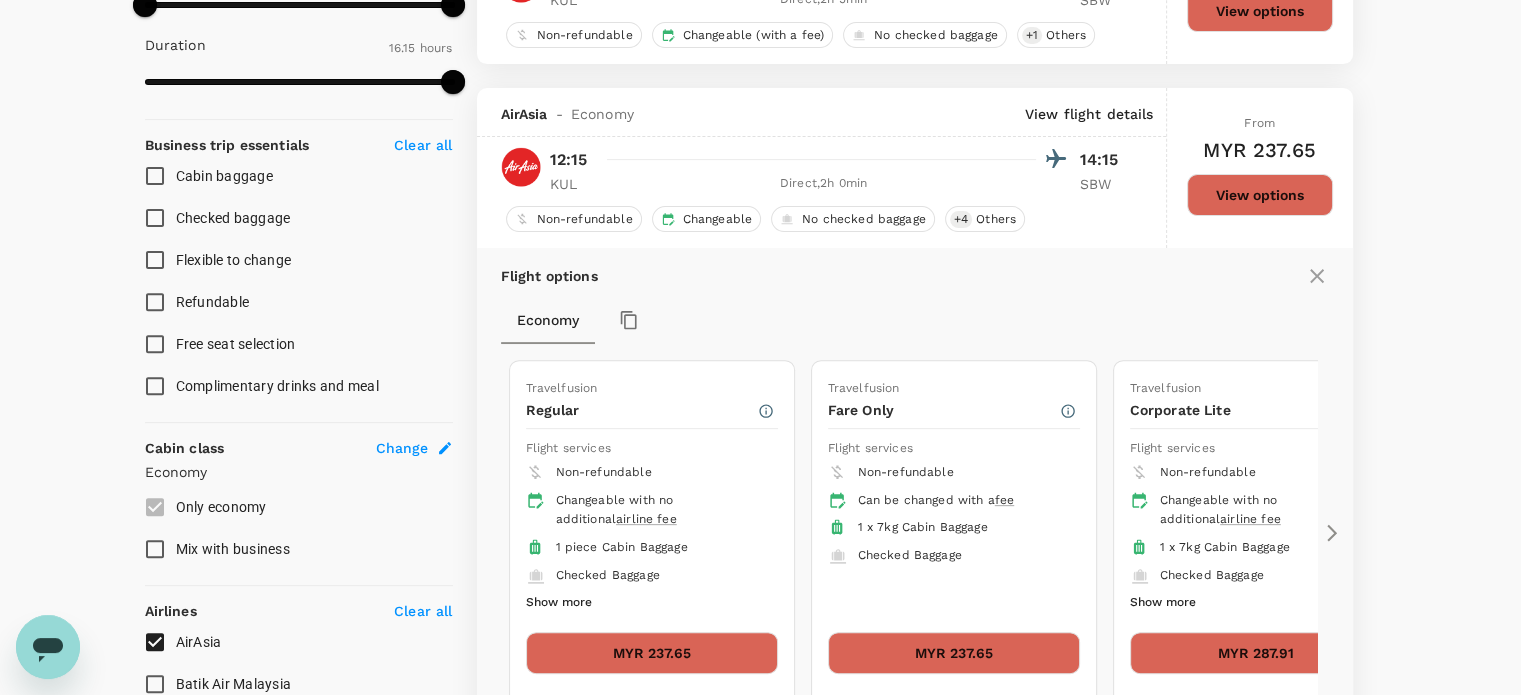 scroll, scrollTop: 763, scrollLeft: 0, axis: vertical 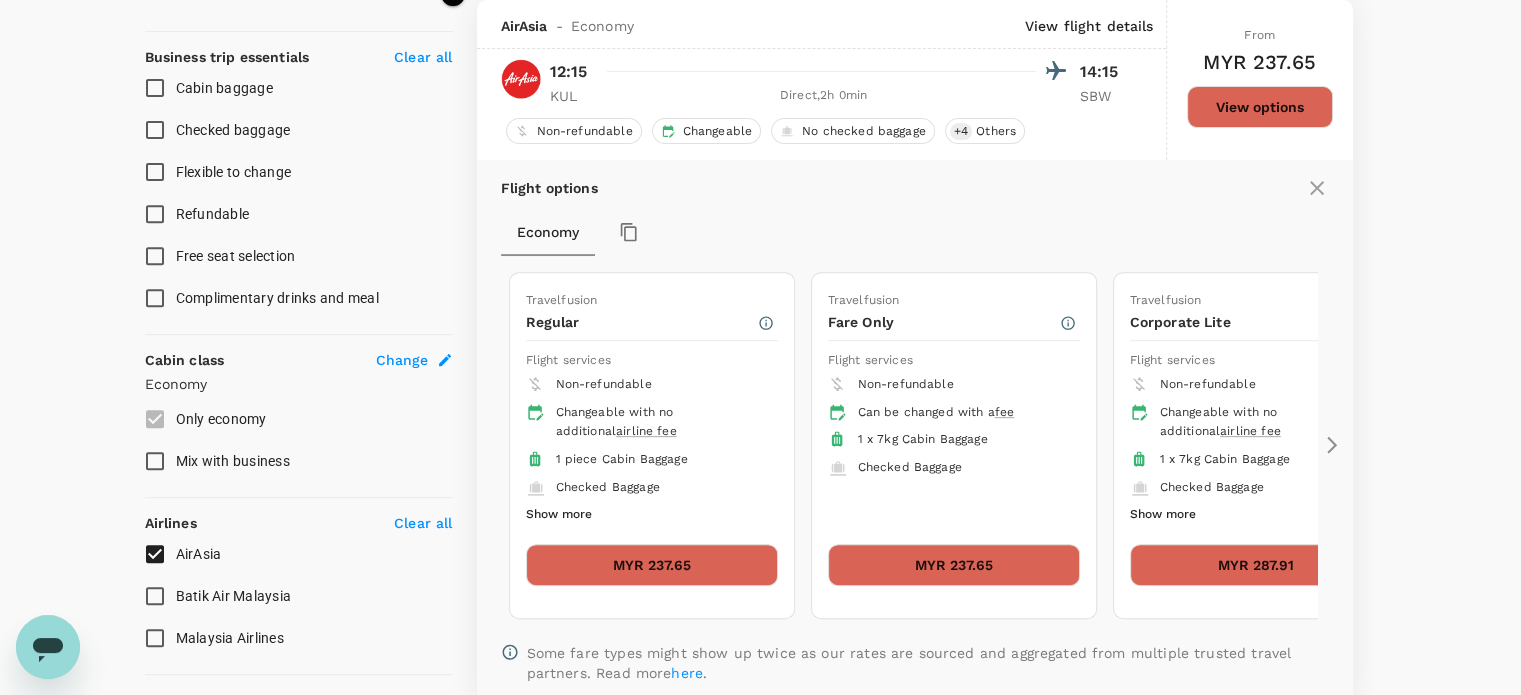 click 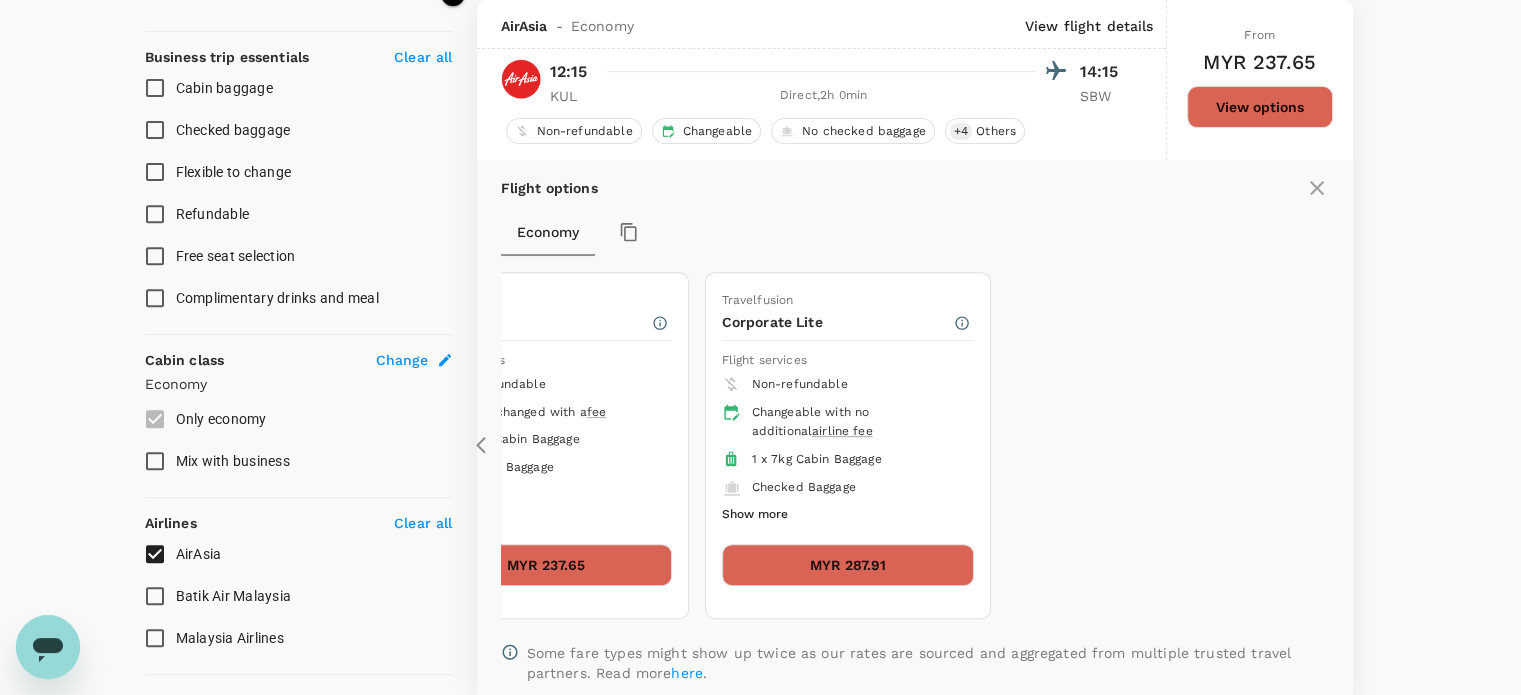 click 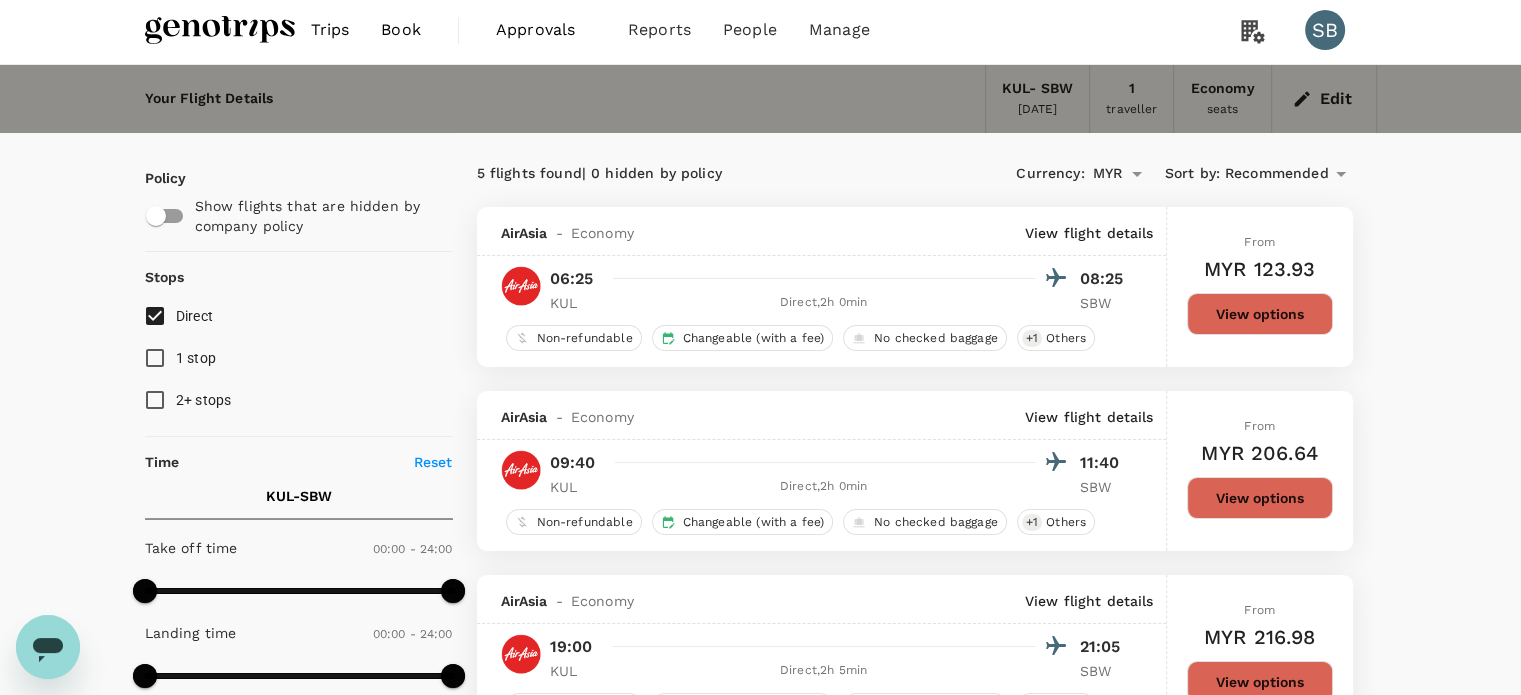 scroll, scrollTop: 0, scrollLeft: 0, axis: both 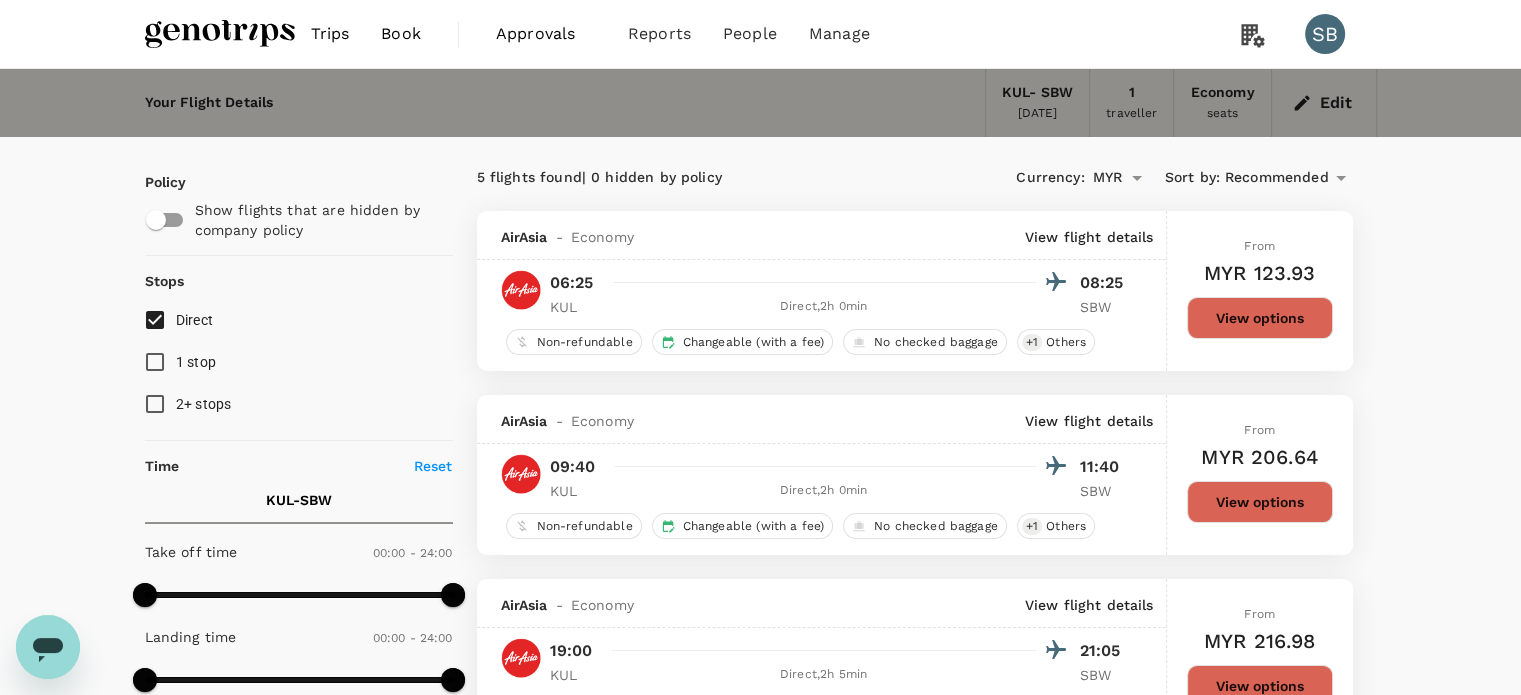 click at bounding box center (220, 34) 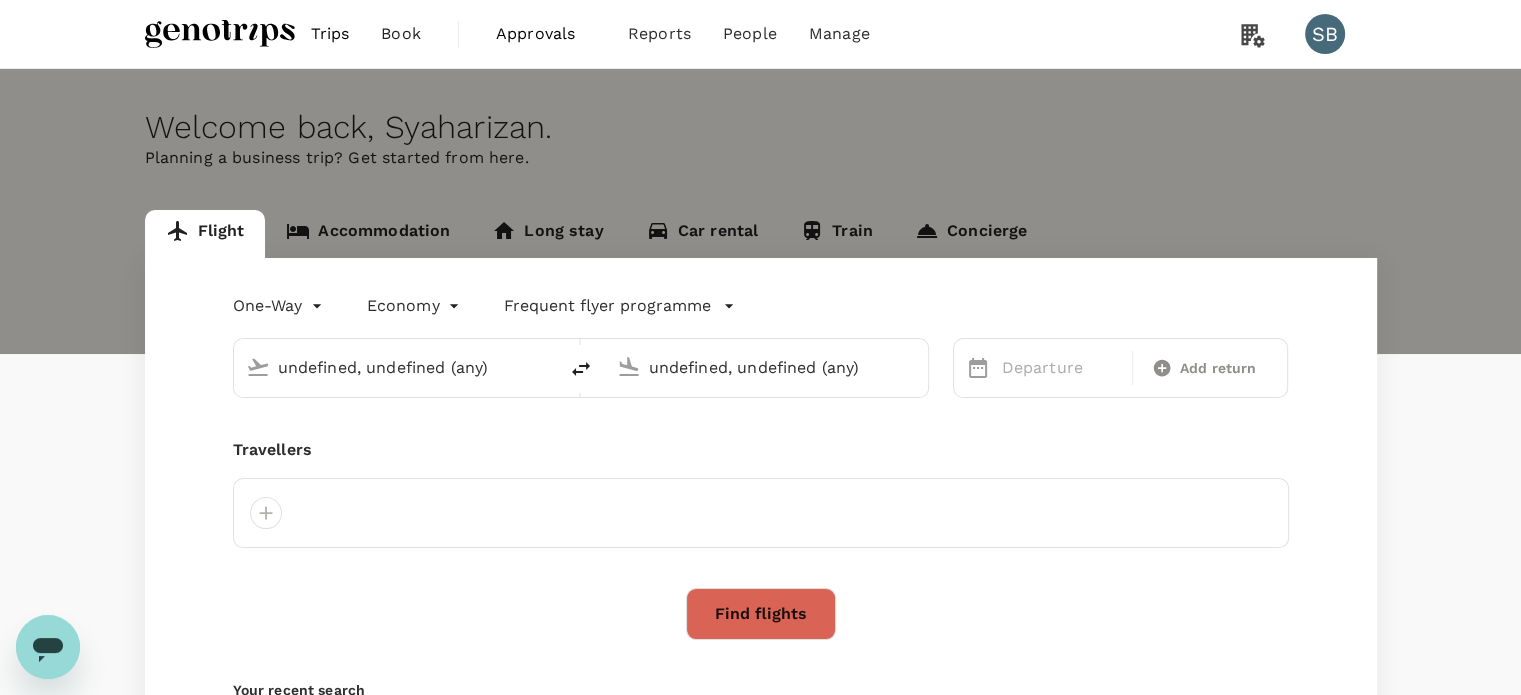 type 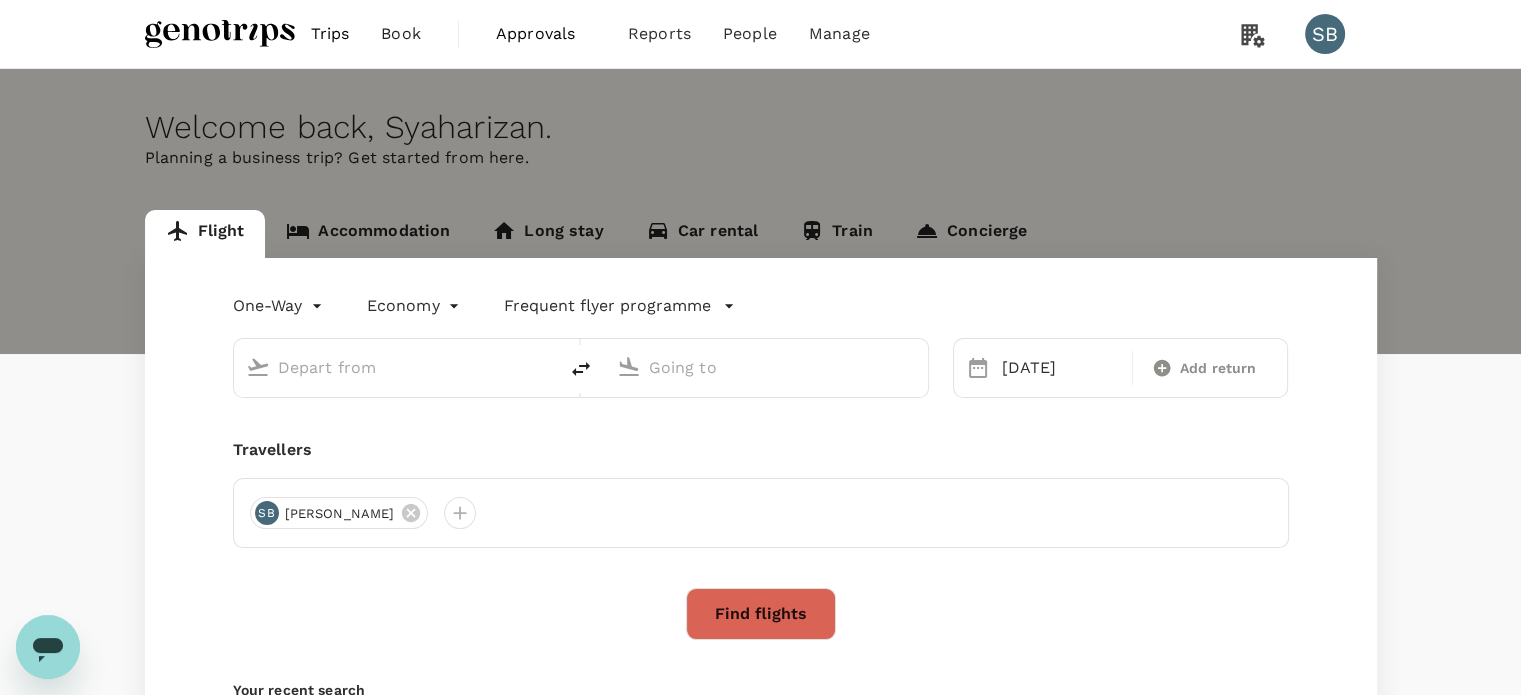 type on "Kuala Lumpur Intl ([GEOGRAPHIC_DATA])" 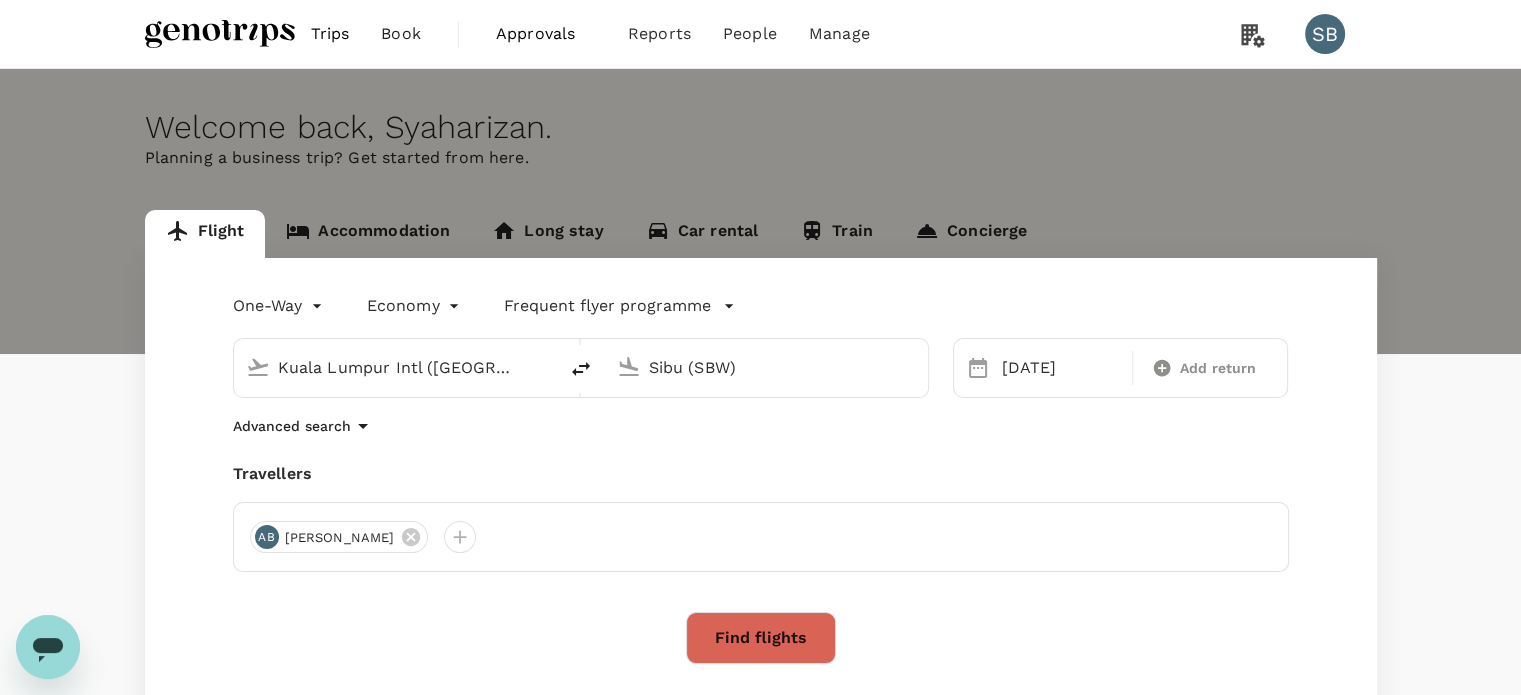 type 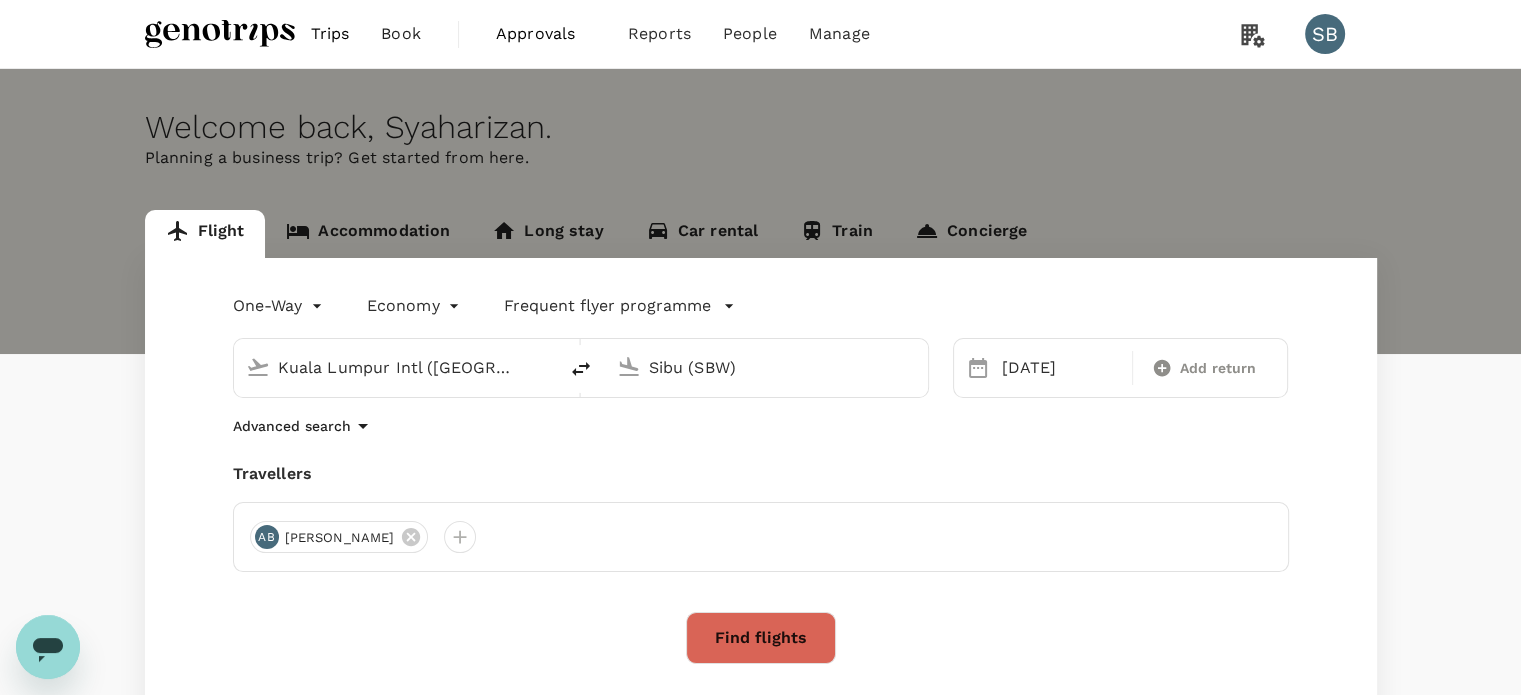 type 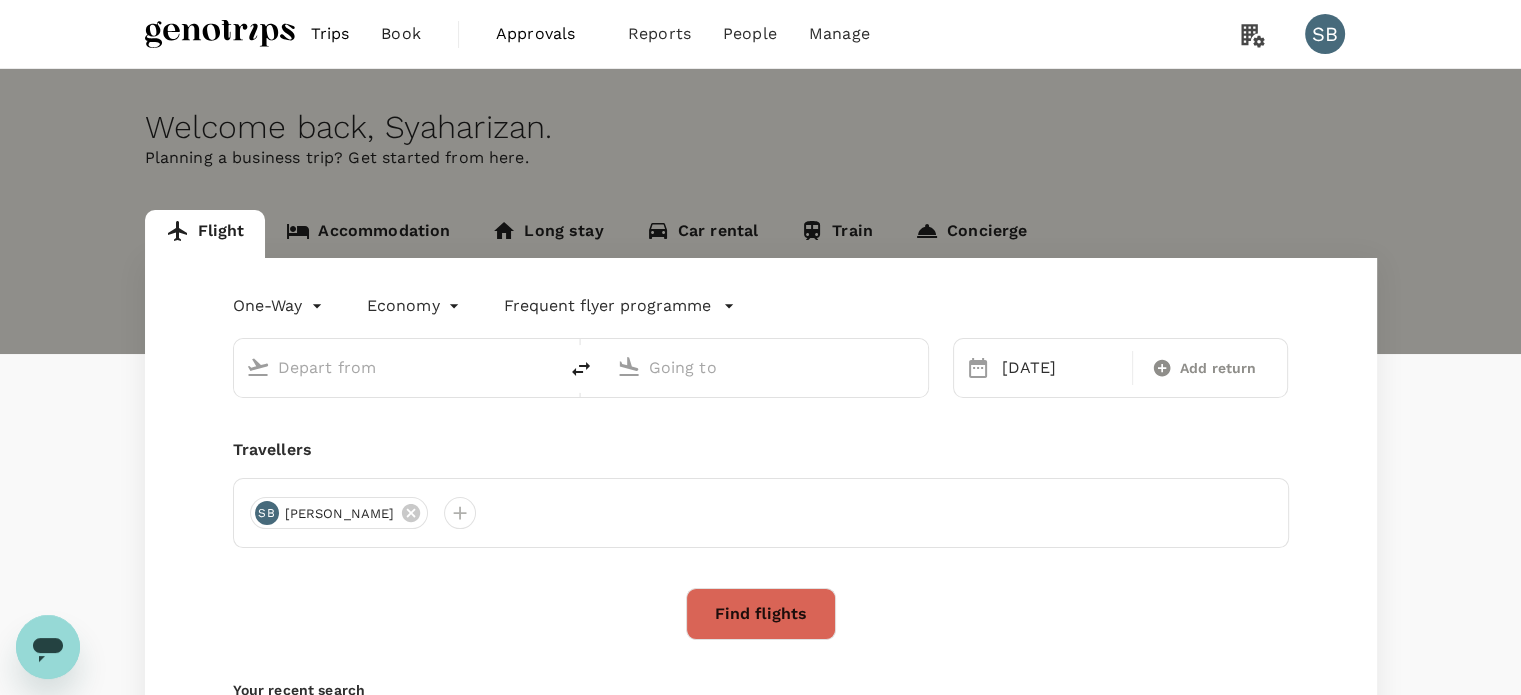 type on "Kuala Lumpur Intl ([GEOGRAPHIC_DATA])" 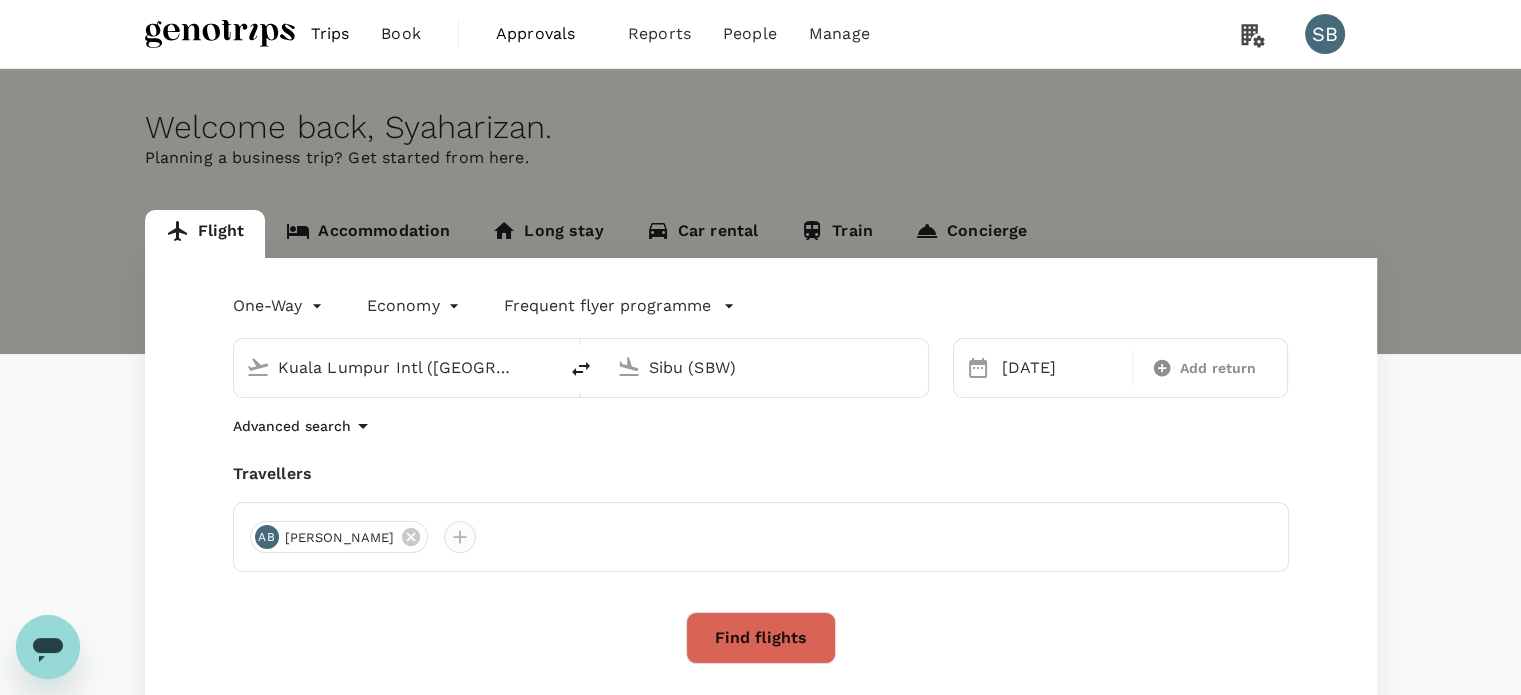 click at bounding box center [460, 537] 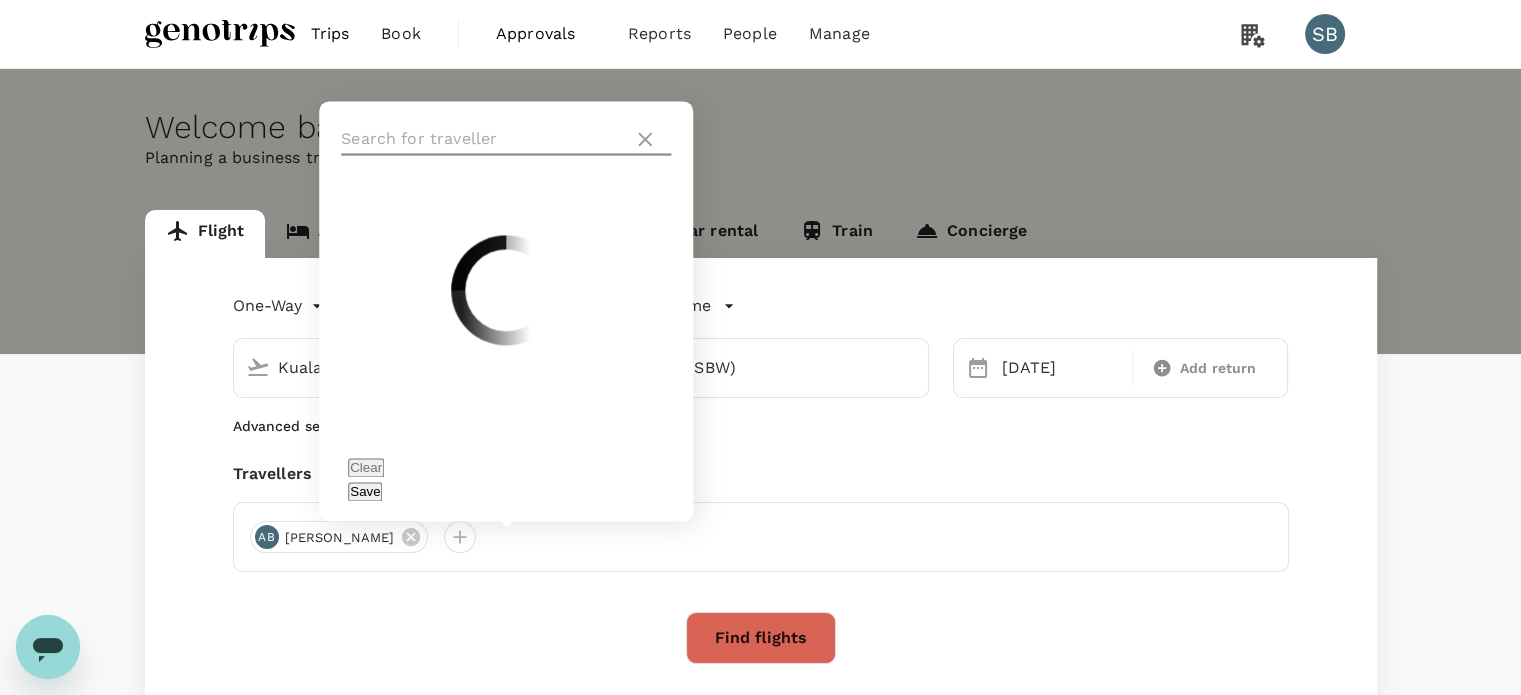 click at bounding box center (483, 139) 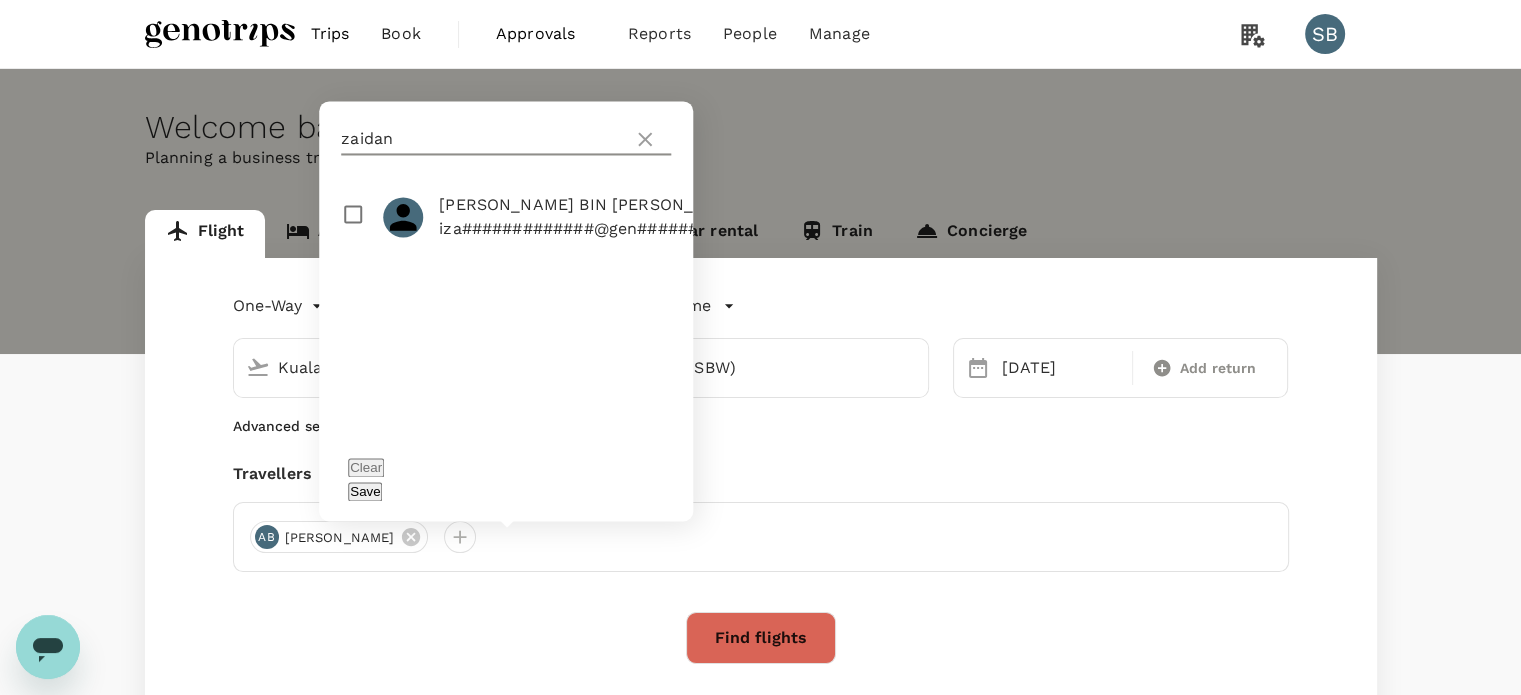 type on "zaidan" 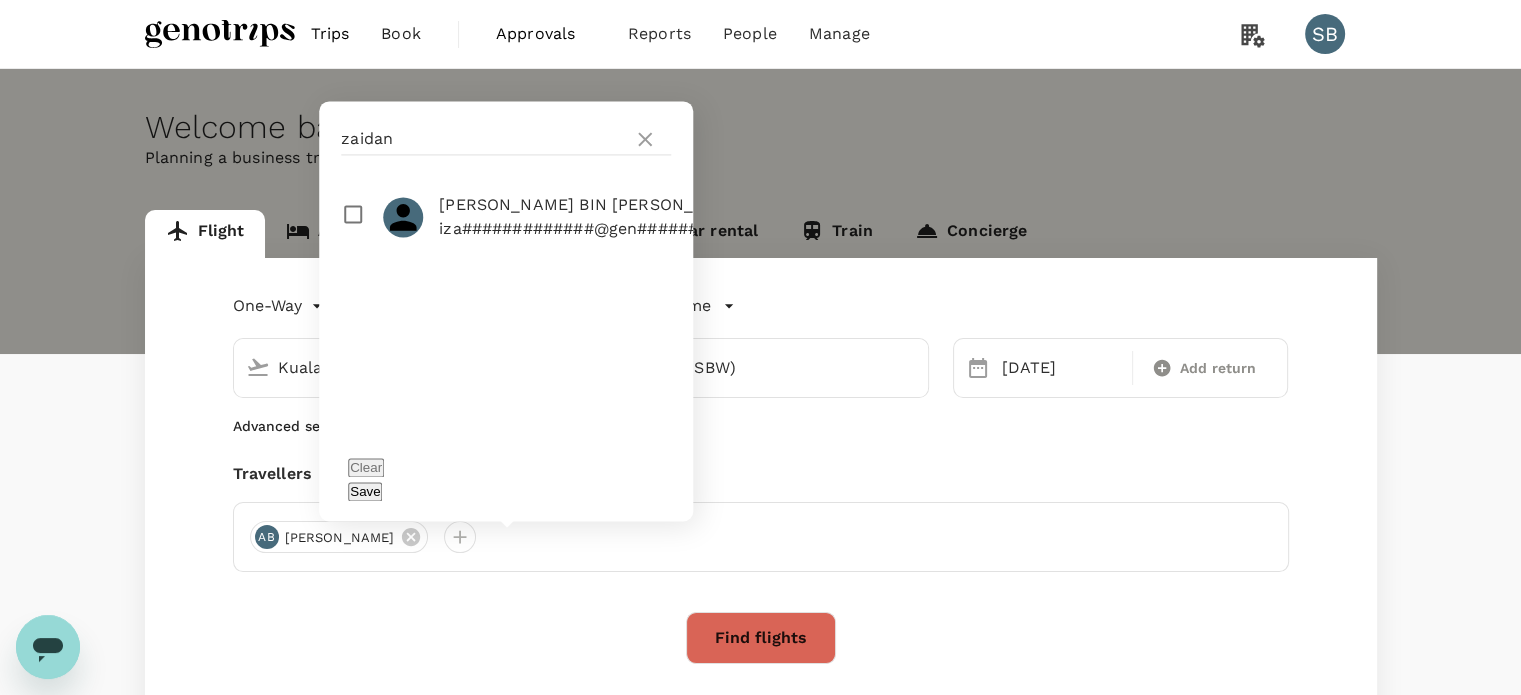 drag, startPoint x: 349, startPoint y: 238, endPoint x: 341, endPoint y: 223, distance: 17 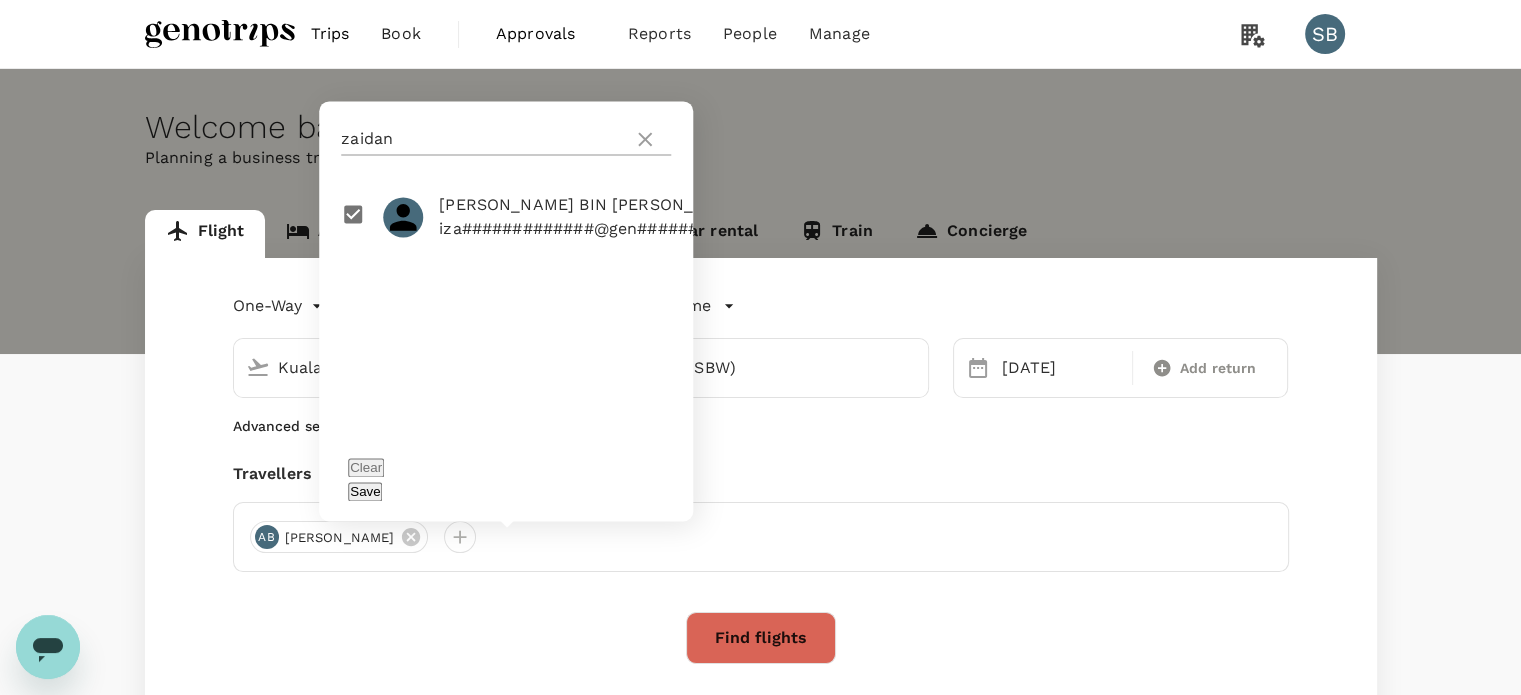 click on "zaidan" at bounding box center (483, 139) 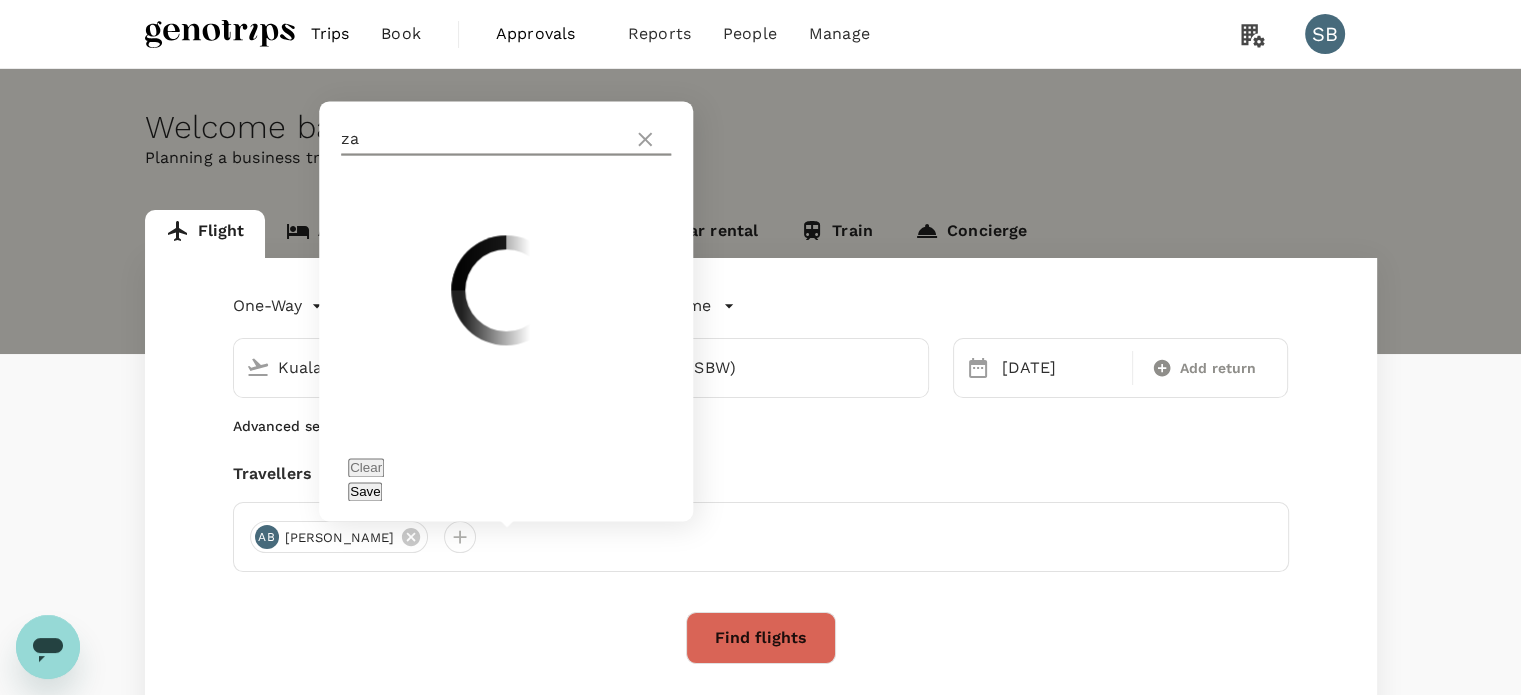 type on "z" 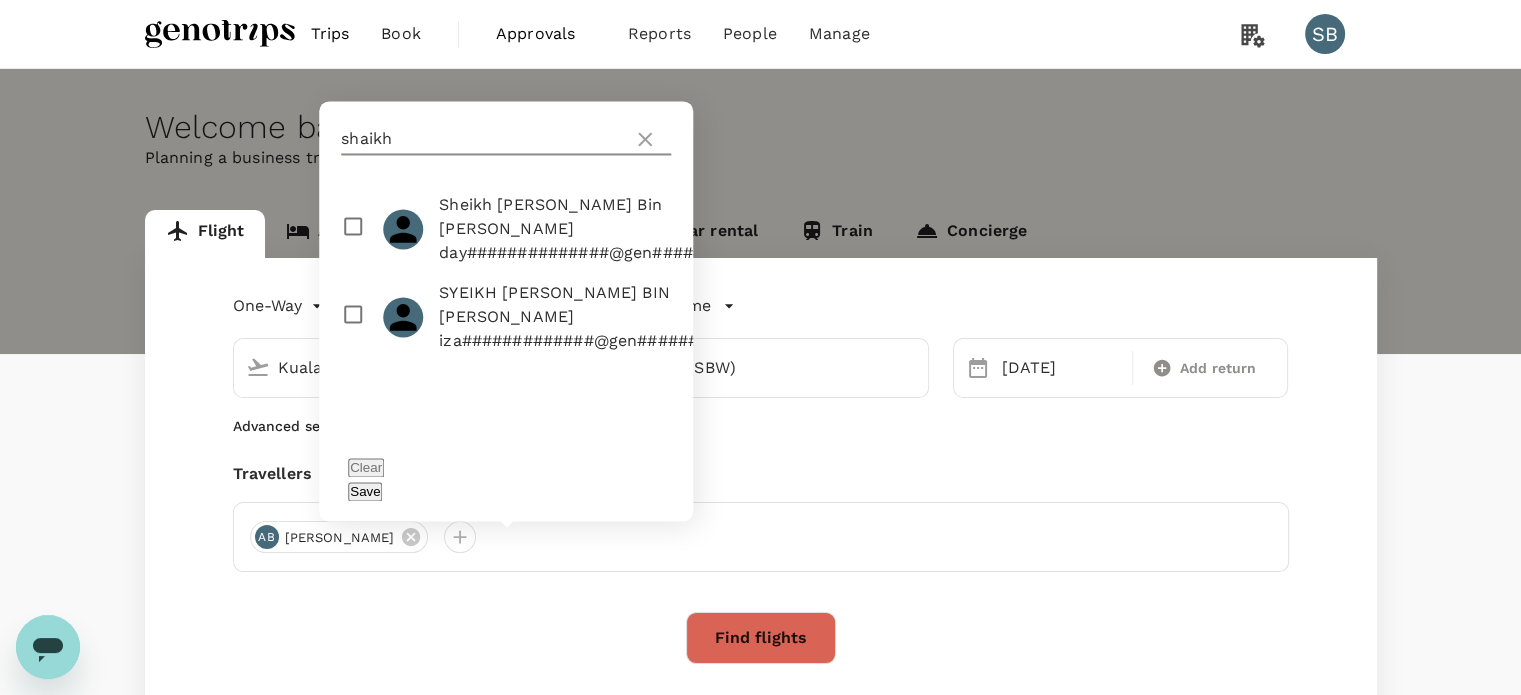 type on "shaikh" 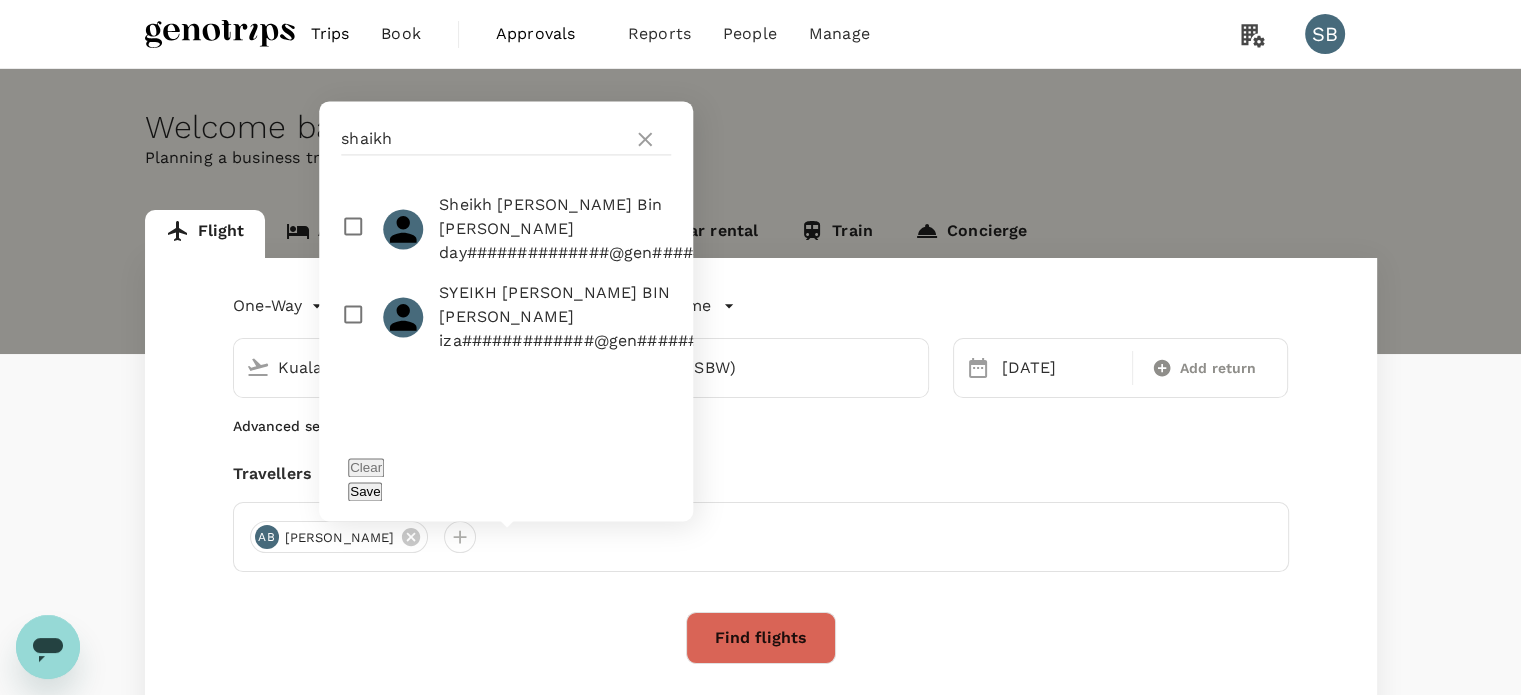 click at bounding box center [506, 317] 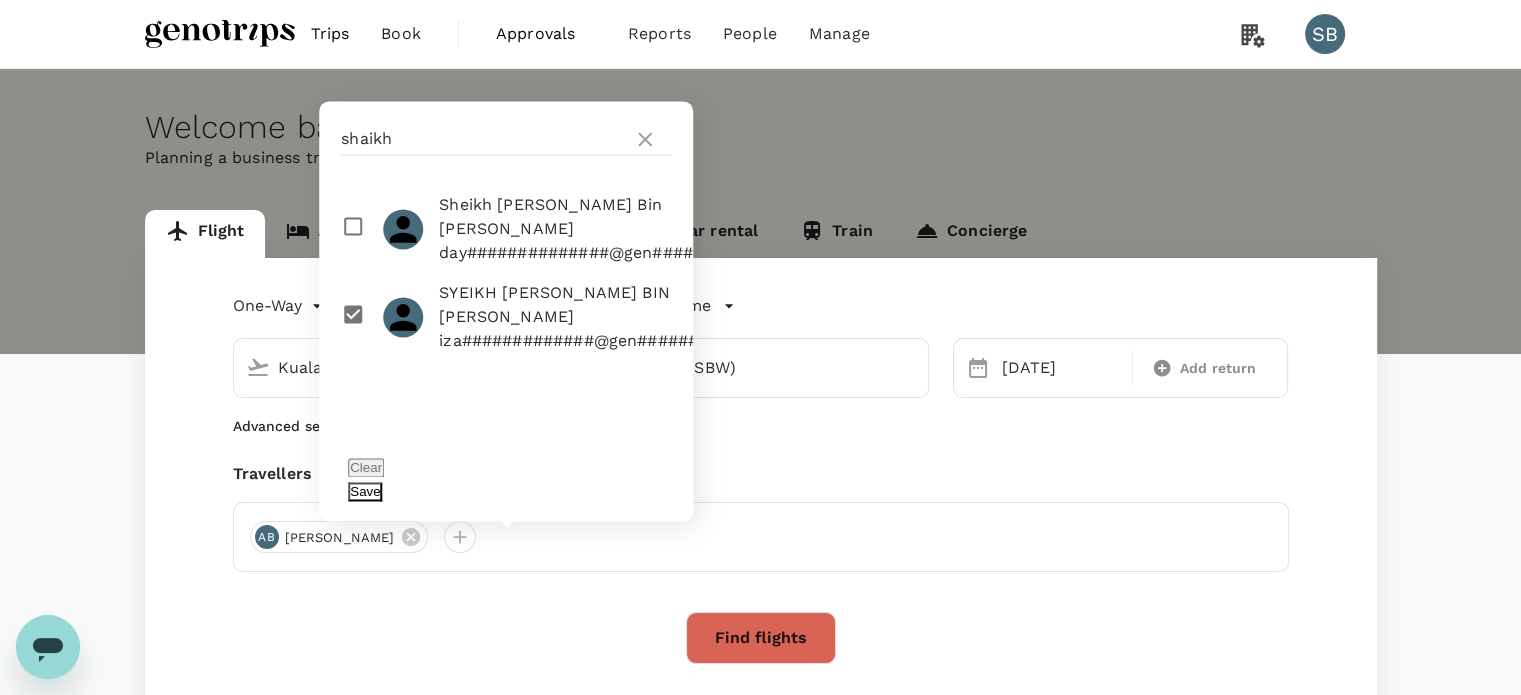 click on "Save" at bounding box center (365, 491) 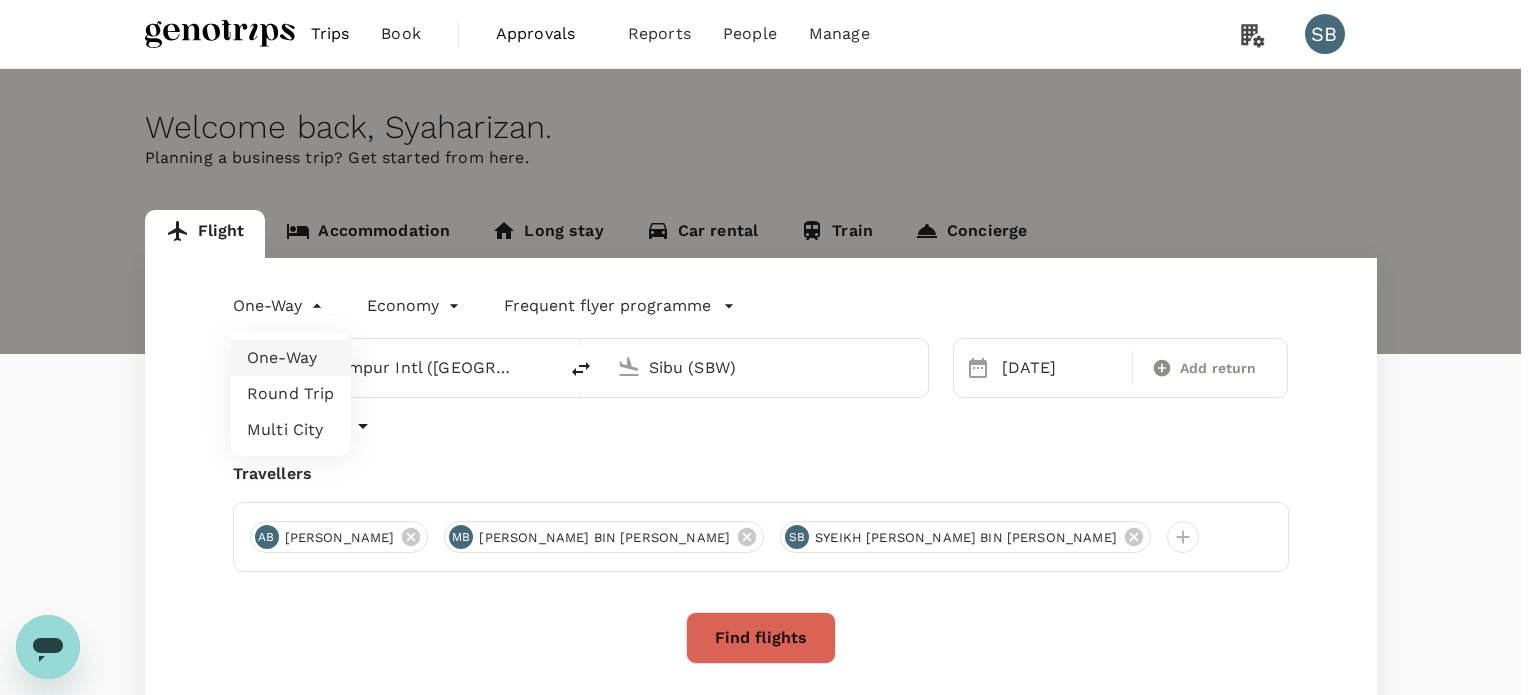 click on "Trips Book Approvals 0 Reports People Manage SB Welcome back , [GEOGRAPHIC_DATA] . Planning a business trip? Get started from here. Flight Accommodation Long stay Car rental Train Concierge One-Way oneway Economy economy Frequent flyer programme [GEOGRAPHIC_DATA] Intl ([GEOGRAPHIC_DATA]) Sibu (SBW) [DATE] Add return Advanced search Travellers   AB [PERSON_NAME] MB [PERSON_NAME] BIN [PERSON_NAME] SB SYEIKH [PERSON_NAME] BIN [PERSON_NAME] Find flights Your recent search Flight to [GEOGRAPHIC_DATA] [GEOGRAPHIC_DATA] - CGK [DATE] - [DATE] · 3 Travellers Flight to [GEOGRAPHIC_DATA] - ABZ [DATE] - [DATE] · 1 Traveller Flight to [GEOGRAPHIC_DATA] - ABZ [DATE] - [DATE] · 1 Traveller by TruTrip  ( 3.47.0   ) Frequent flyer programme Add new One-Way Round Trip Multi City" at bounding box center (768, 483) 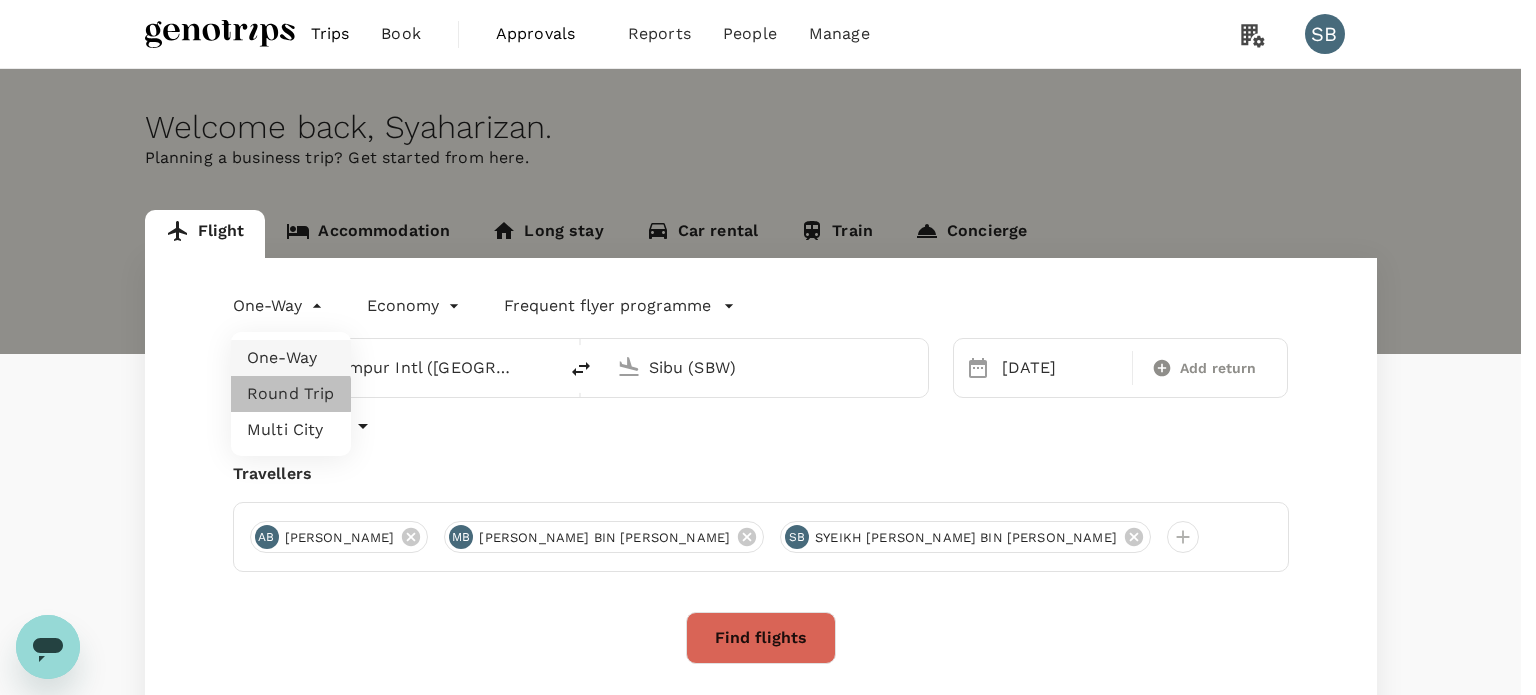 click on "Round Trip" at bounding box center (291, 394) 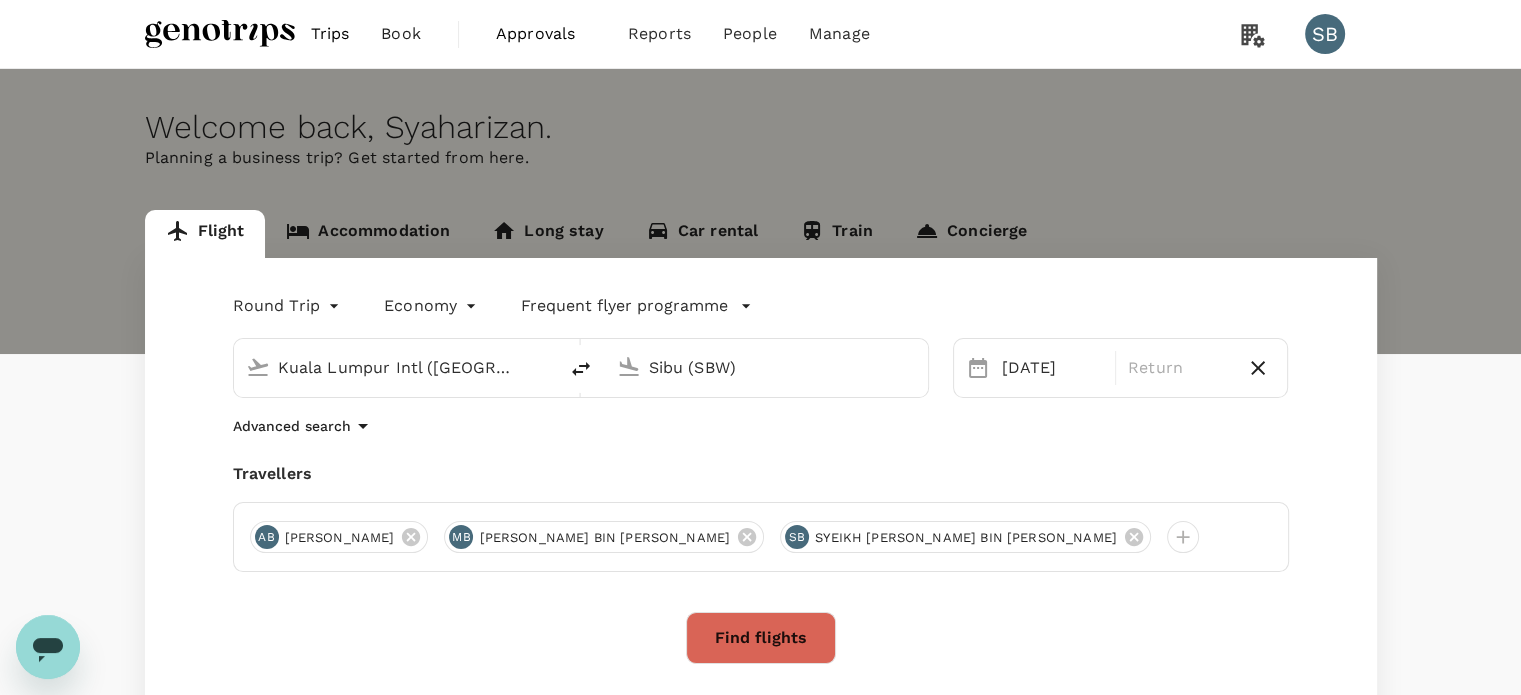 click on "Sibu (SBW)" at bounding box center [767, 367] 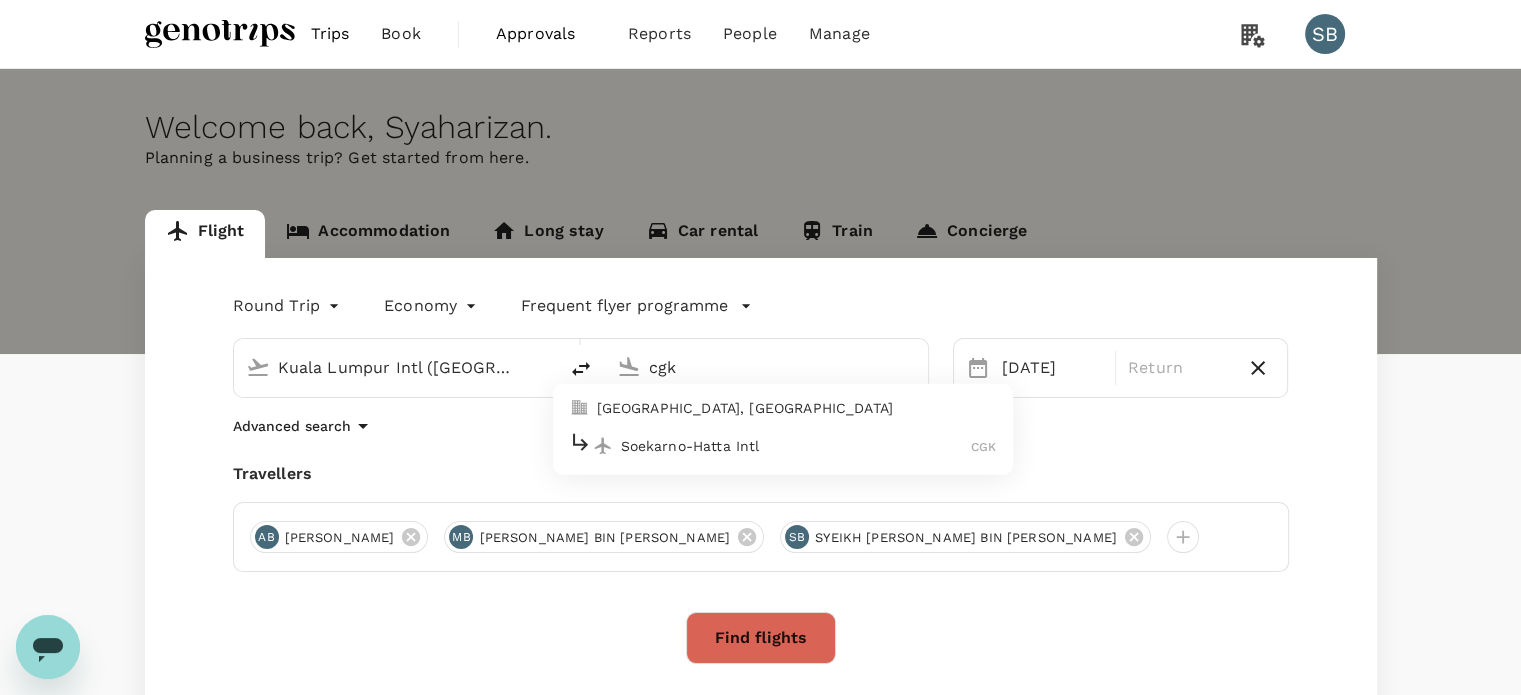 click on "Soekarno-Hatta Intl" at bounding box center [796, 446] 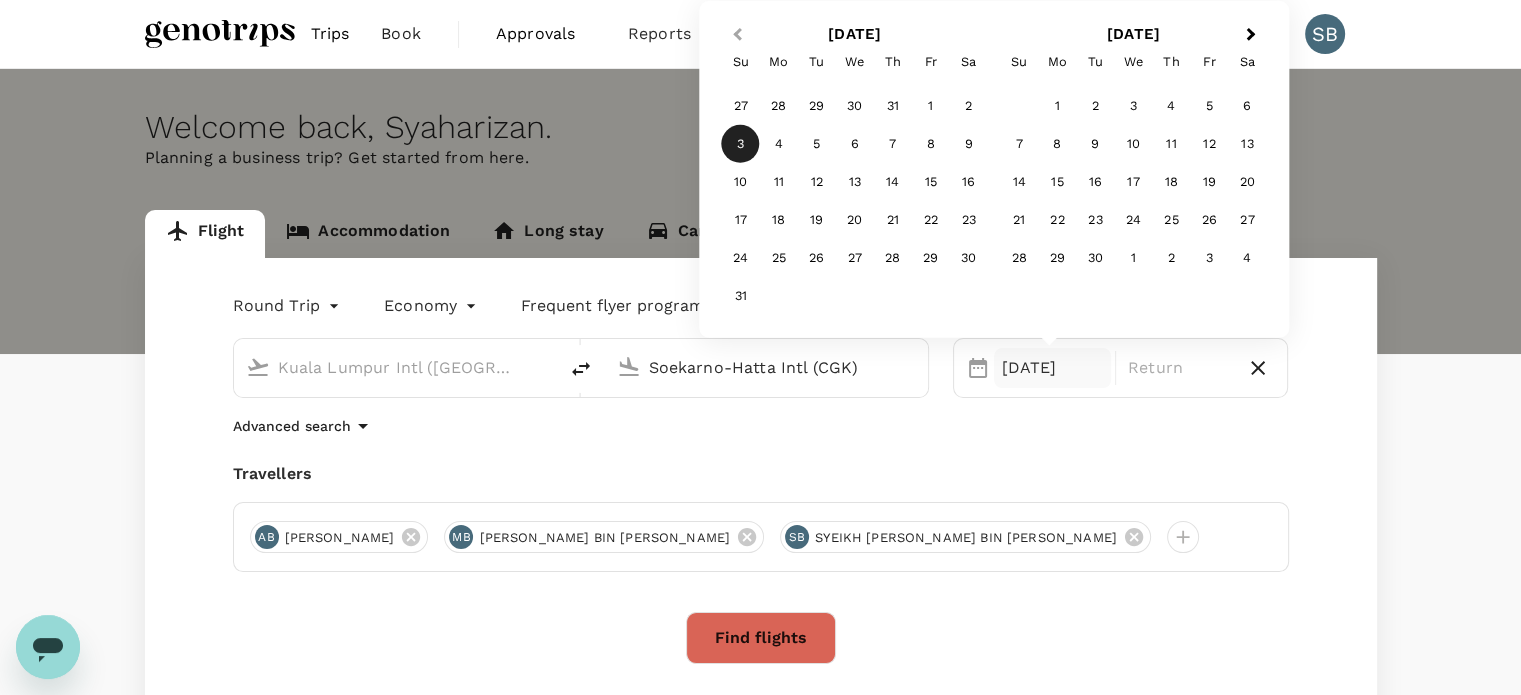 type on "Soekarno-Hatta Intl (CGK)" 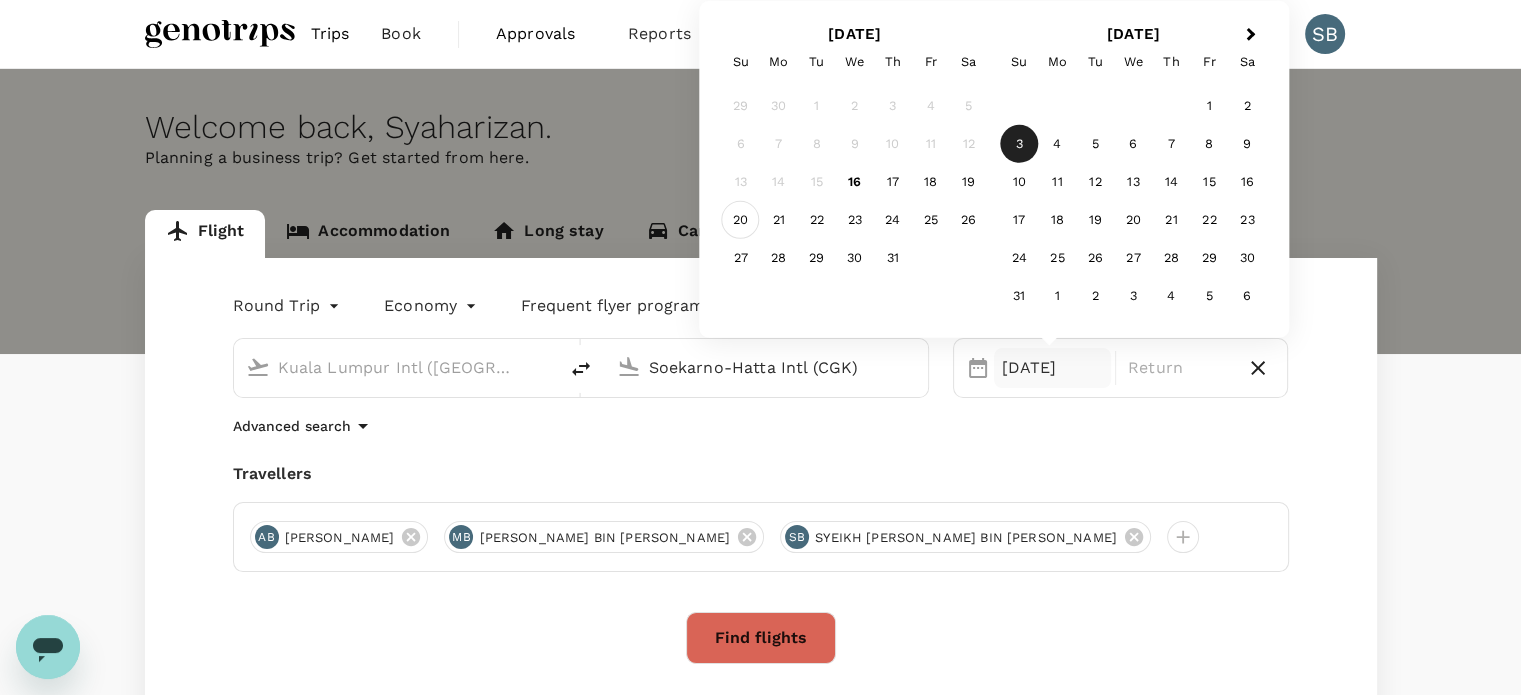 click on "20" at bounding box center [741, 220] 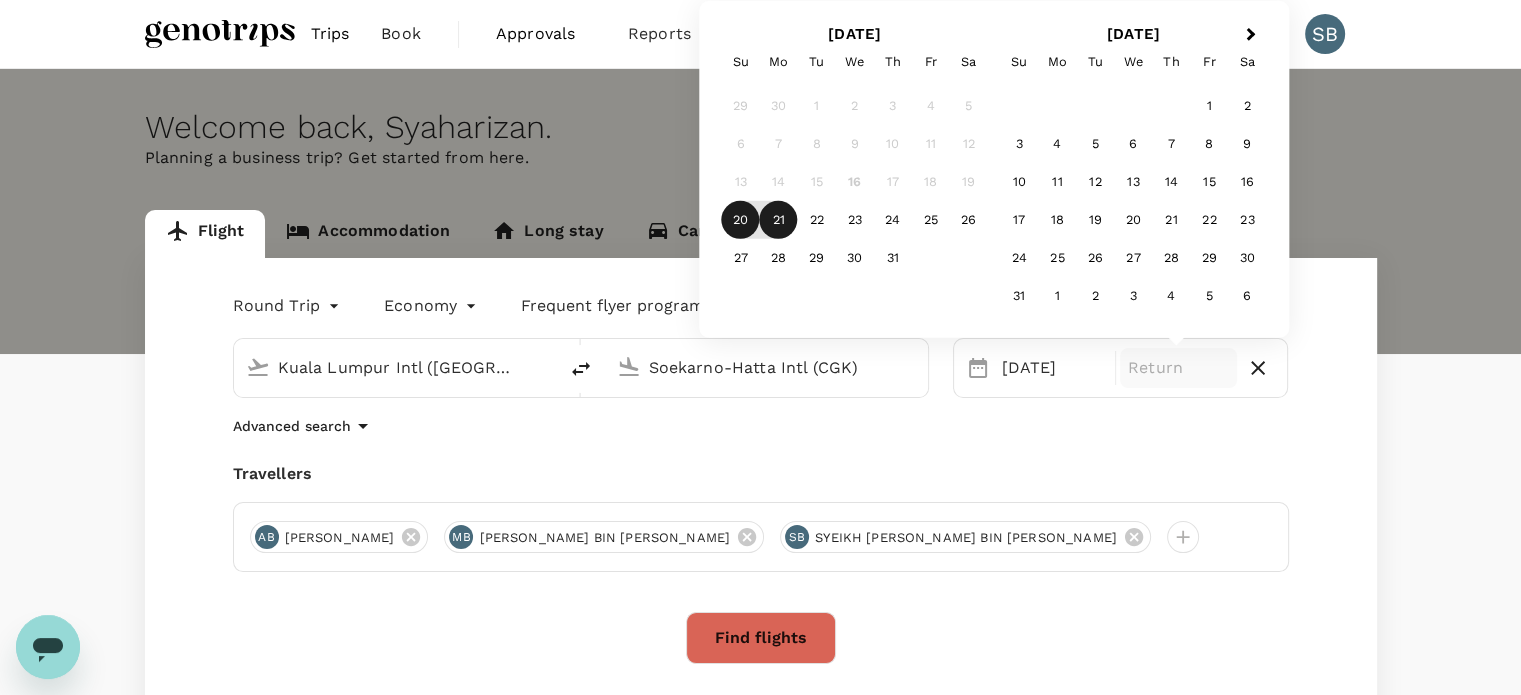 click on "21" at bounding box center [779, 220] 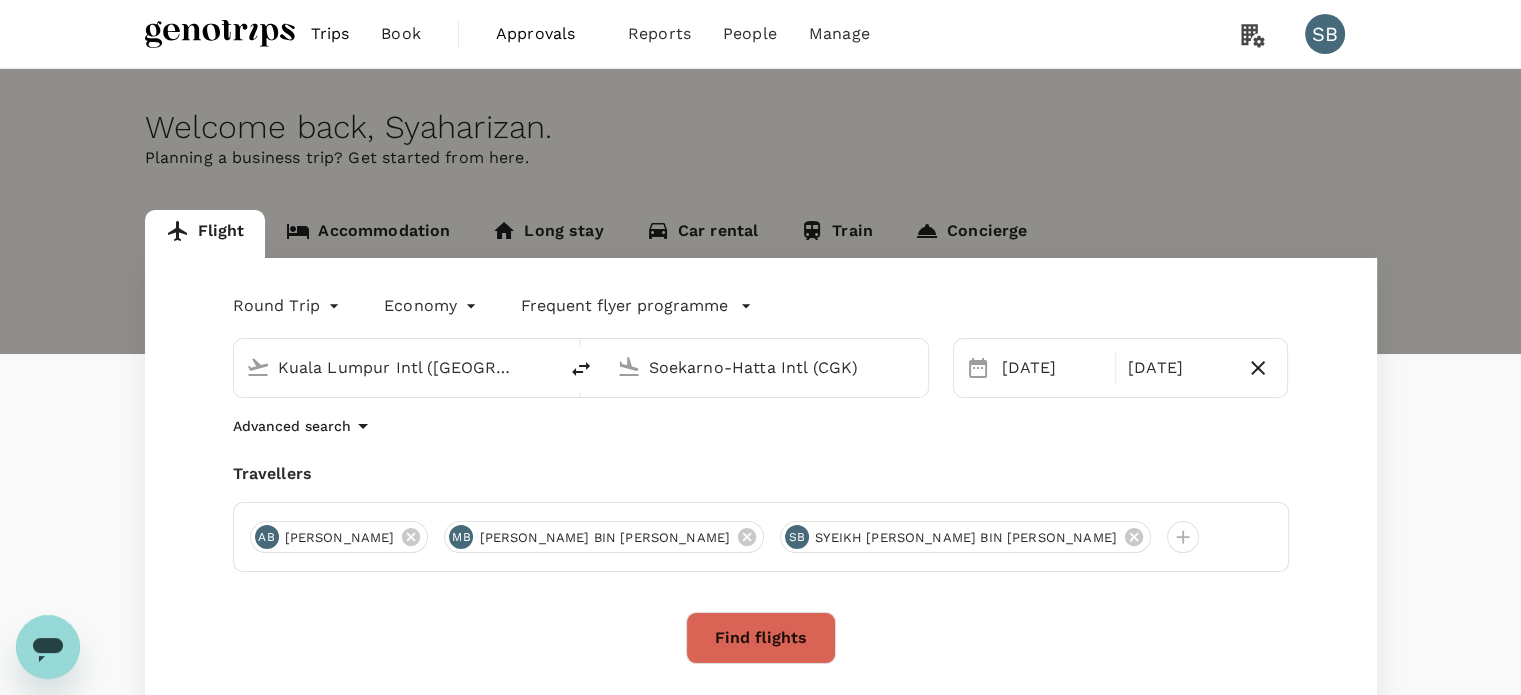click on "Travellers" at bounding box center (761, 474) 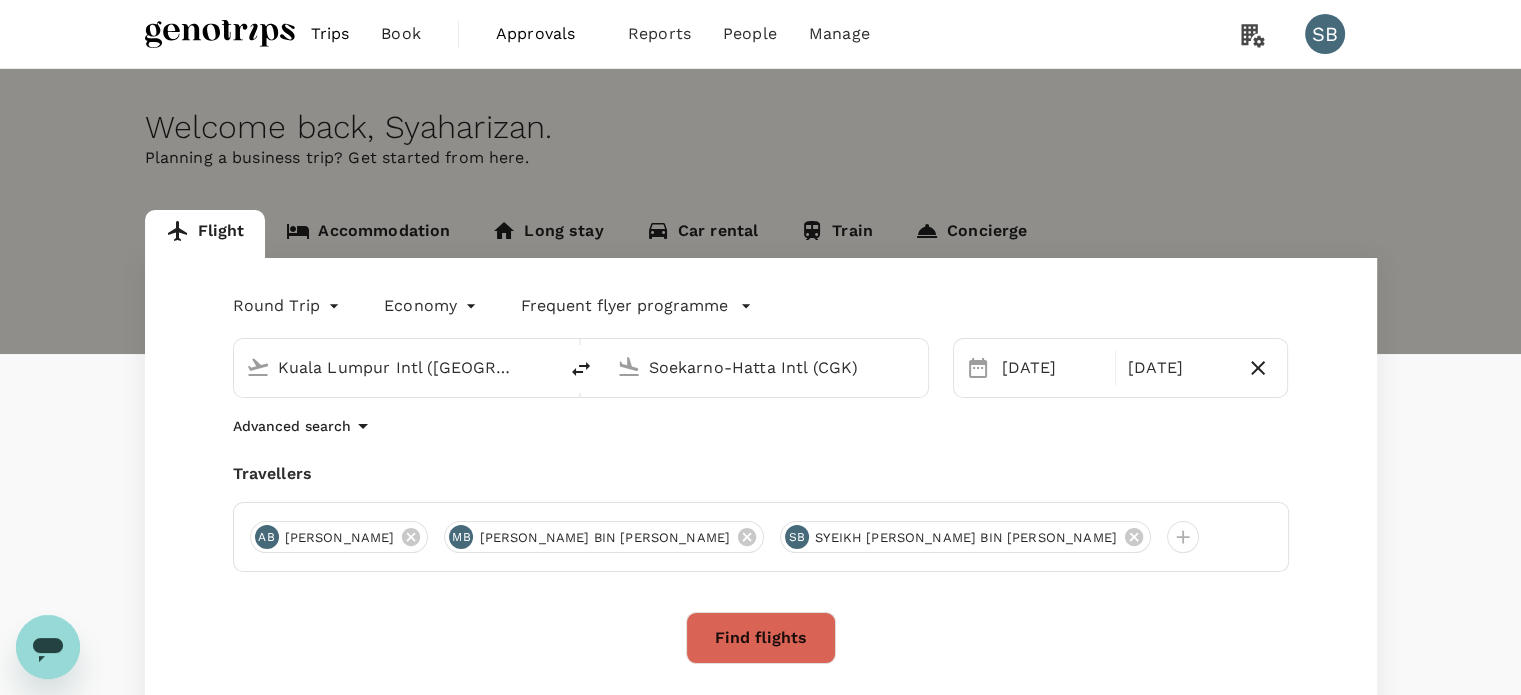 click on "Find flights" at bounding box center [761, 638] 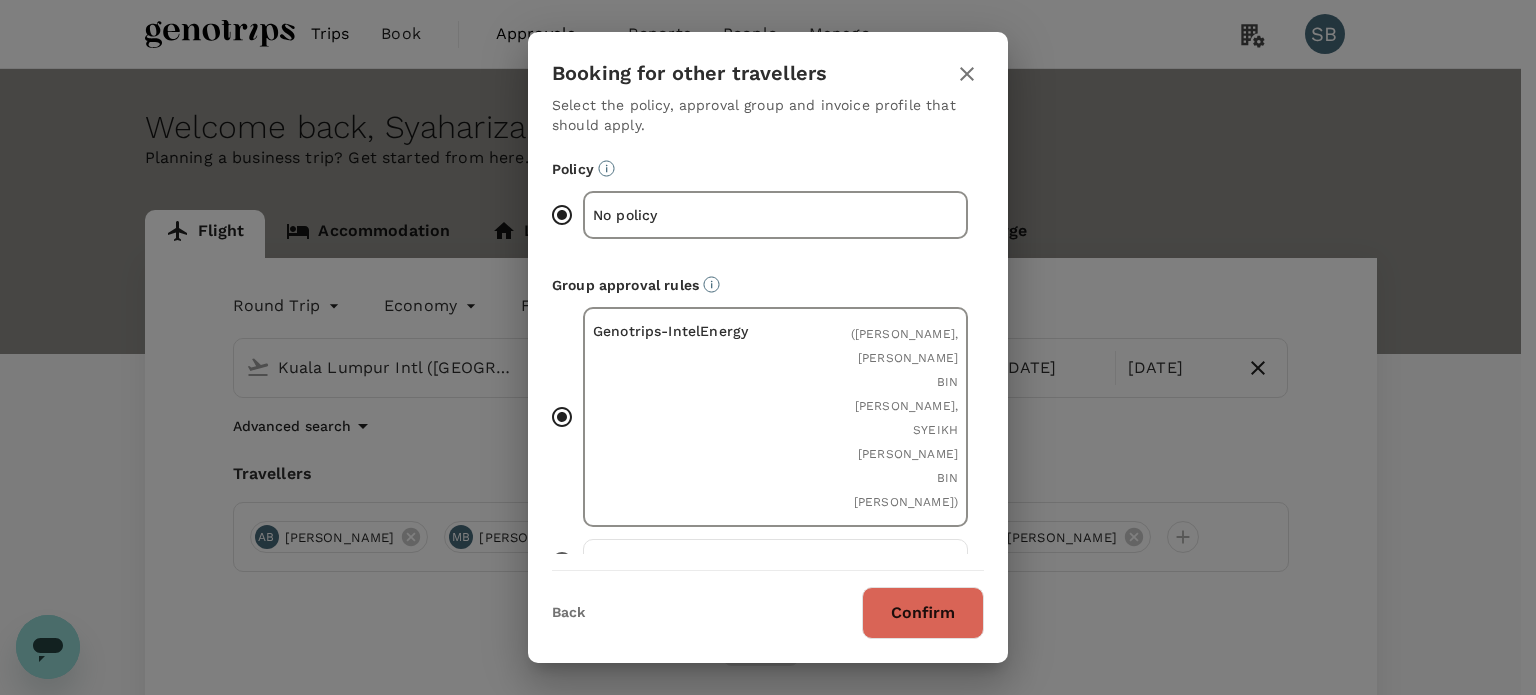 click on "Confirm" at bounding box center [923, 613] 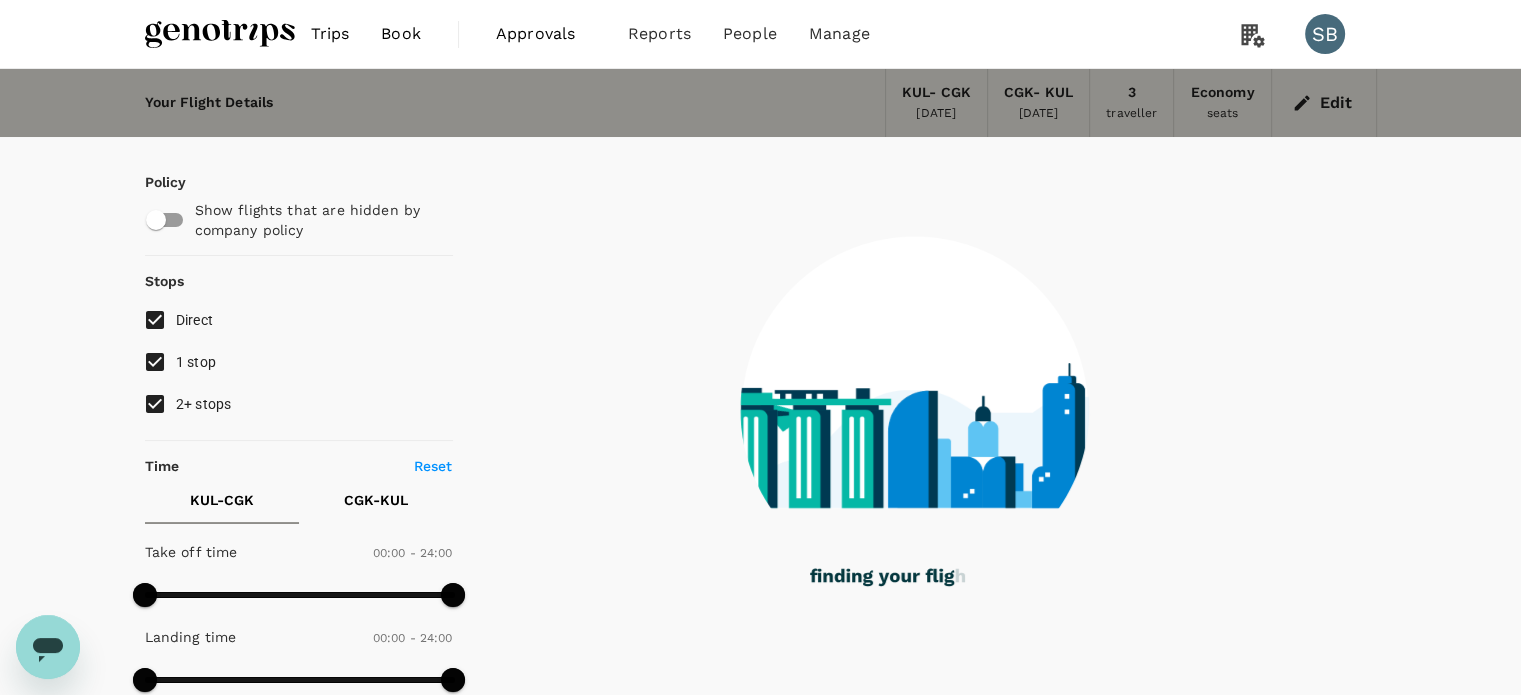 click on "2+ stops" at bounding box center [155, 404] 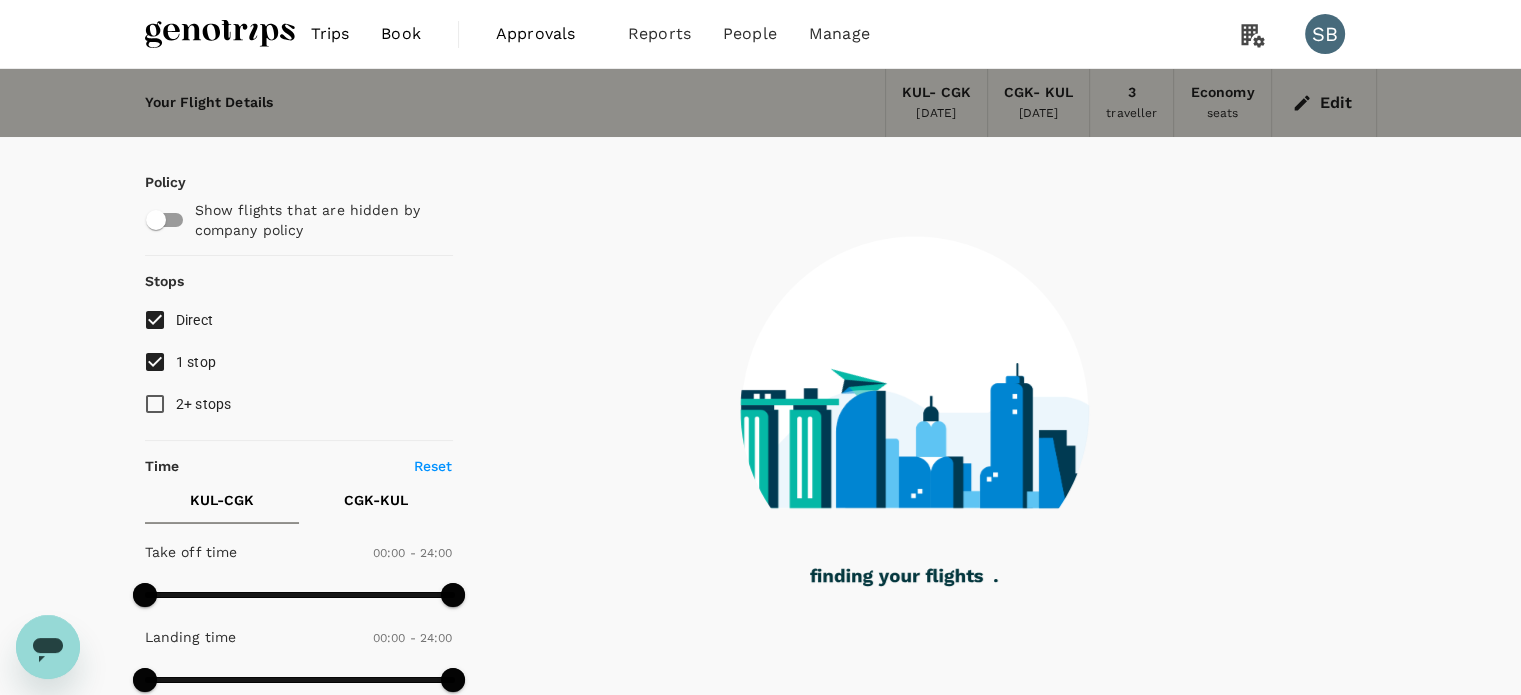 click on "1 stop" at bounding box center (155, 362) 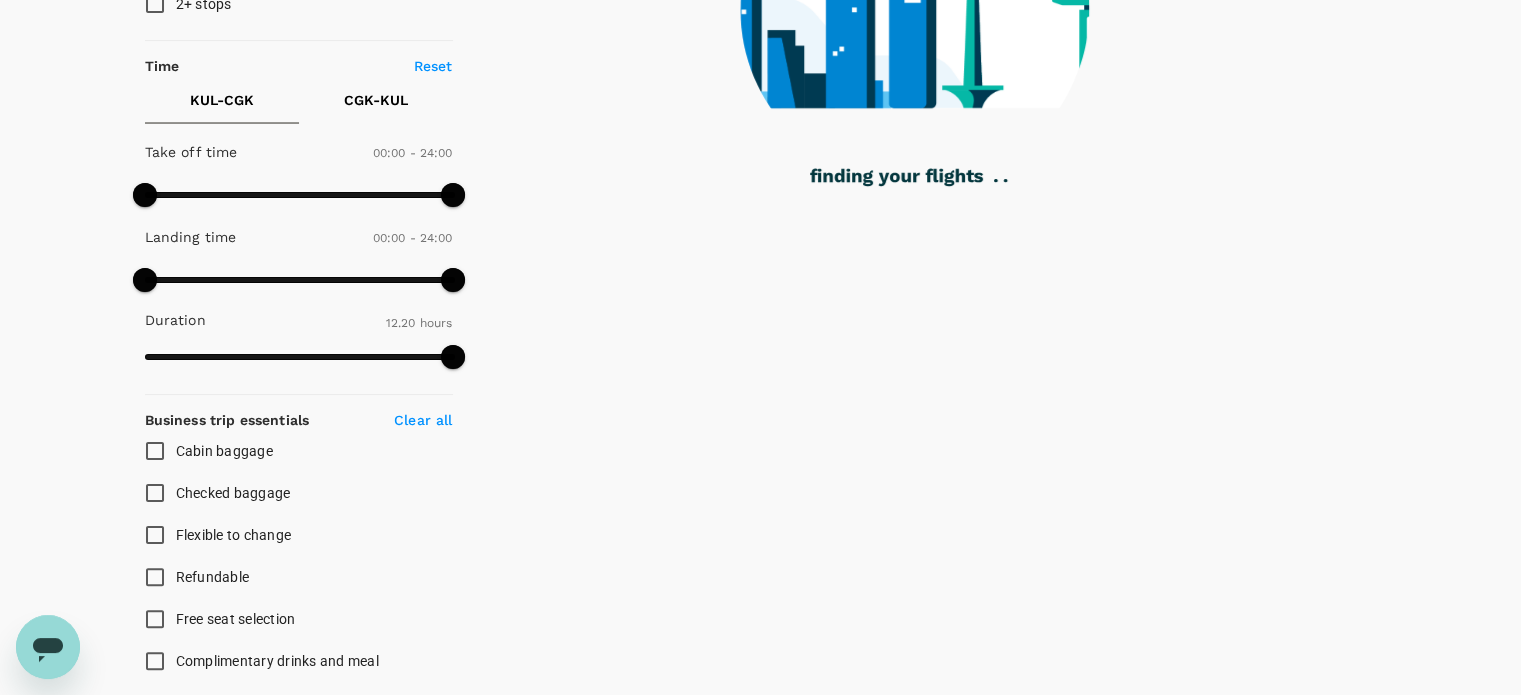 scroll, scrollTop: 0, scrollLeft: 0, axis: both 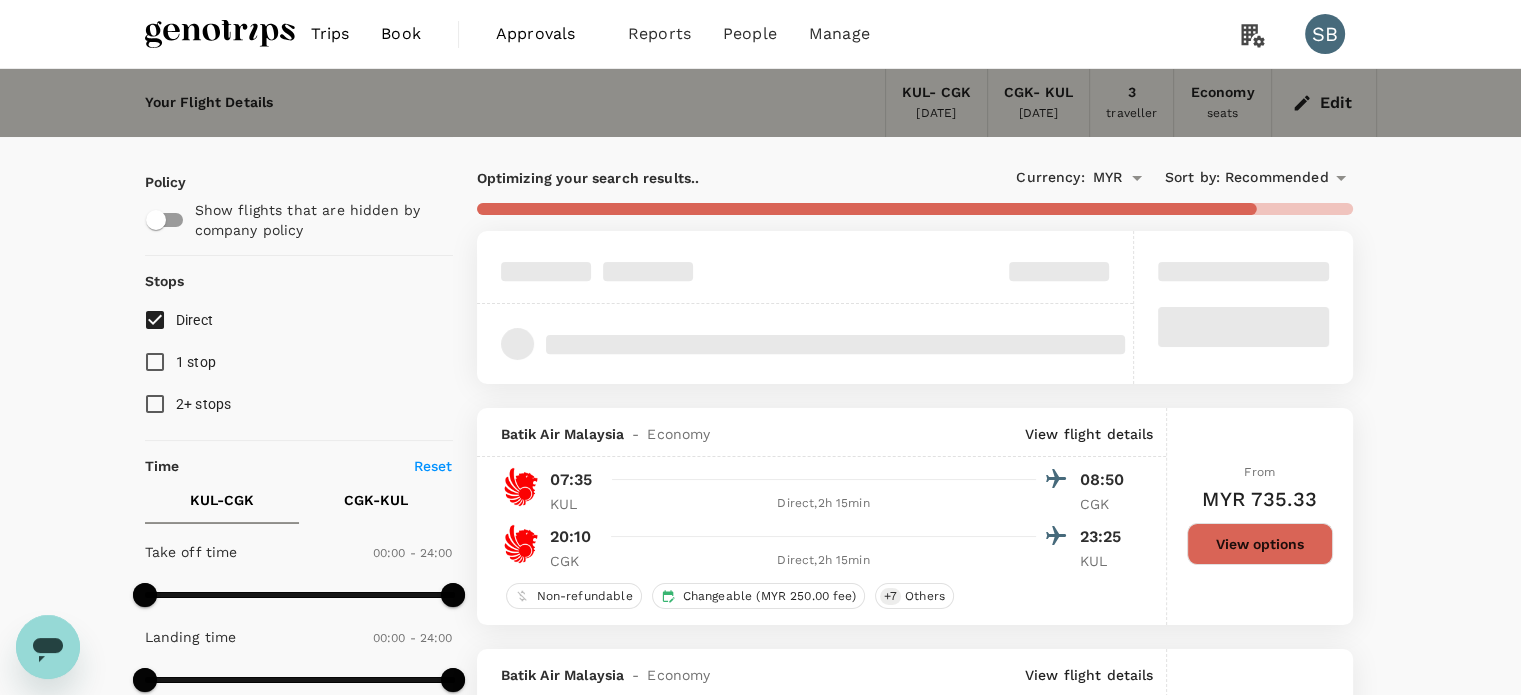 click on "Recommended" at bounding box center [1277, 178] 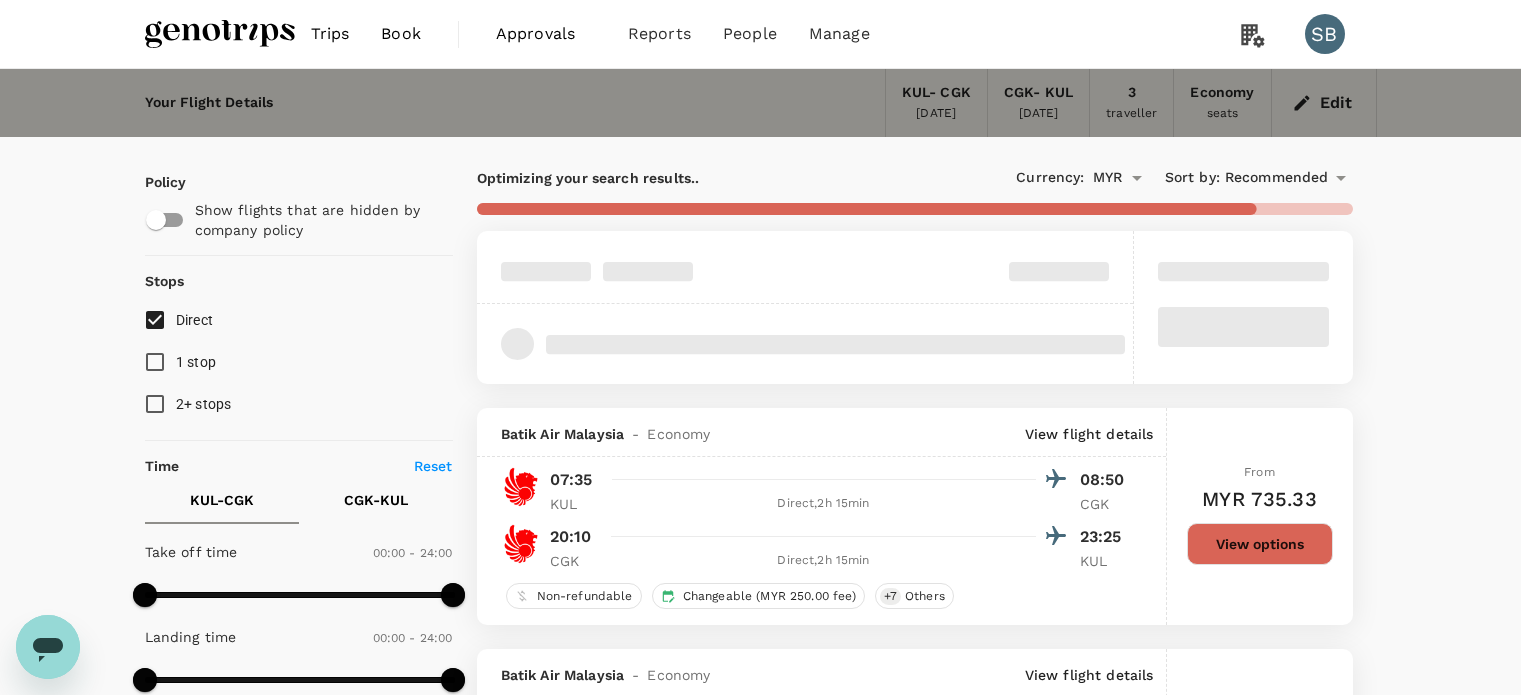 click on "Departure Time" at bounding box center [760, 5742] 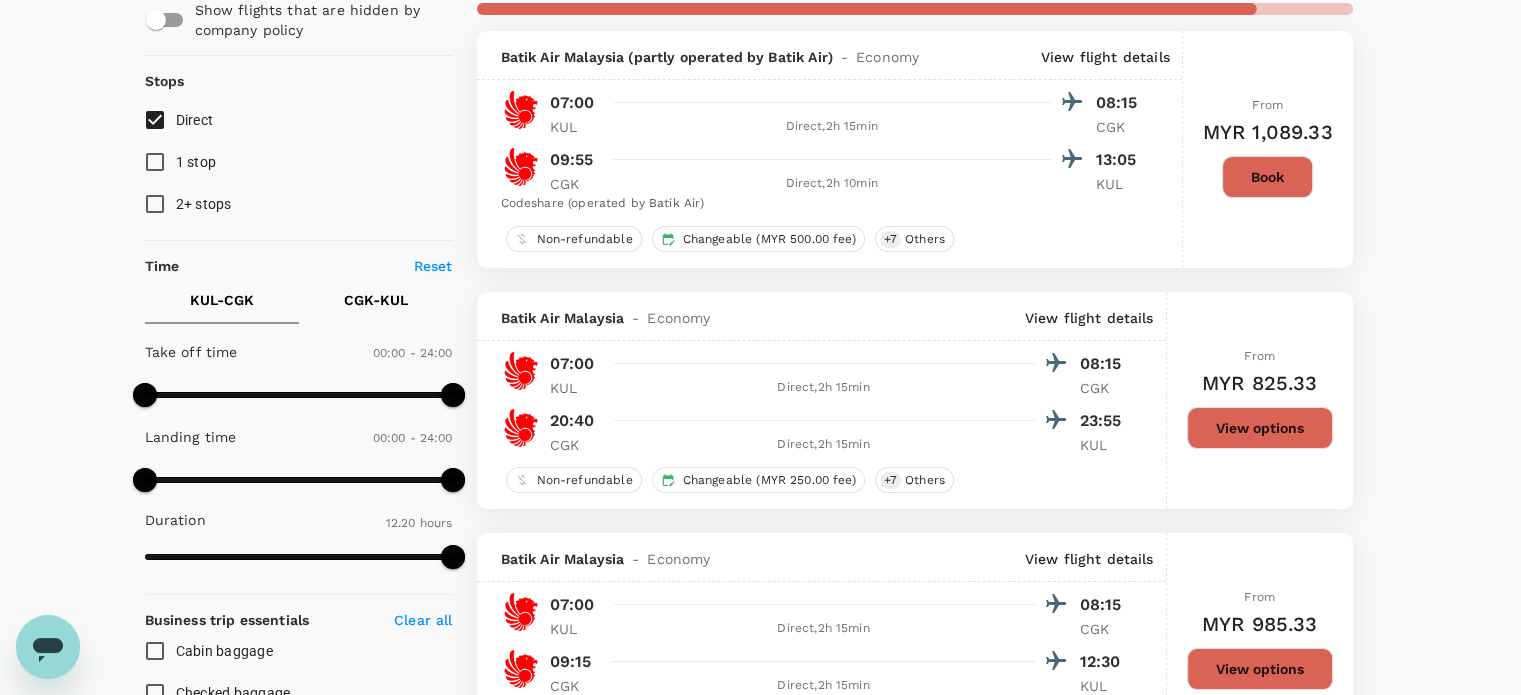 scroll, scrollTop: 0, scrollLeft: 0, axis: both 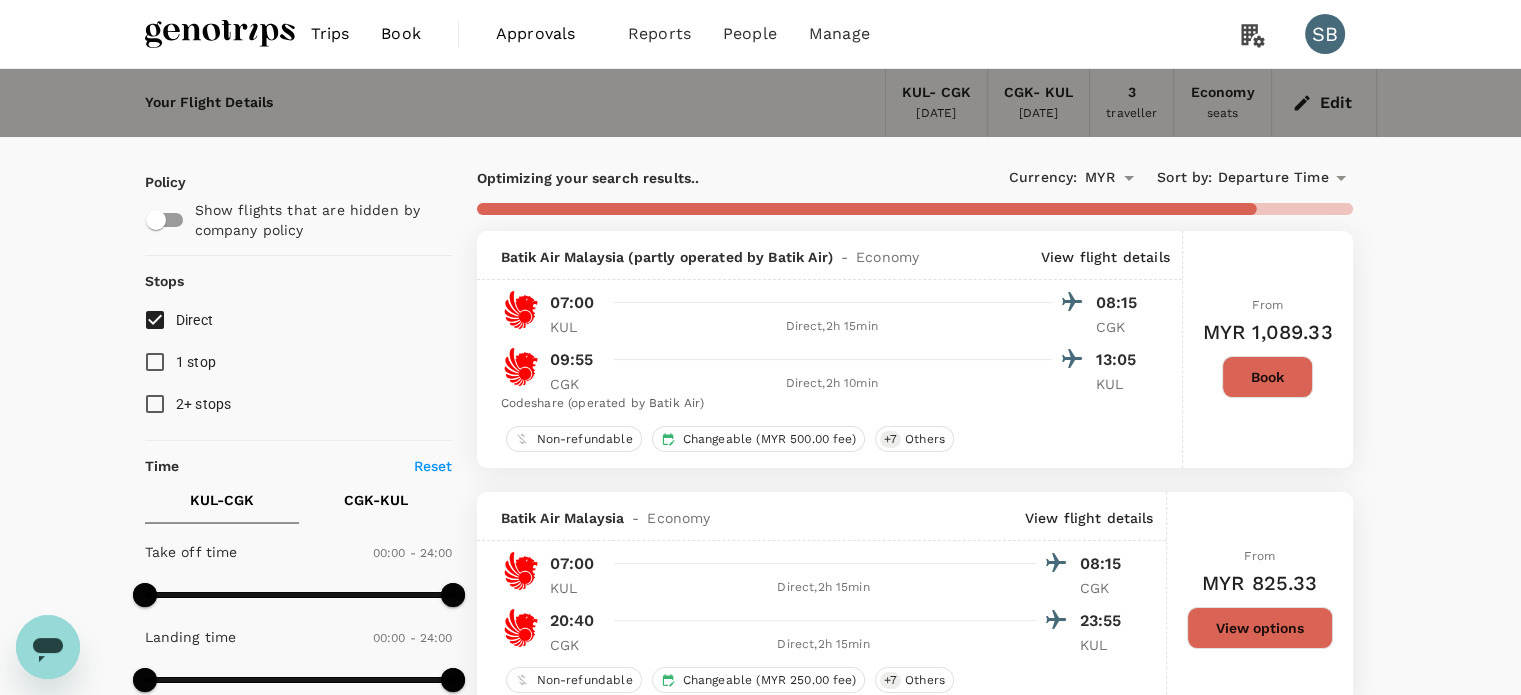 type on "1505" 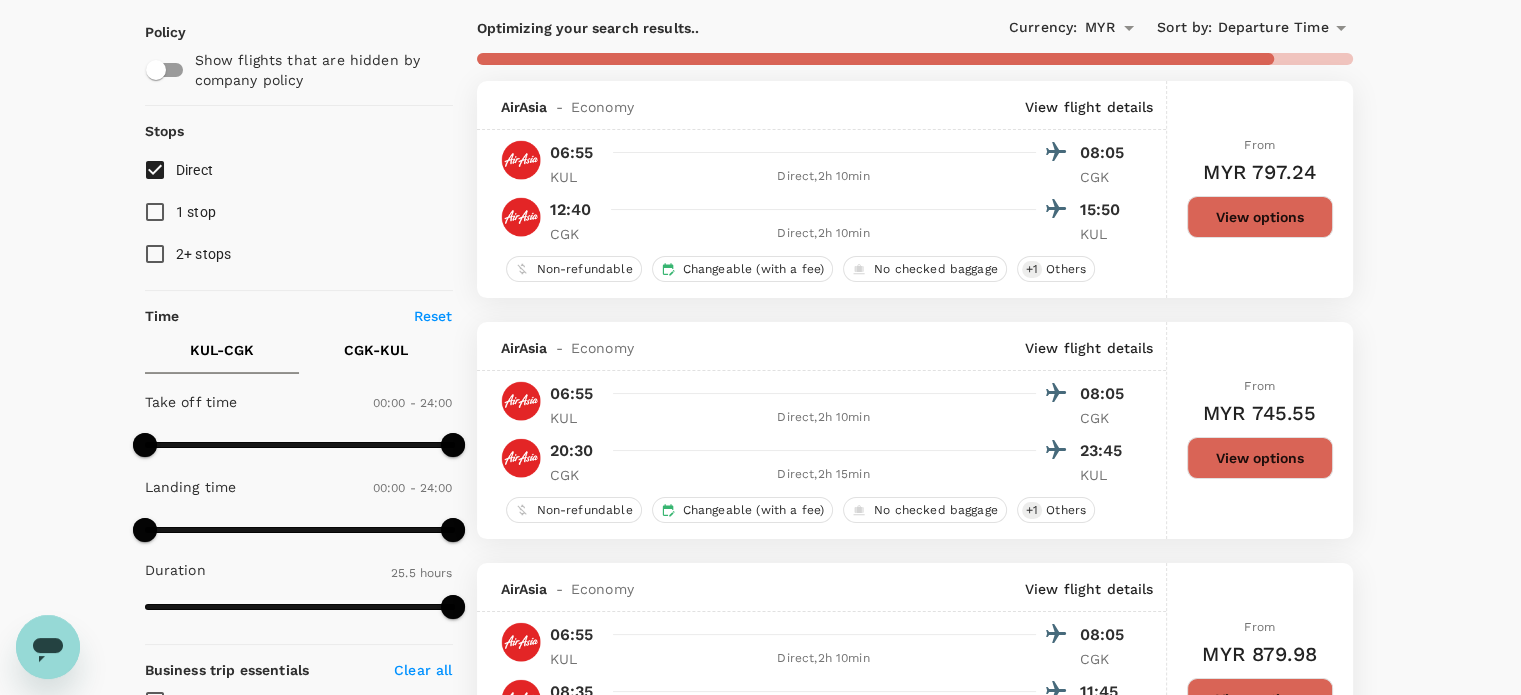 scroll, scrollTop: 200, scrollLeft: 0, axis: vertical 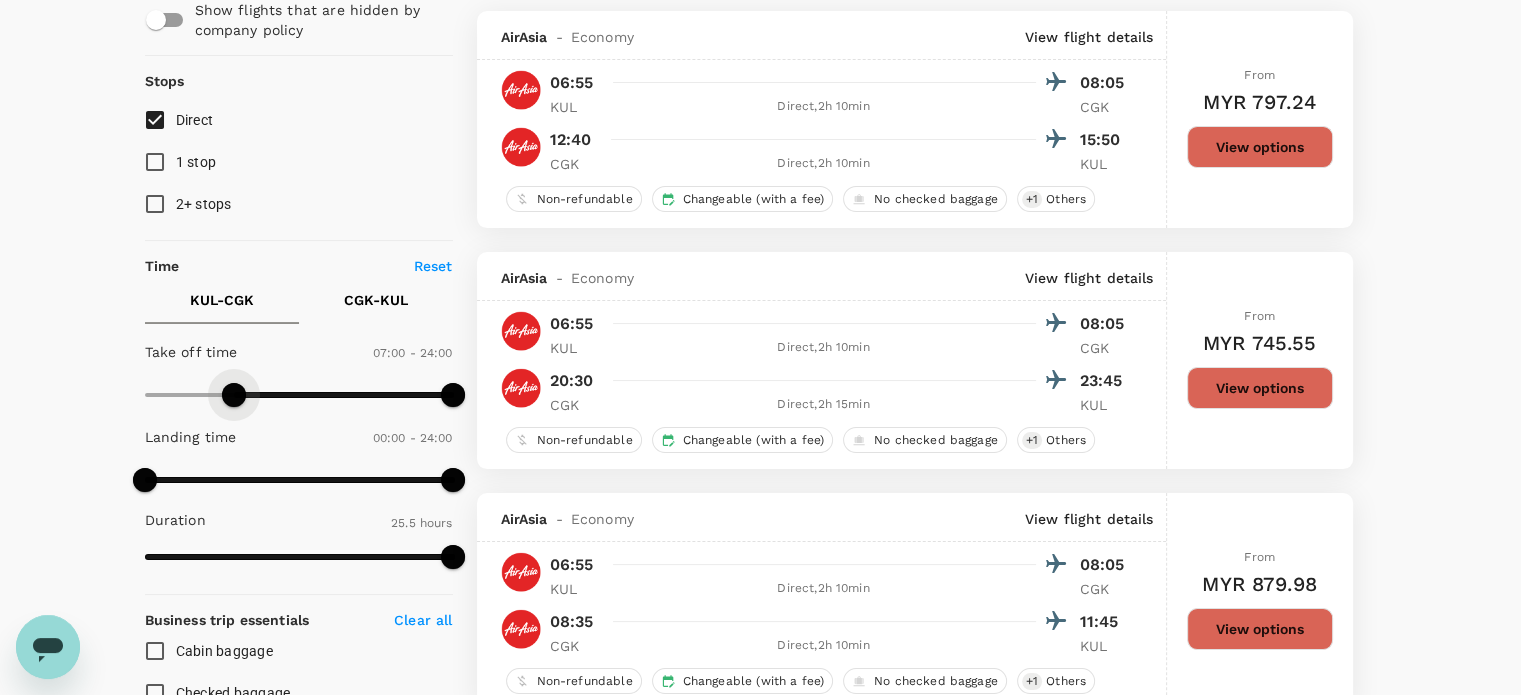 type on "480" 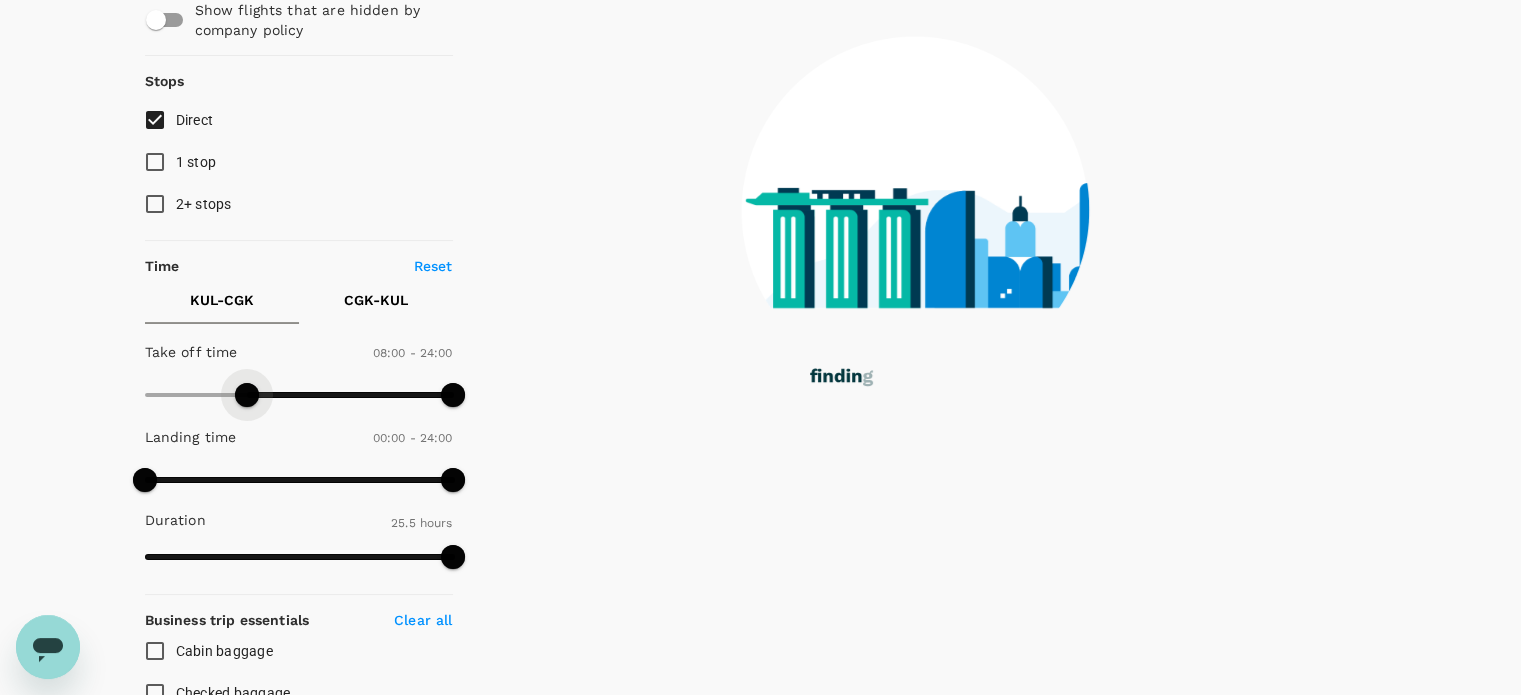 drag, startPoint x: 150, startPoint y: 399, endPoint x: 246, endPoint y: 409, distance: 96.519424 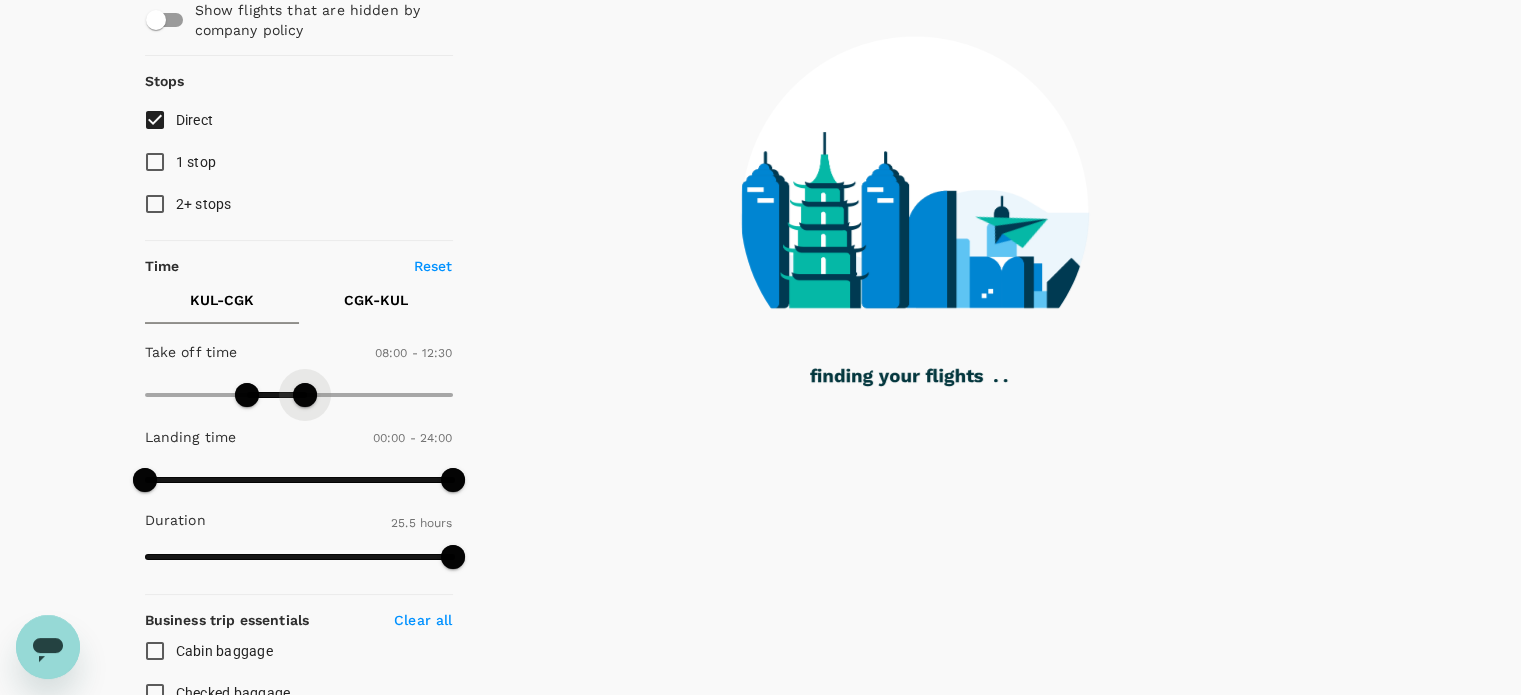 type on "720" 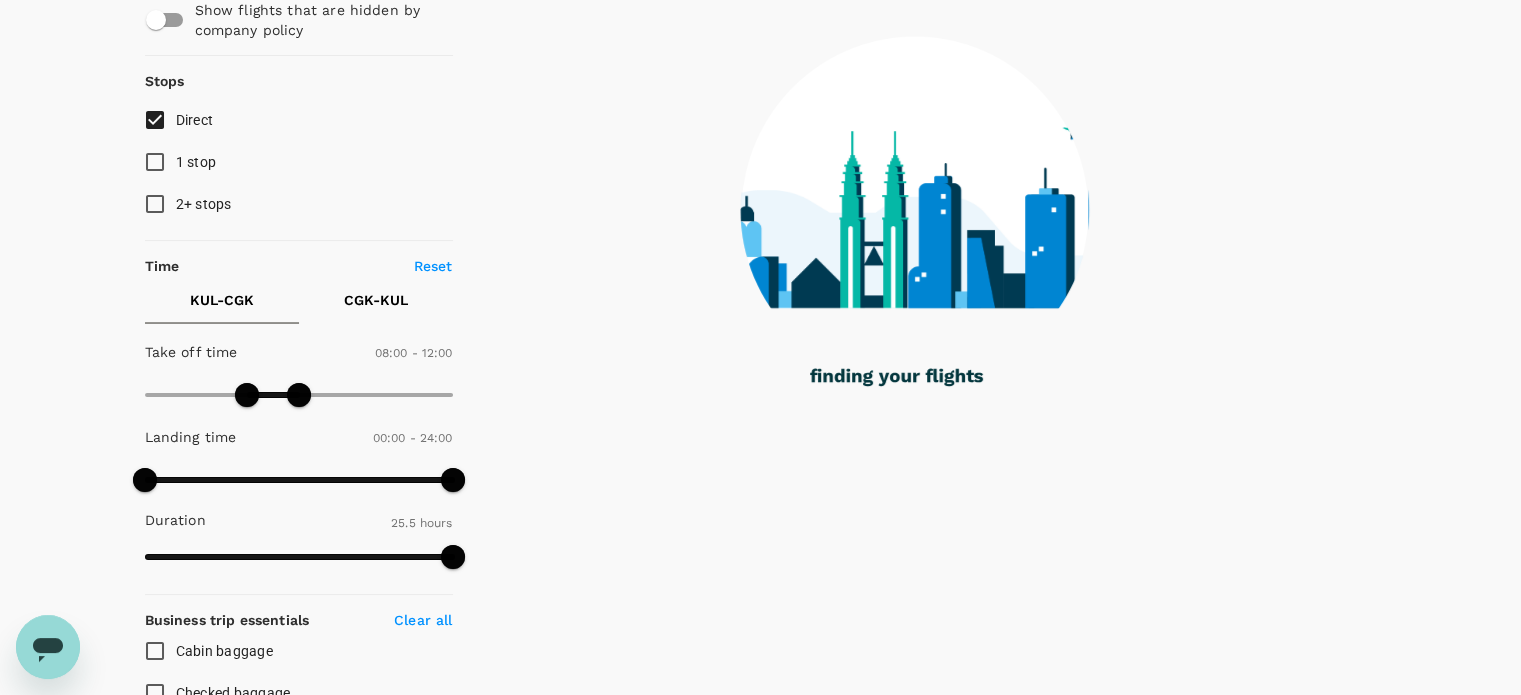 click on "CGK - KUL" at bounding box center [376, 300] 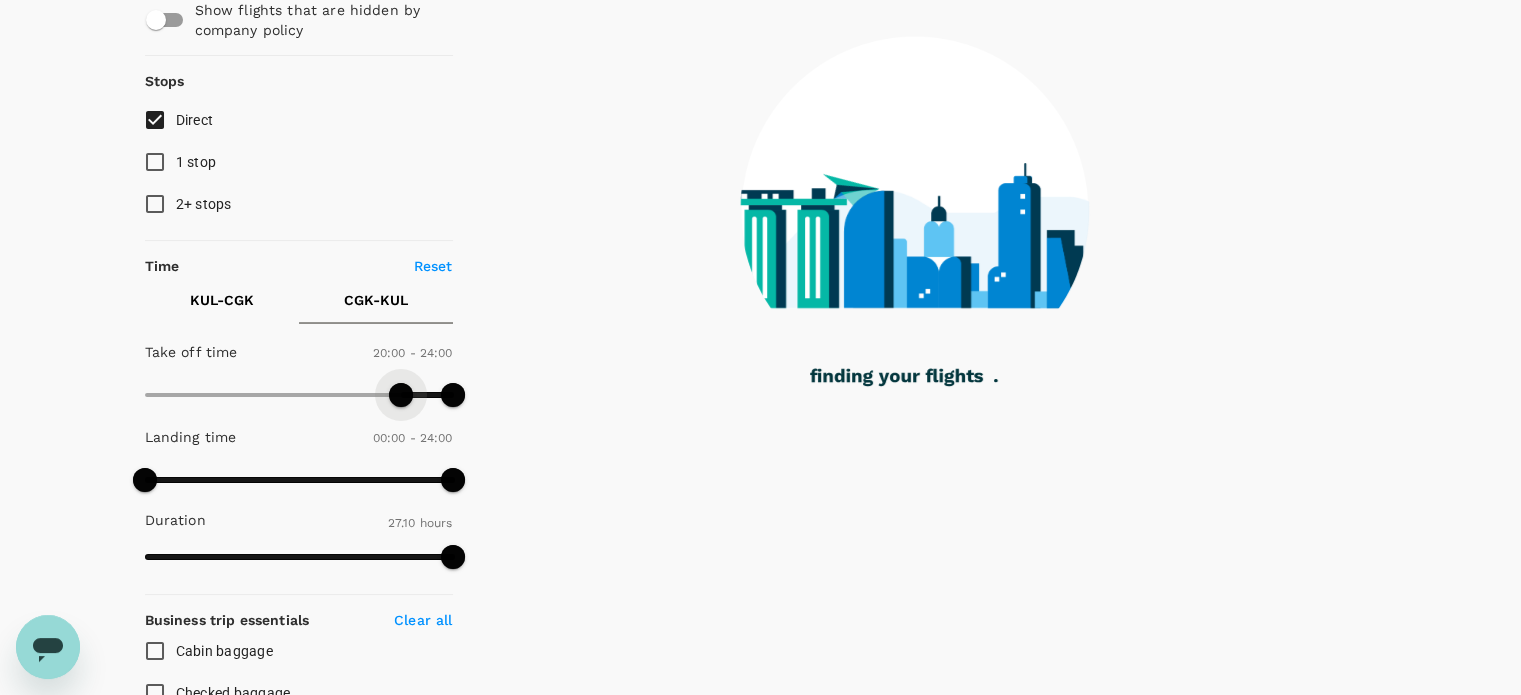 drag, startPoint x: 155, startPoint y: 394, endPoint x: 401, endPoint y: 380, distance: 246.39806 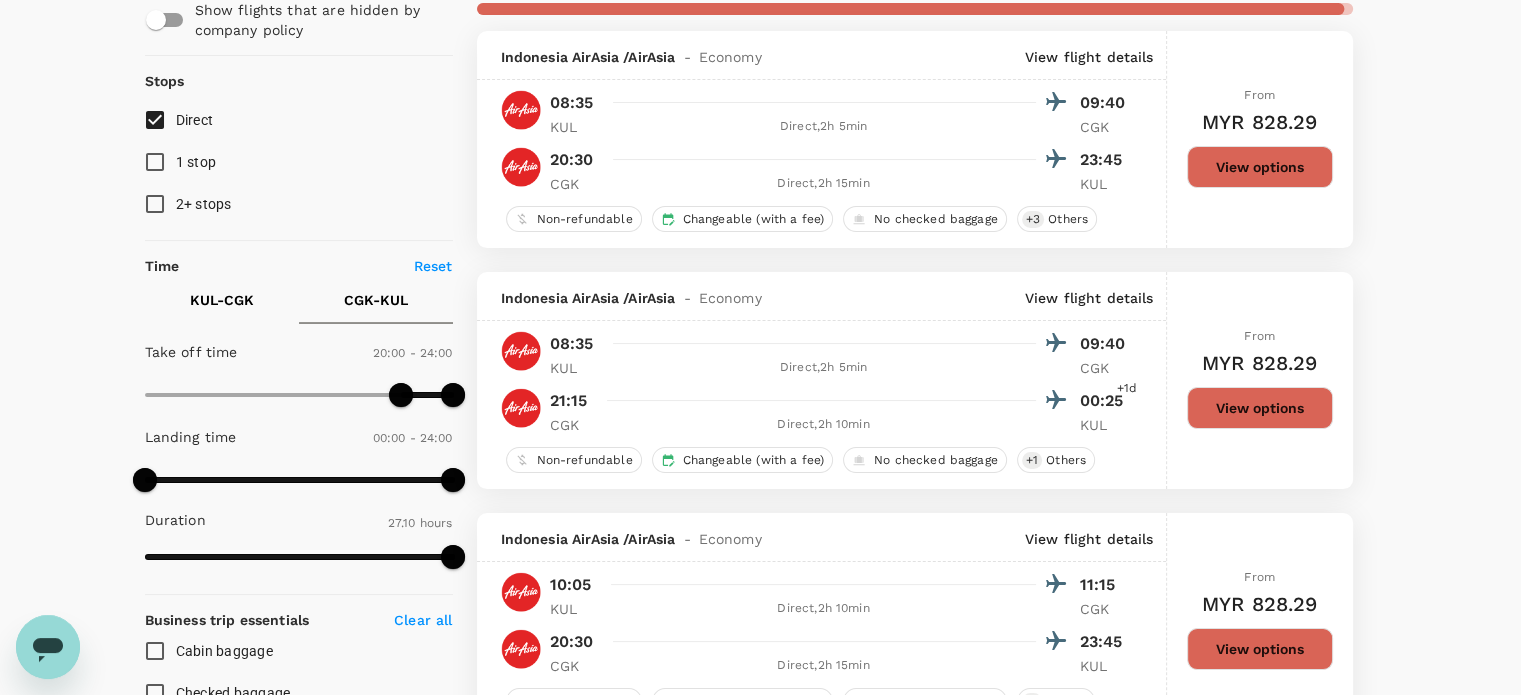 scroll, scrollTop: 300, scrollLeft: 0, axis: vertical 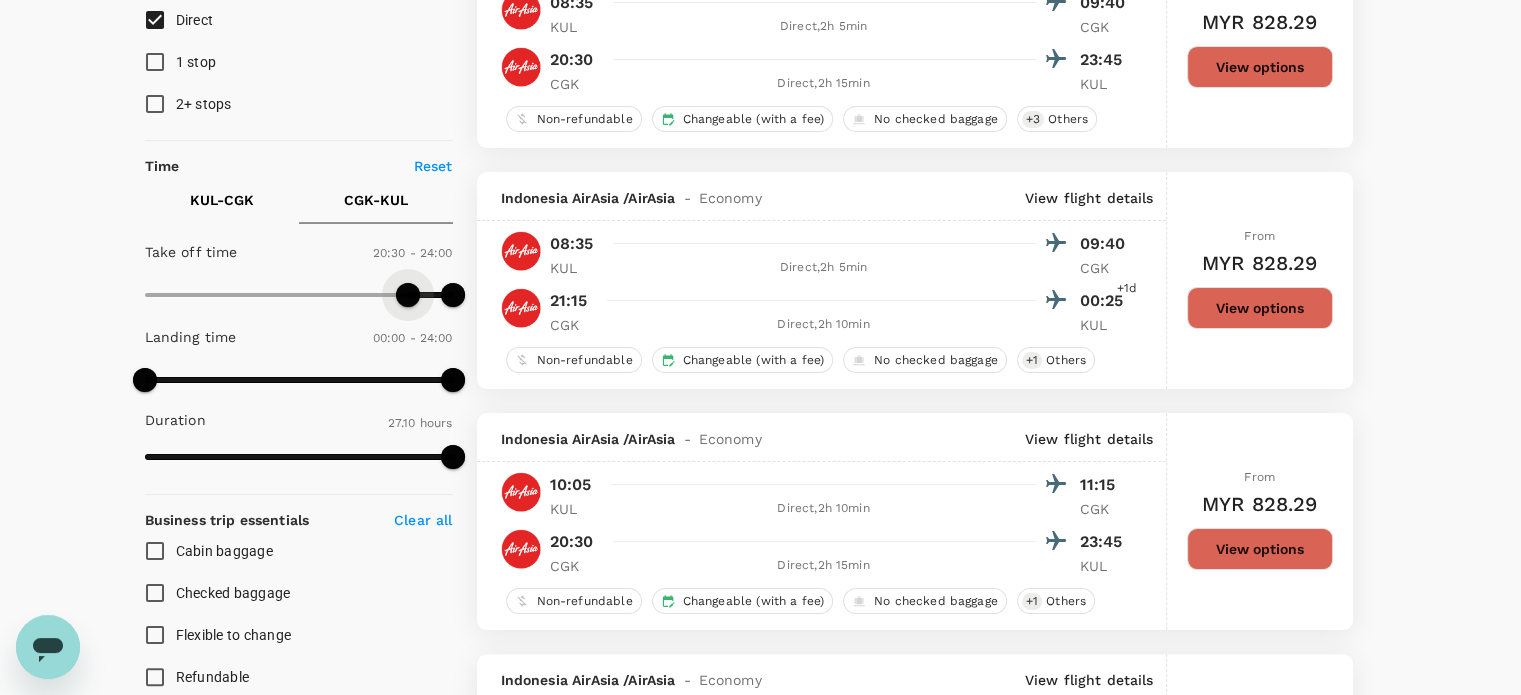 type on "1260" 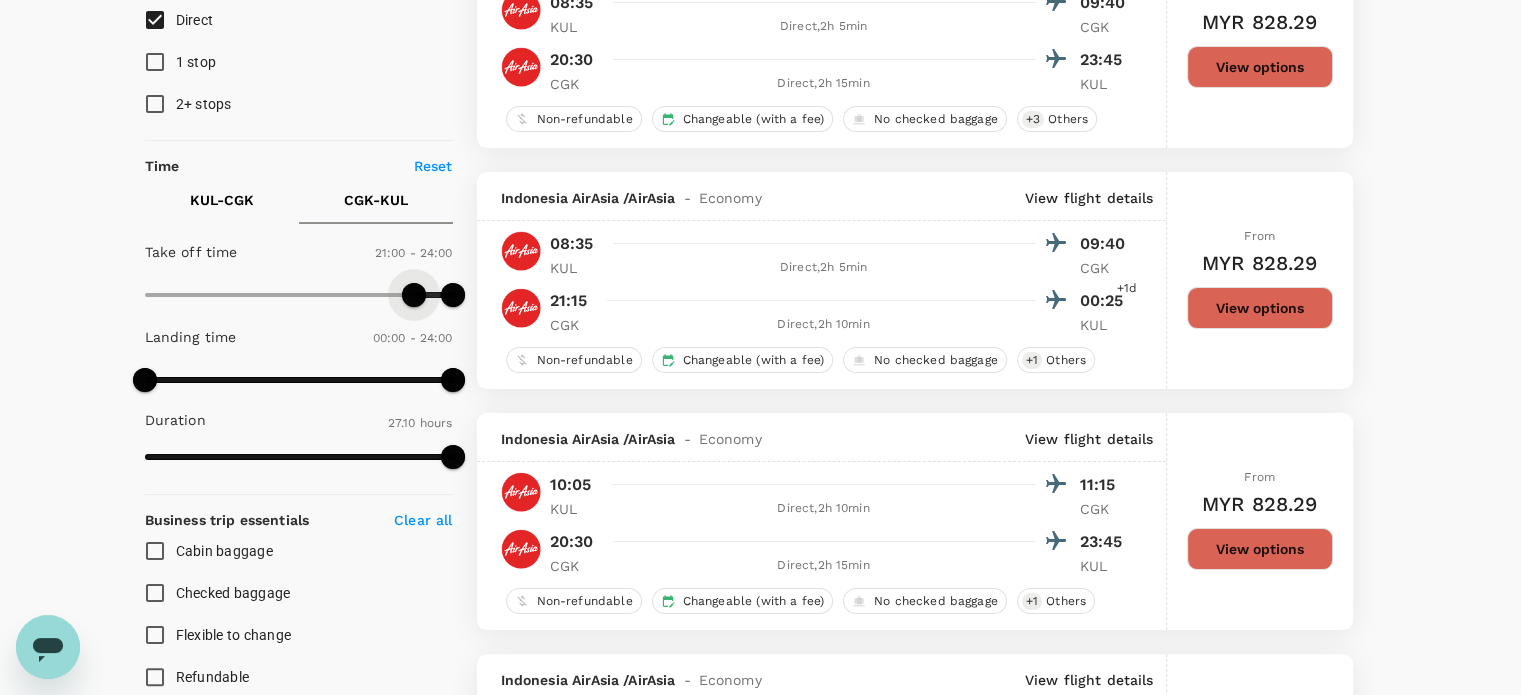 click at bounding box center [414, 295] 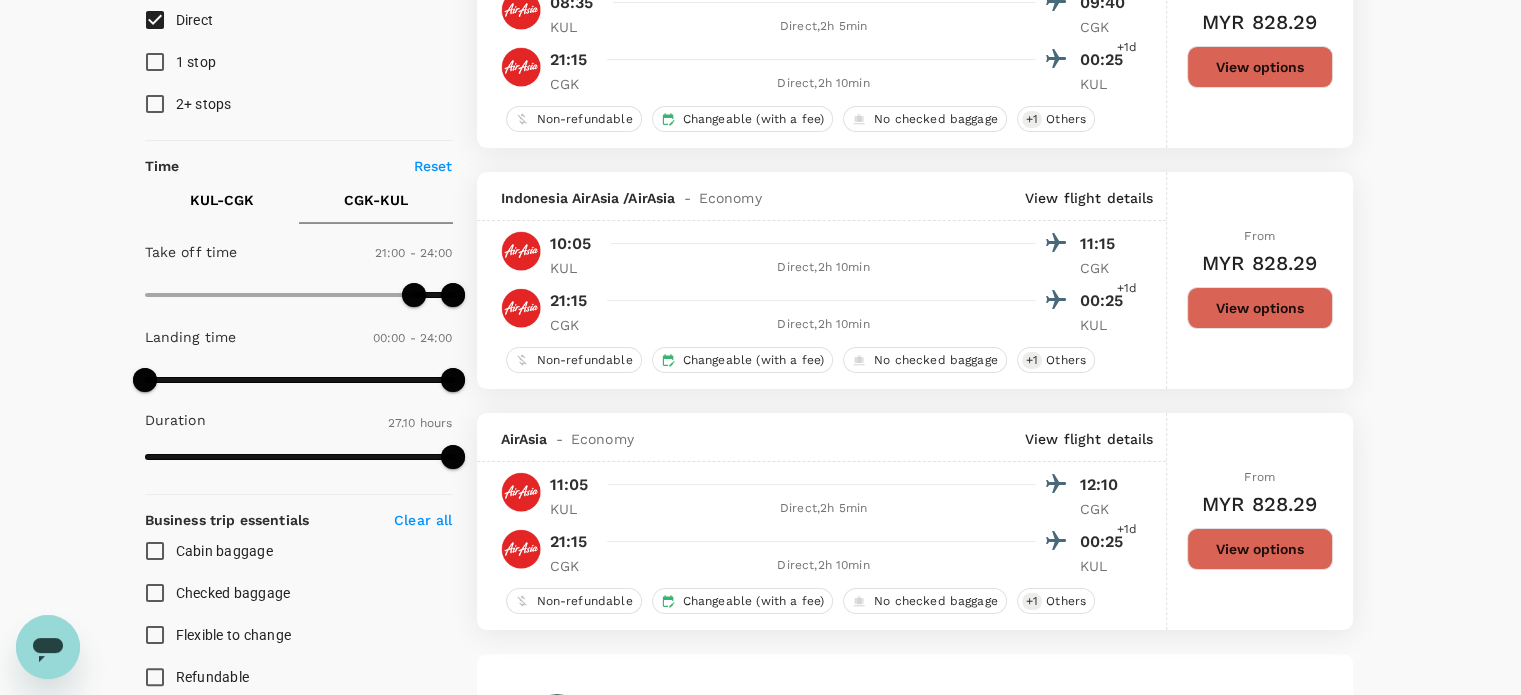 scroll, scrollTop: 100, scrollLeft: 0, axis: vertical 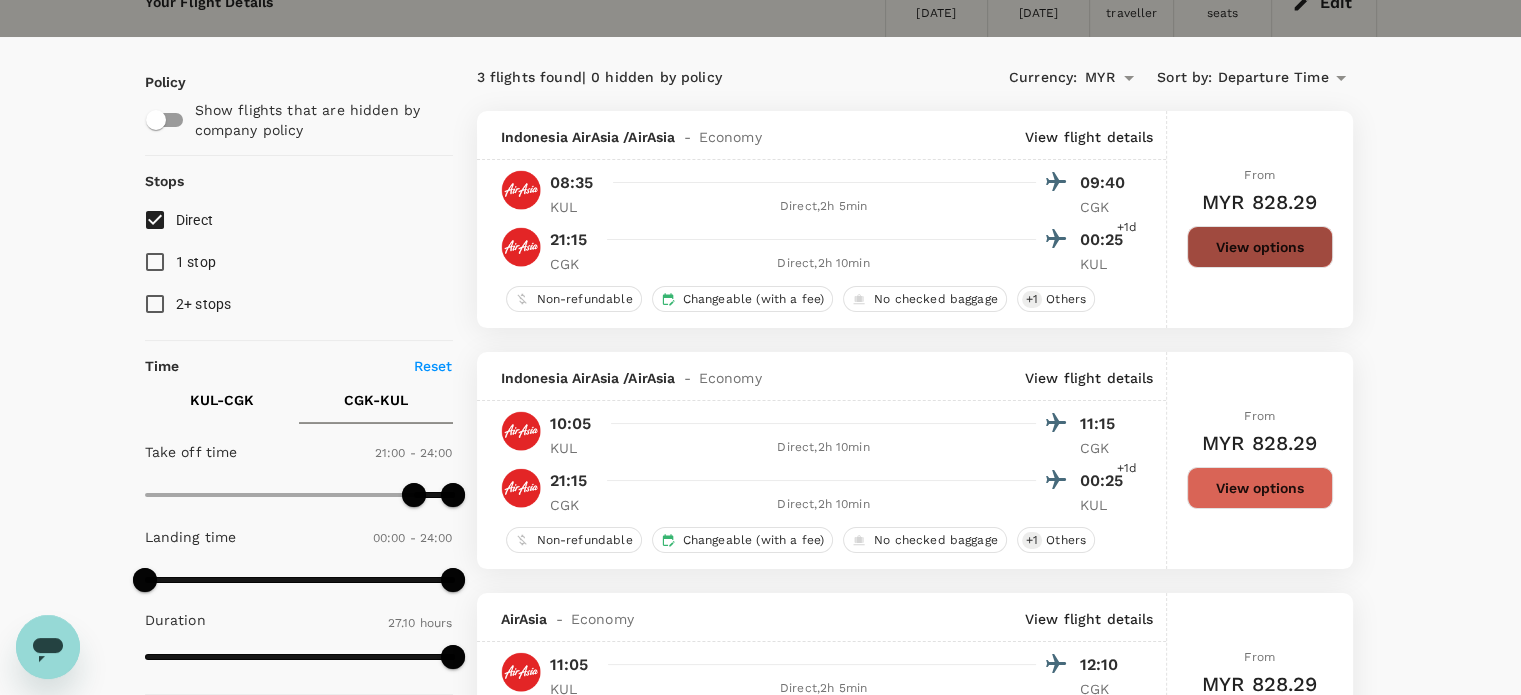 click on "View options" at bounding box center [1260, 247] 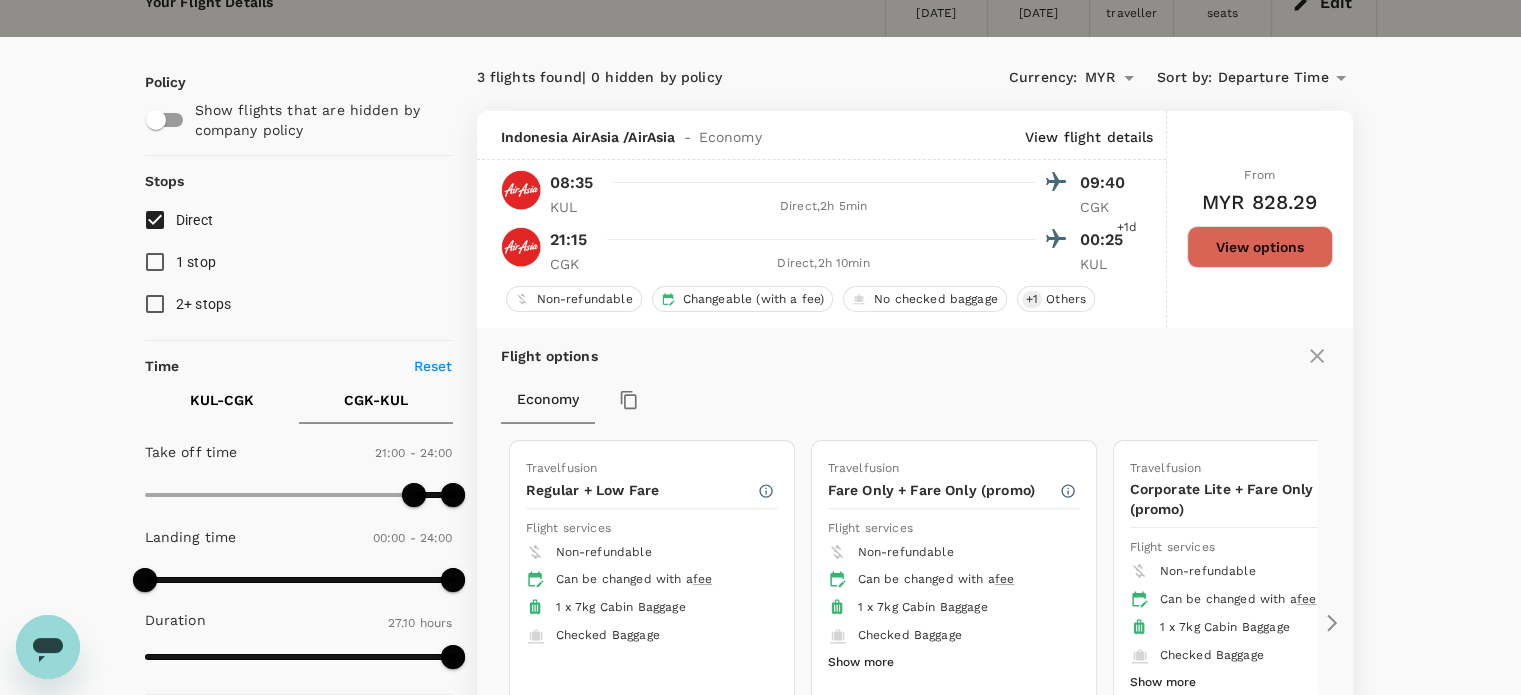 scroll, scrollTop: 211, scrollLeft: 0, axis: vertical 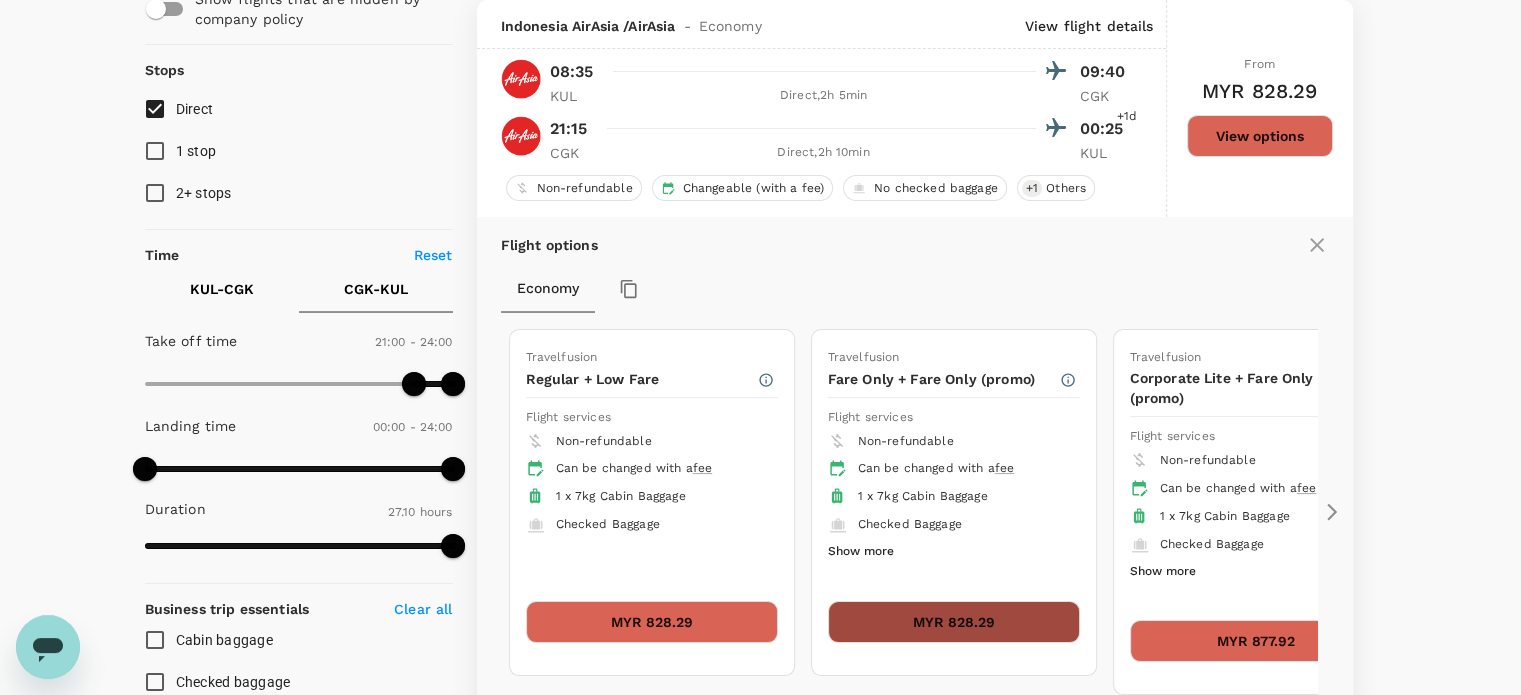 click on "MYR 828.29" at bounding box center (954, 622) 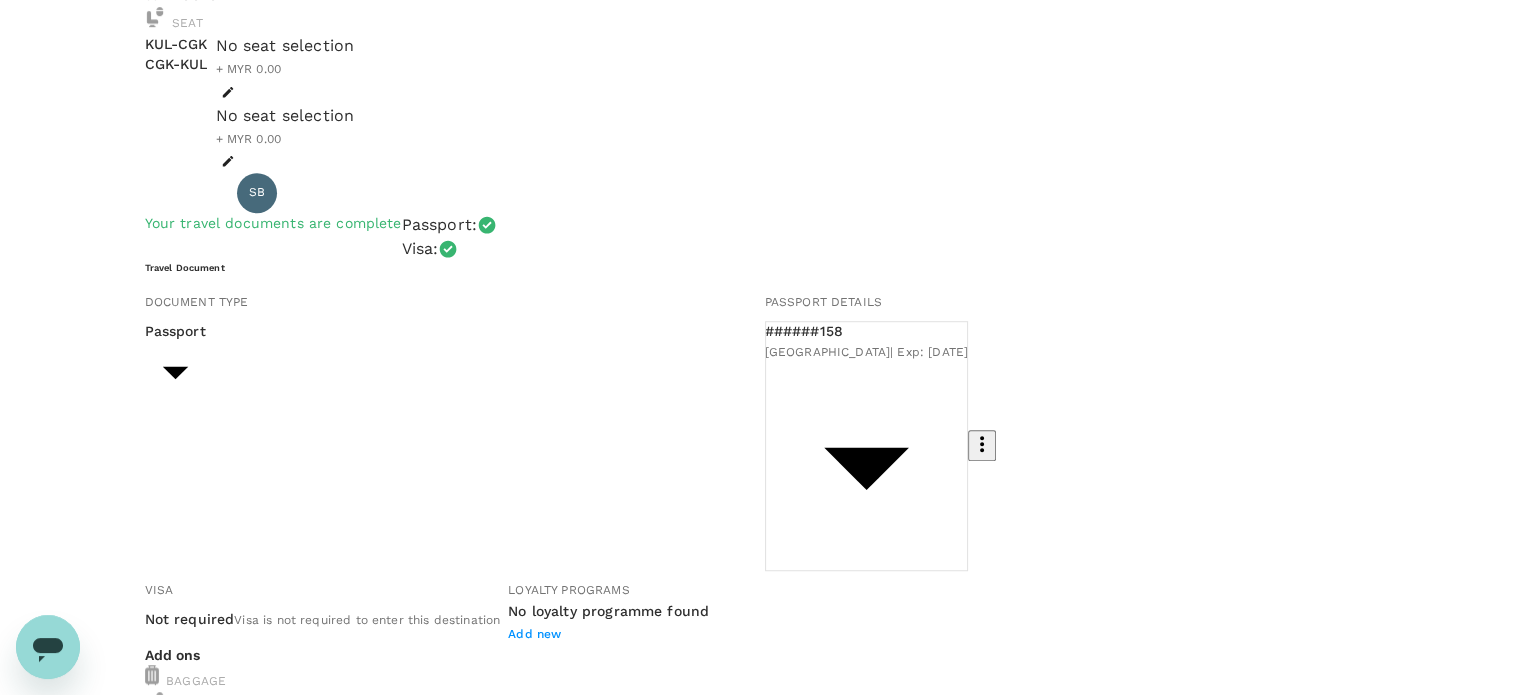 scroll, scrollTop: 1492, scrollLeft: 0, axis: vertical 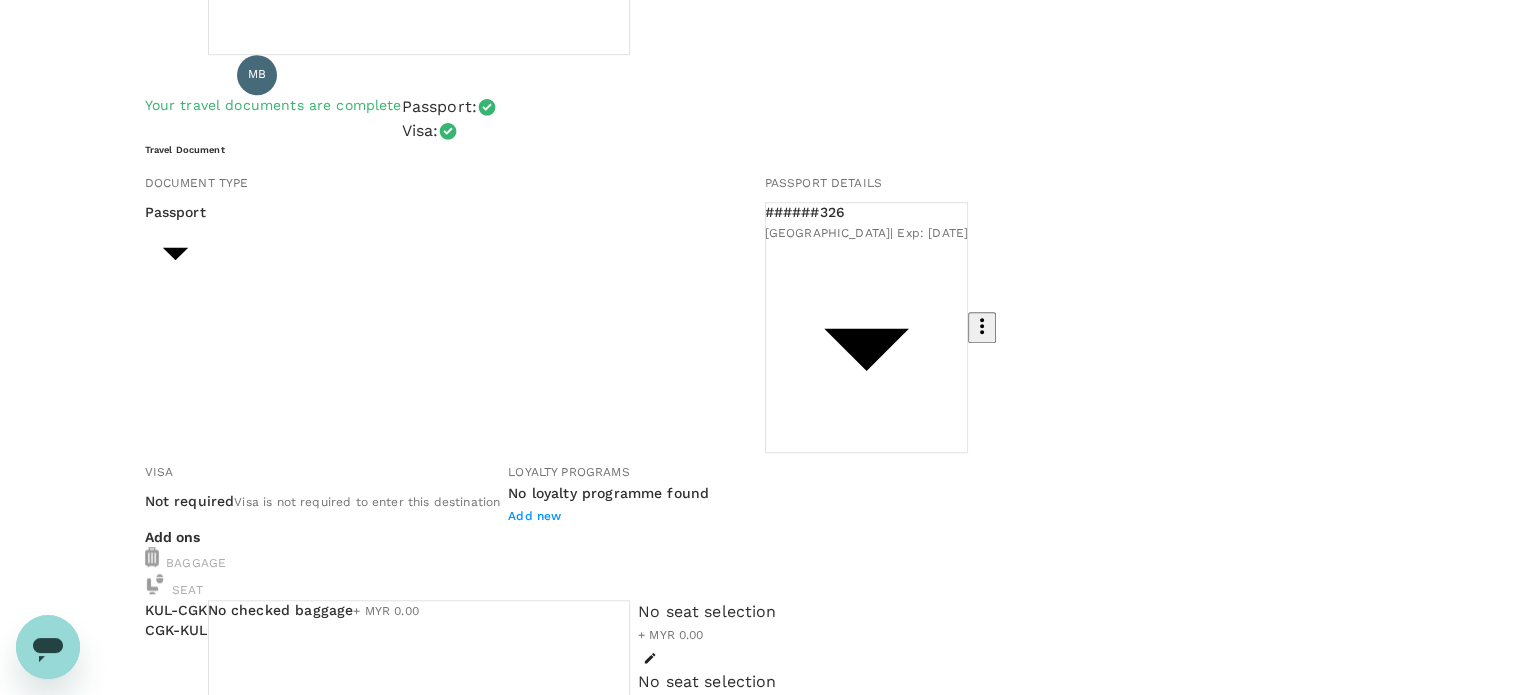 click 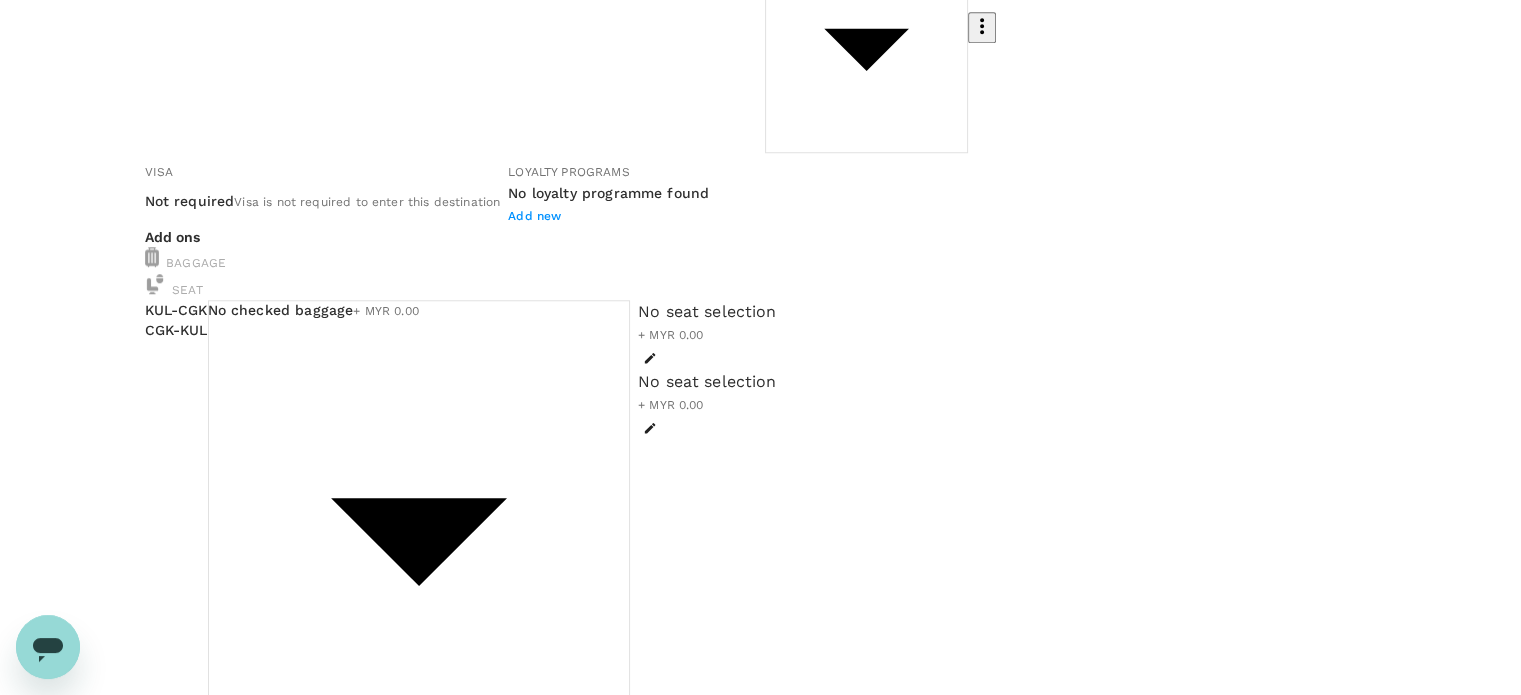 scroll, scrollTop: 1811, scrollLeft: 0, axis: vertical 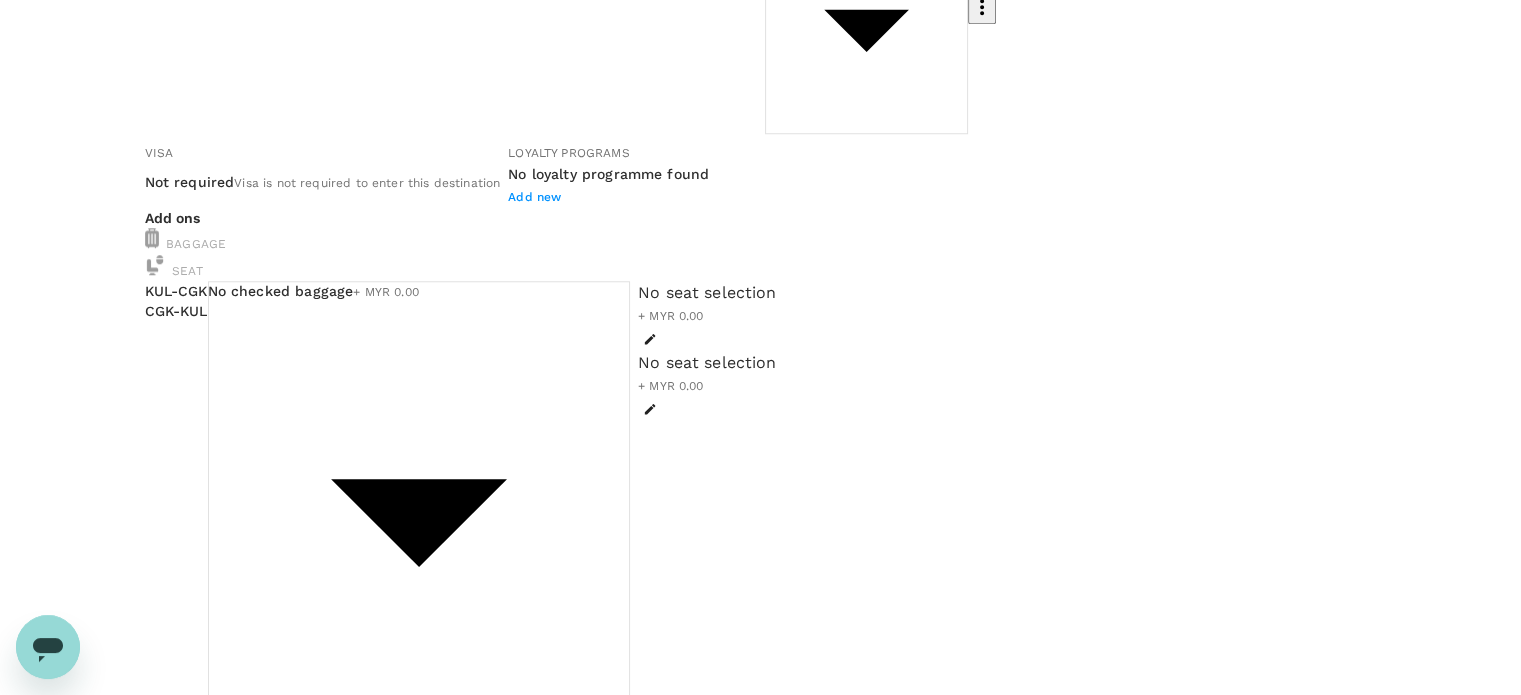 click at bounding box center [223, 3248] 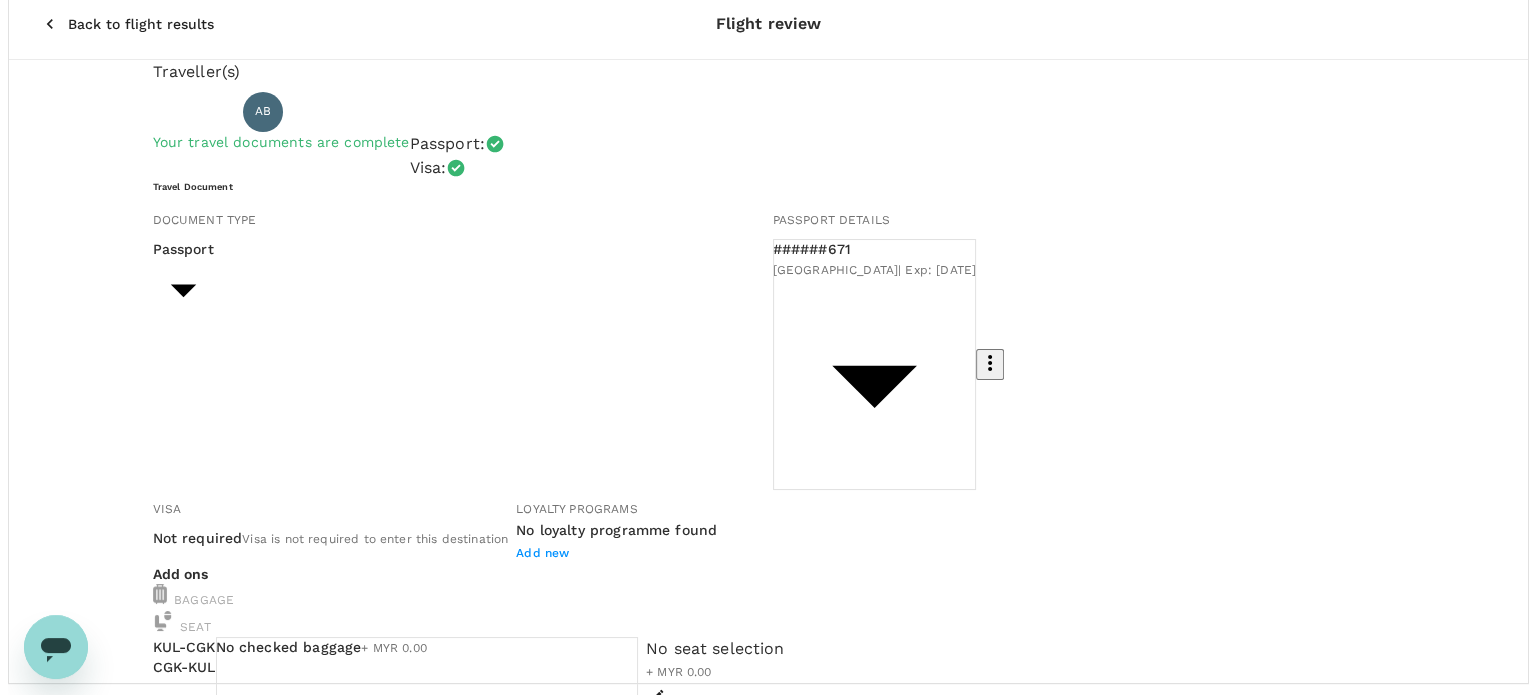 scroll, scrollTop: 111, scrollLeft: 0, axis: vertical 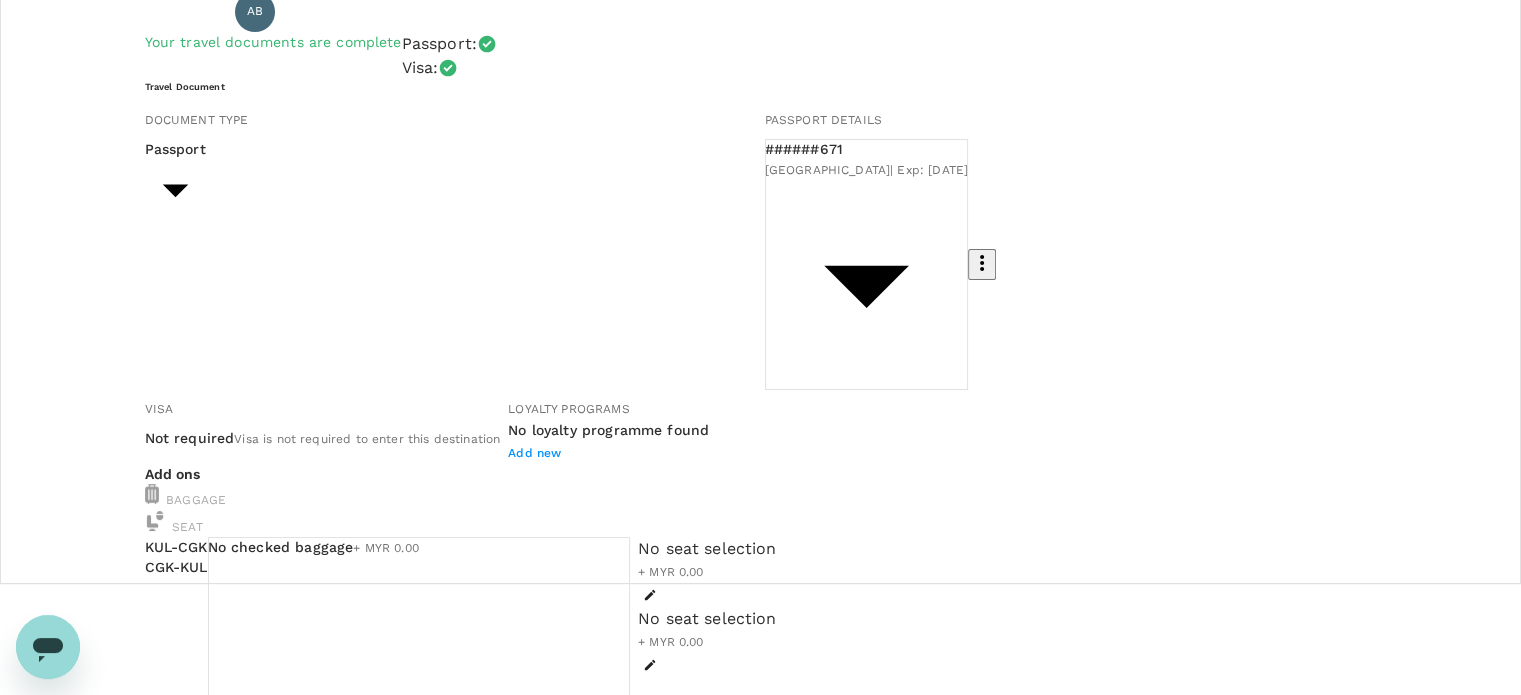 type on "Please purchase Nasi Lemak [PERSON_NAME] if the rate RM 17.00 for all traveler" 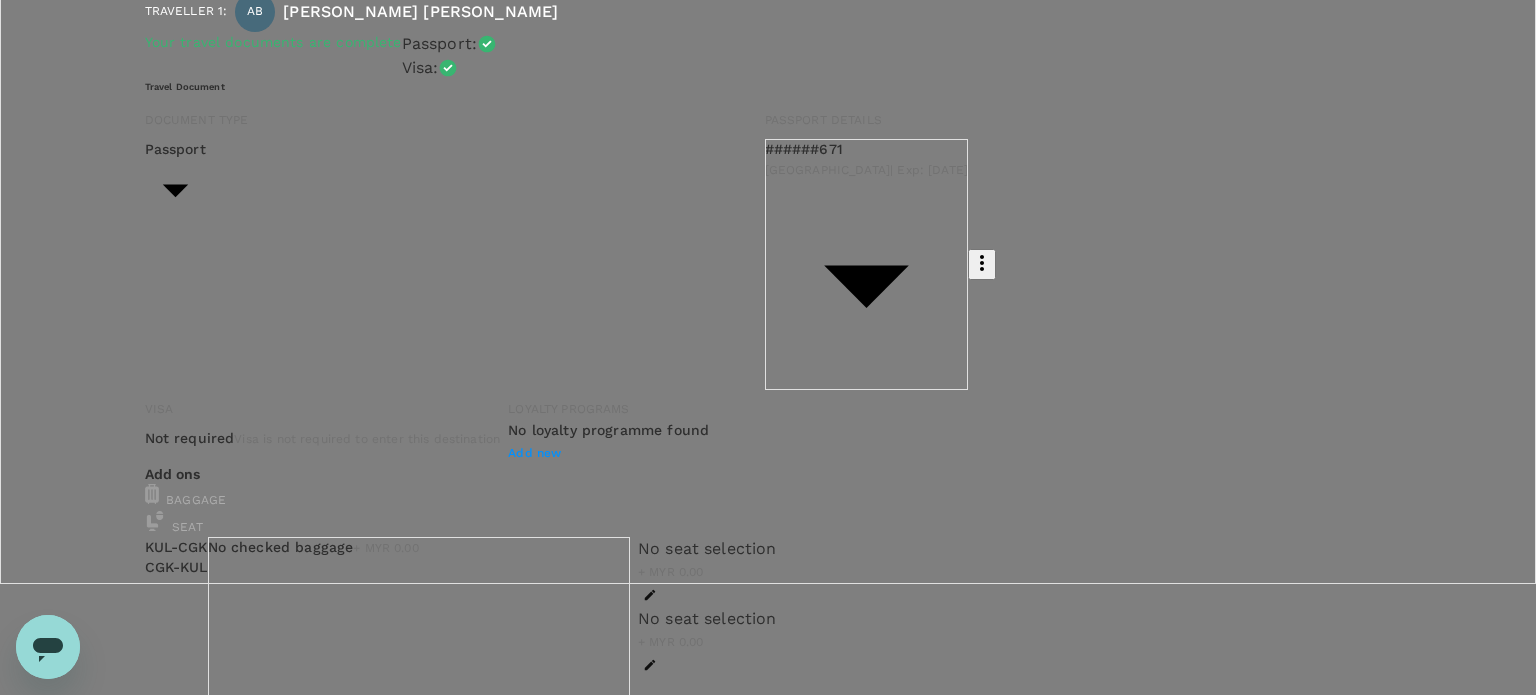 scroll, scrollTop: 151, scrollLeft: 0, axis: vertical 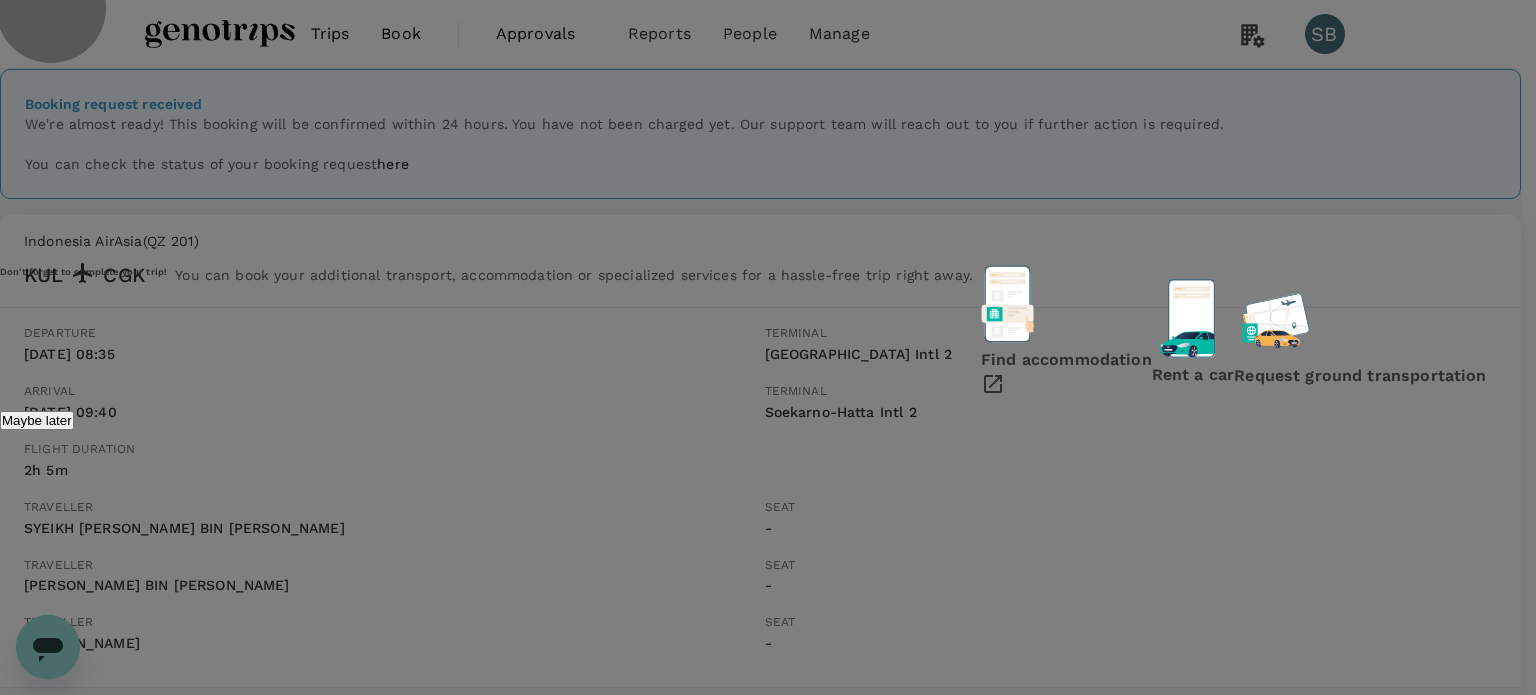 click on "Maybe later" at bounding box center (37, 420) 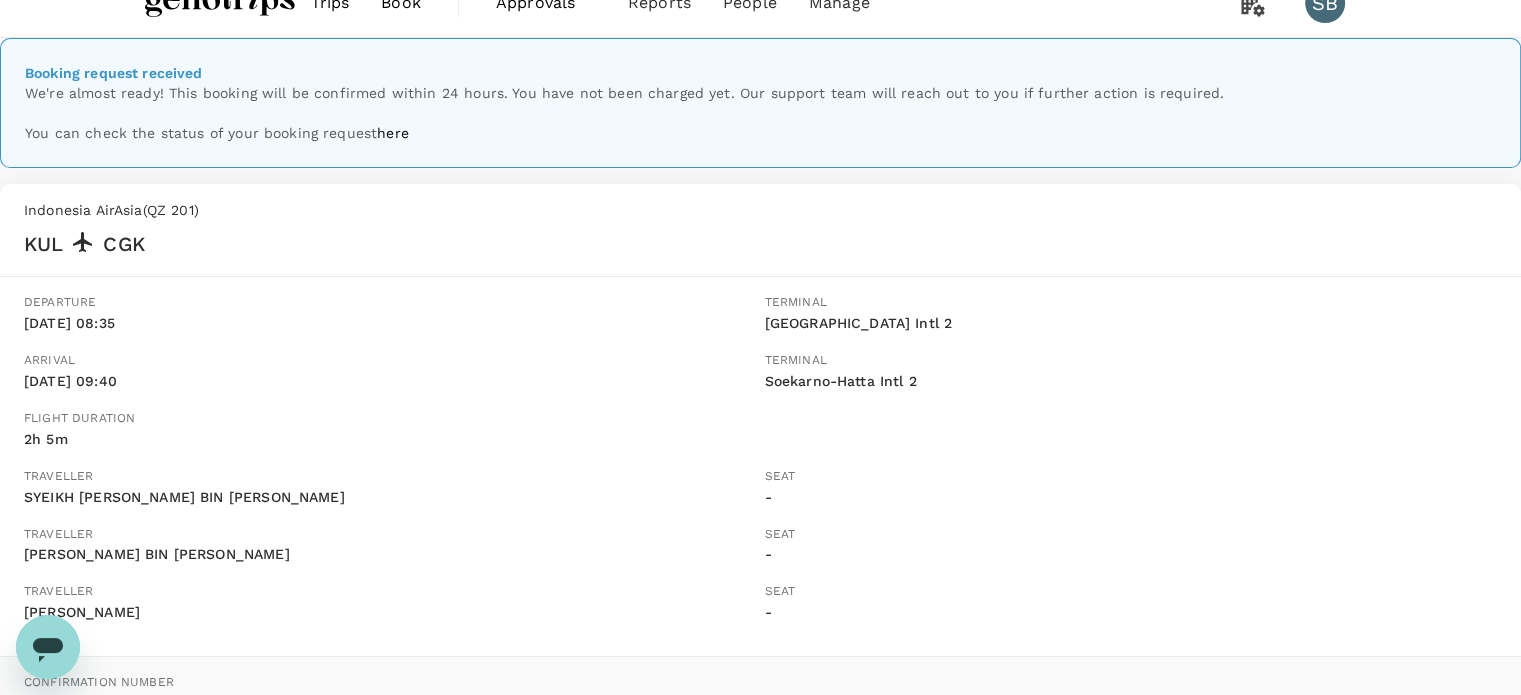 scroll, scrollTop: 0, scrollLeft: 0, axis: both 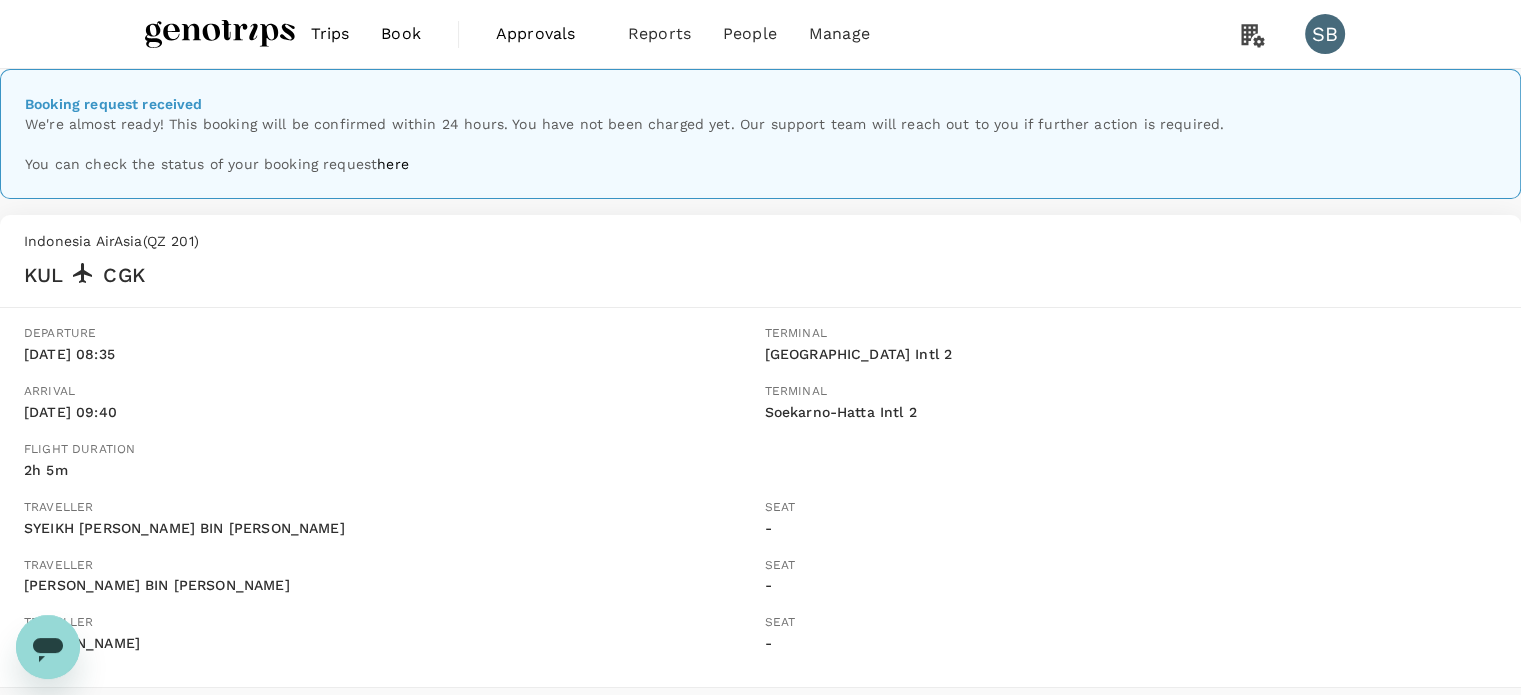click at bounding box center [220, 34] 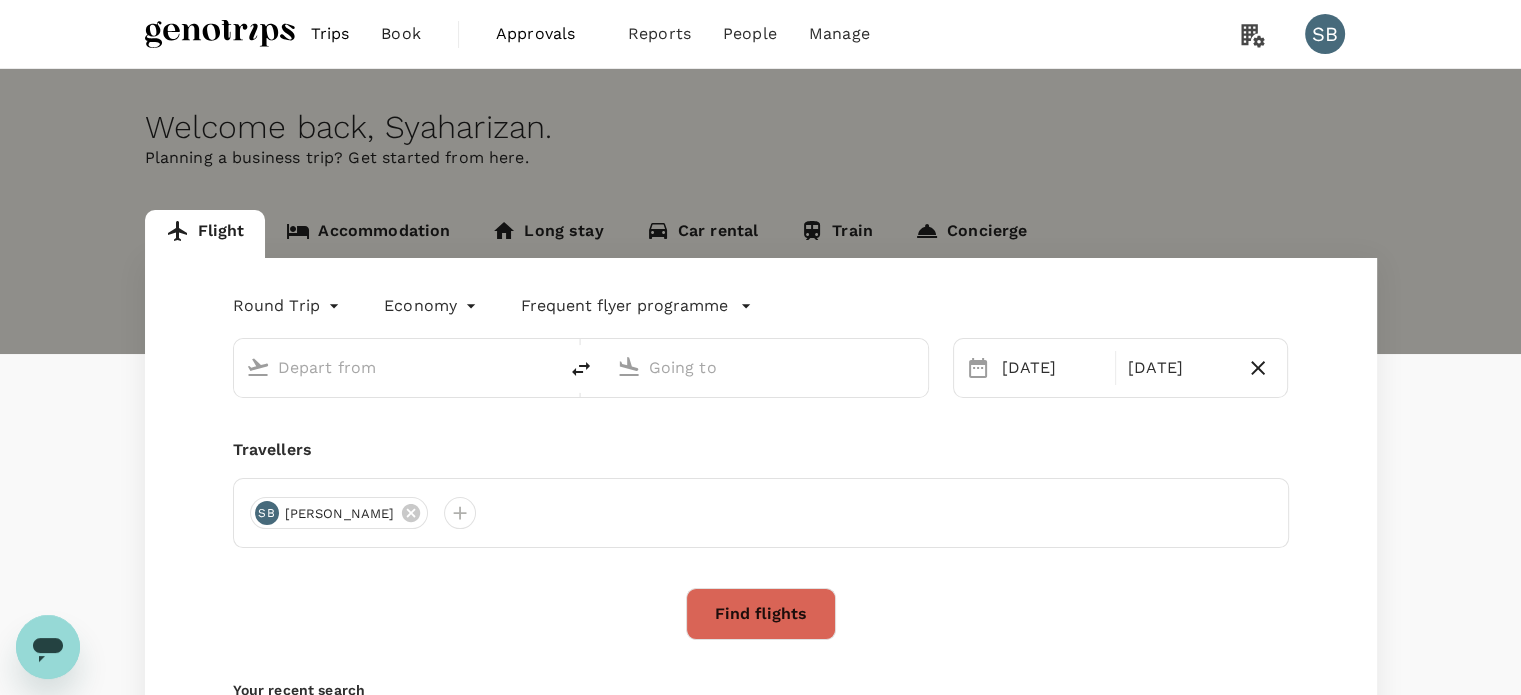 type on "Kuala Lumpur Intl ([GEOGRAPHIC_DATA])" 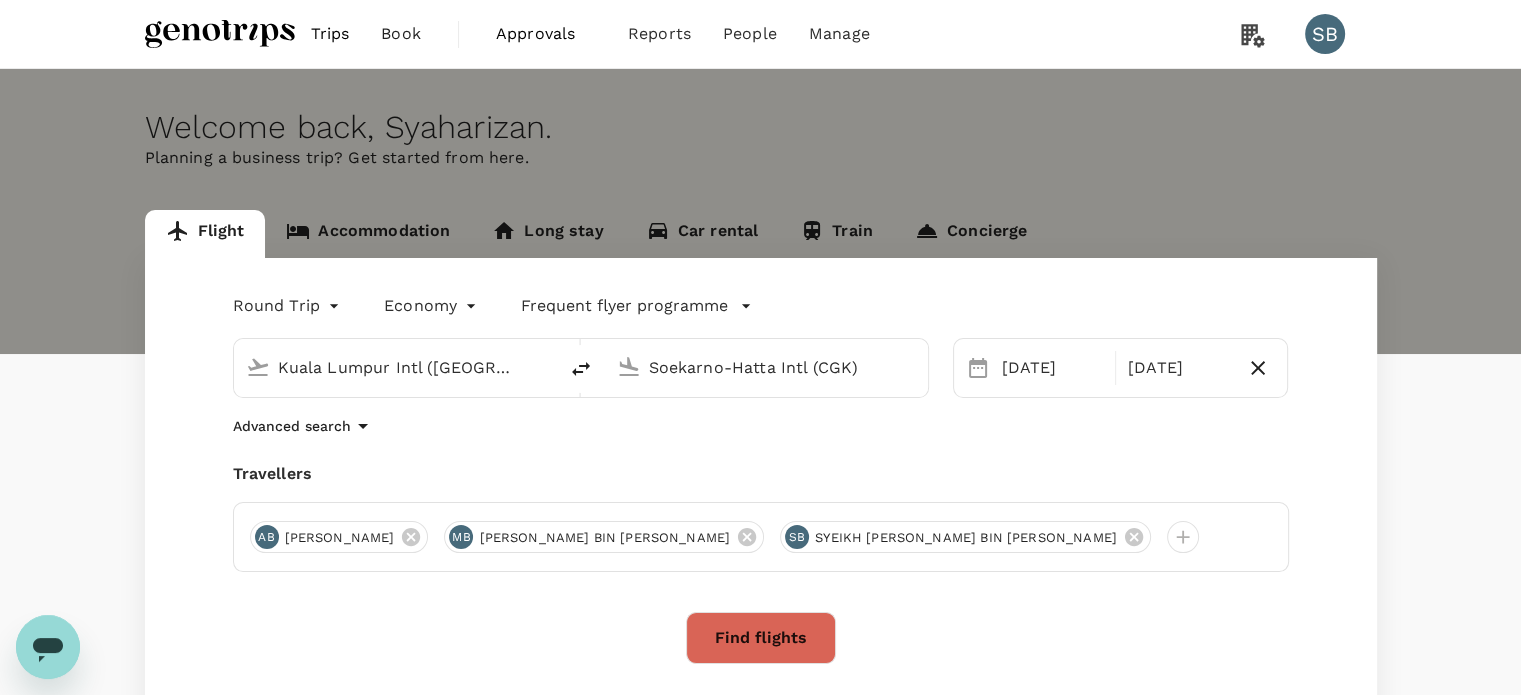 type 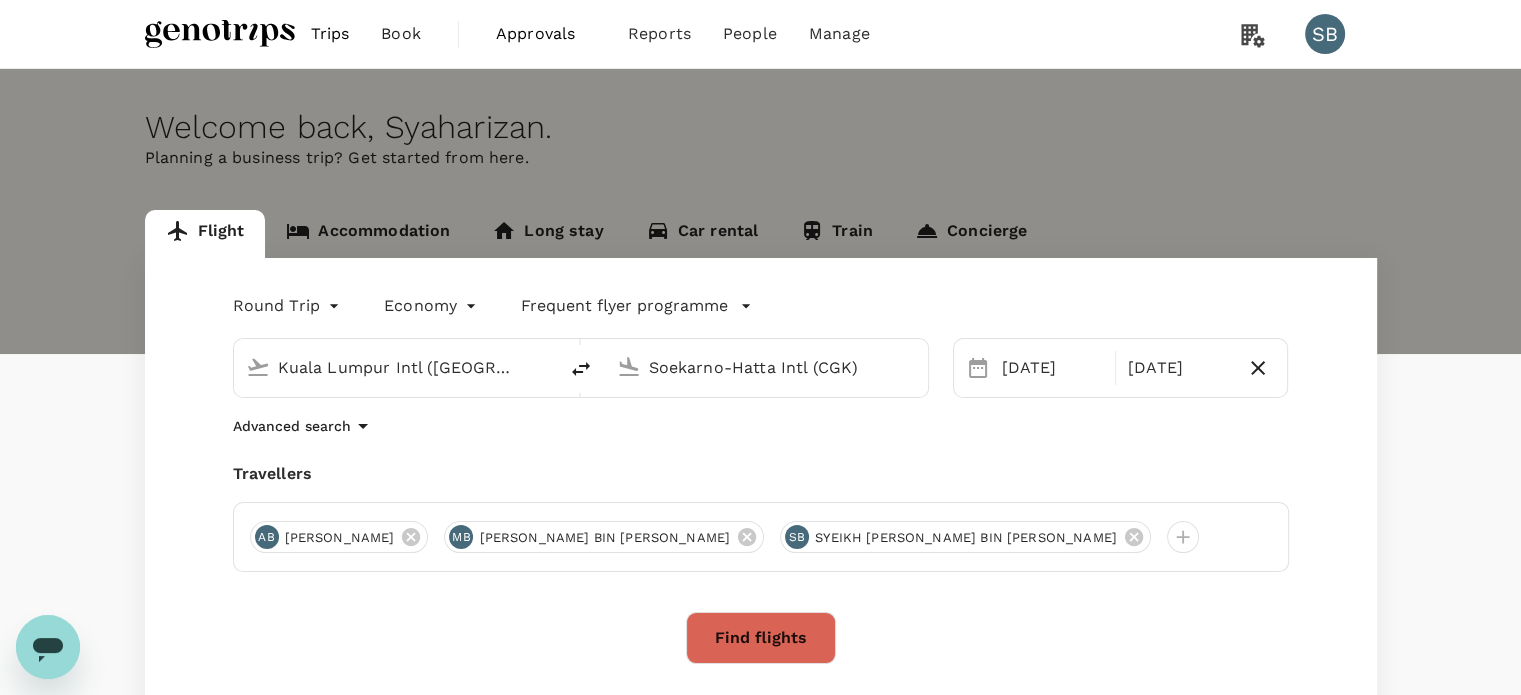 type 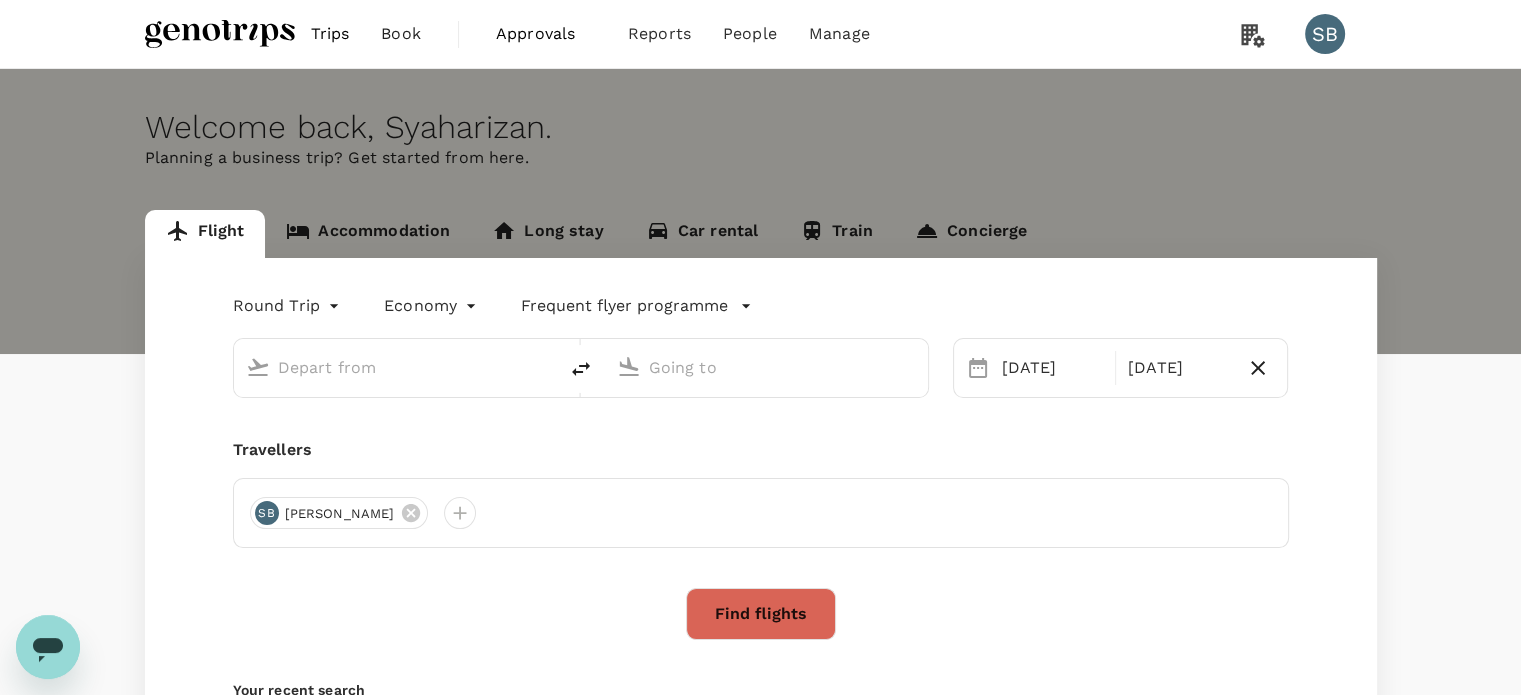 click on "Accommodation" at bounding box center [368, 234] 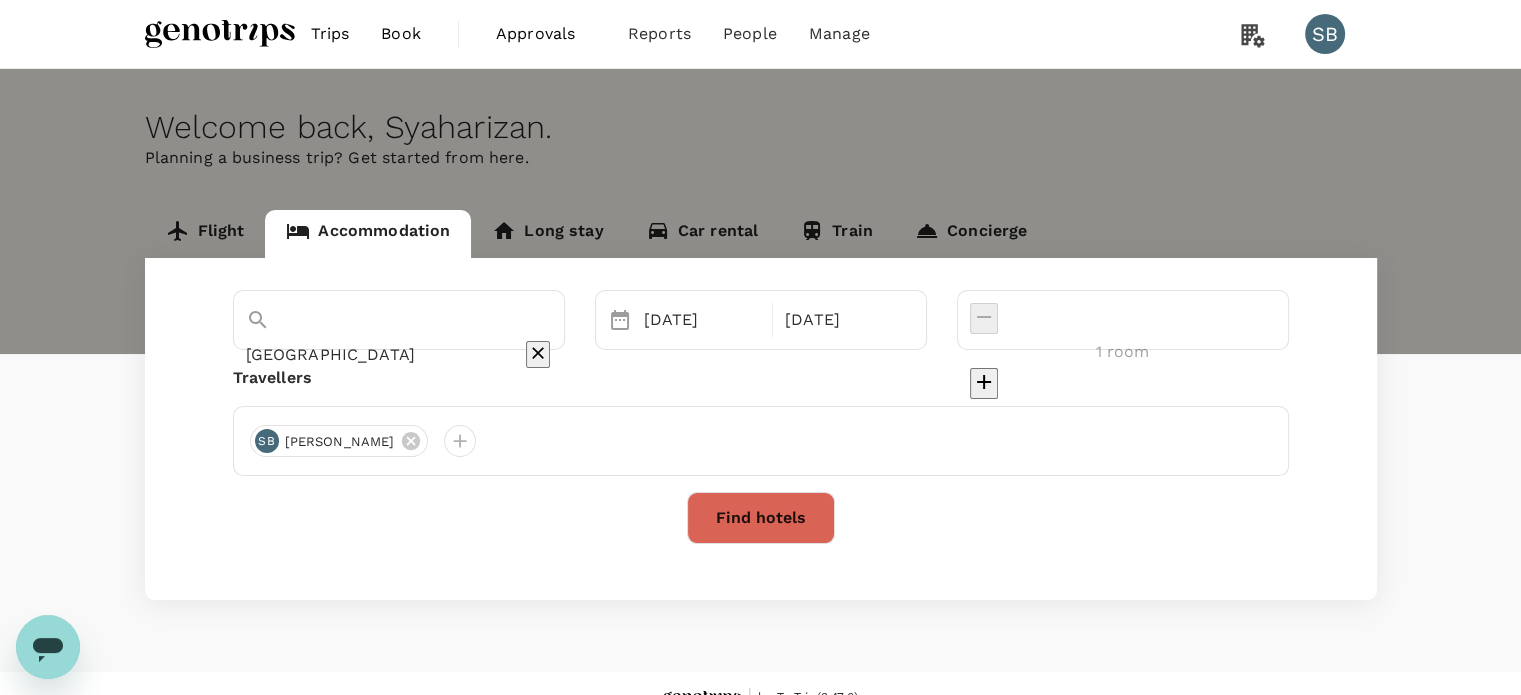type on "3 rooms" 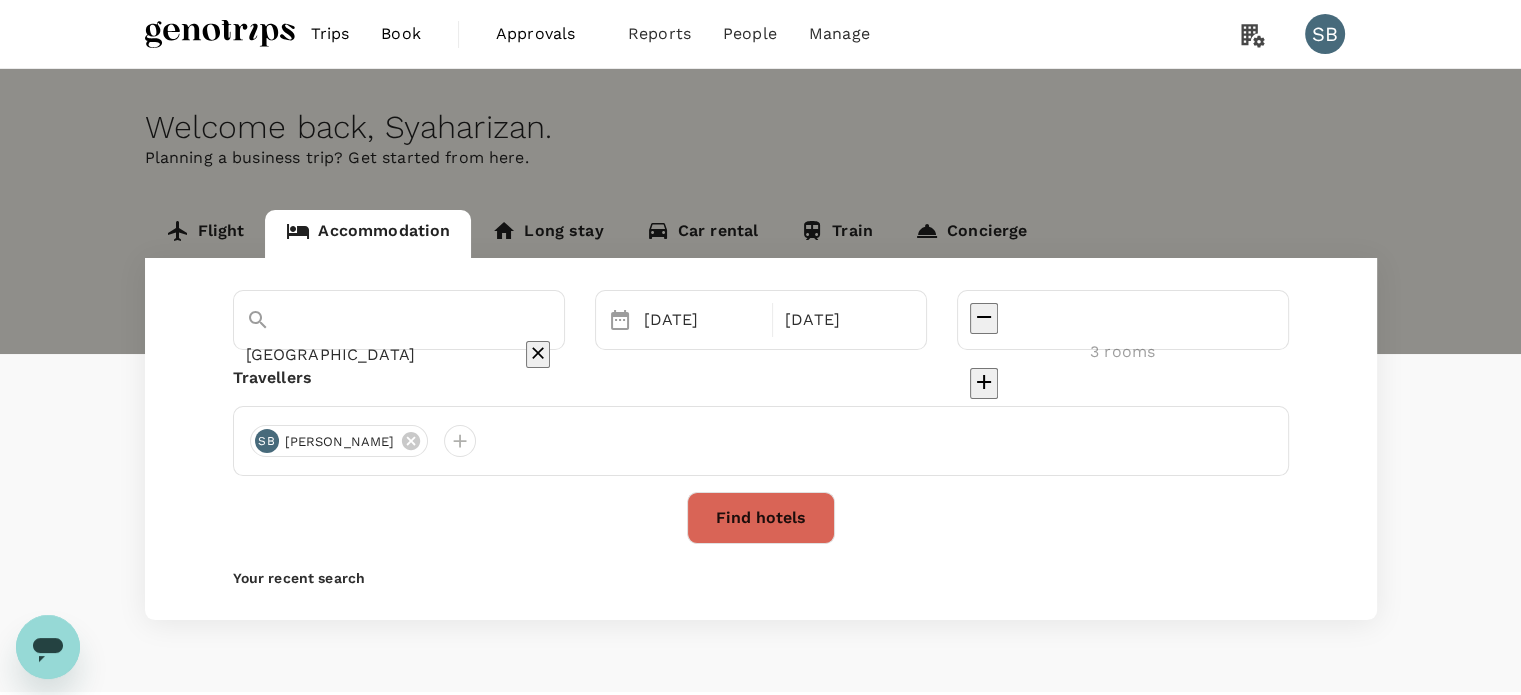 type on "[GEOGRAPHIC_DATA] Cikini" 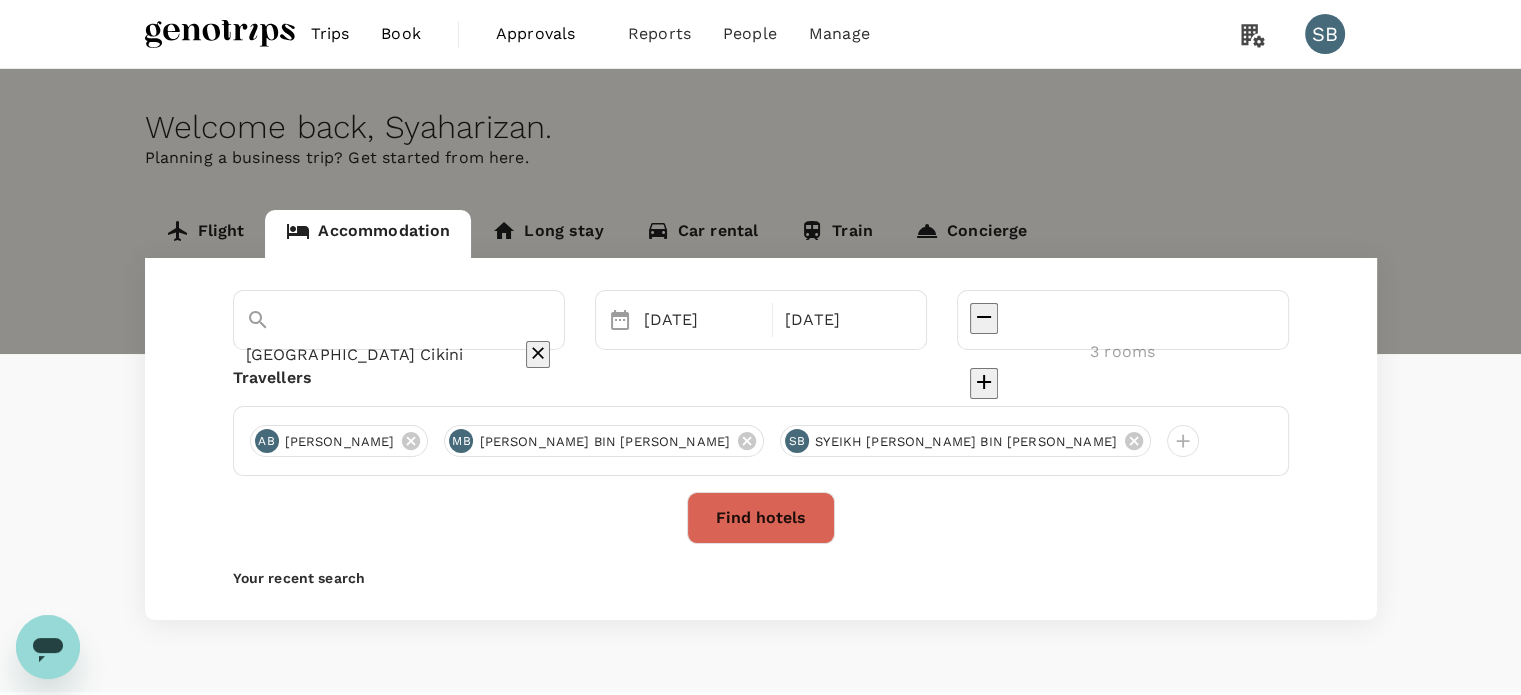 click on "Find hotels" at bounding box center (761, 518) 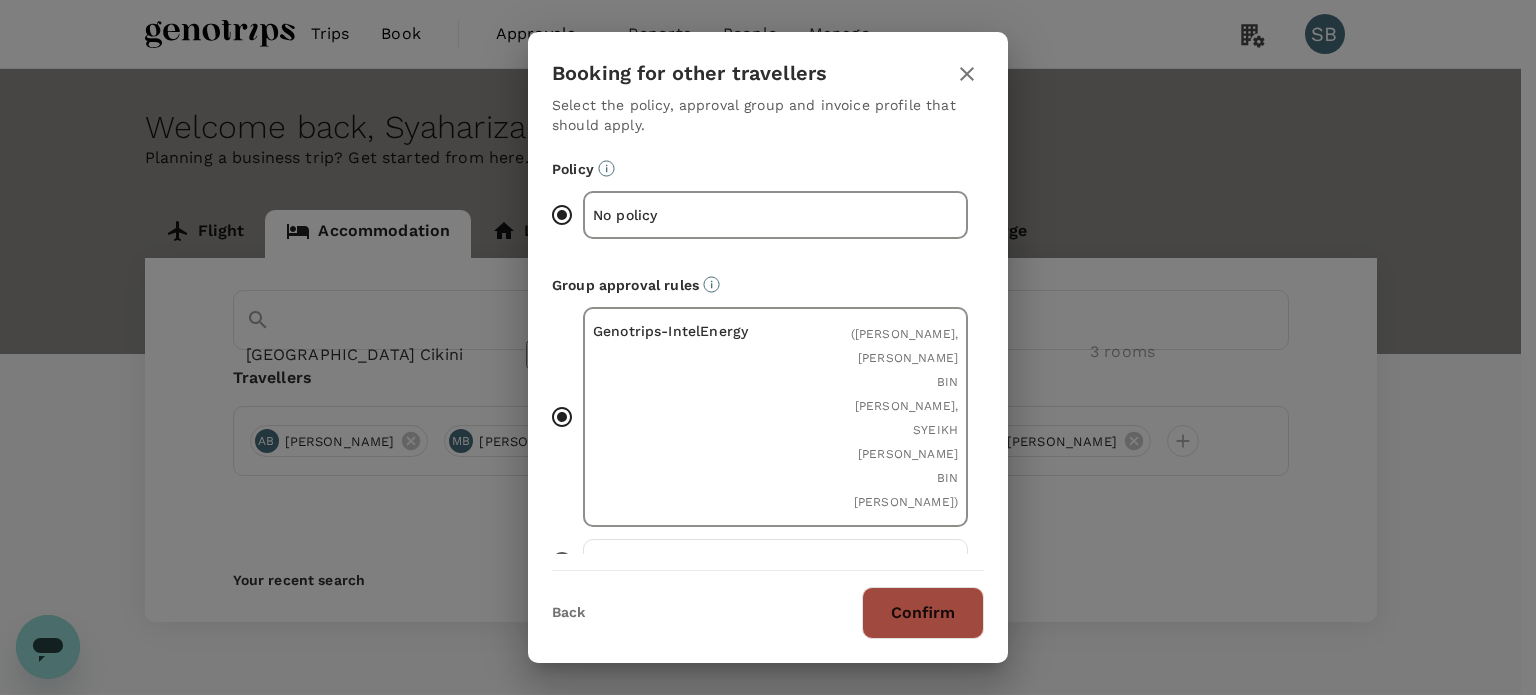 click on "Confirm" at bounding box center [923, 613] 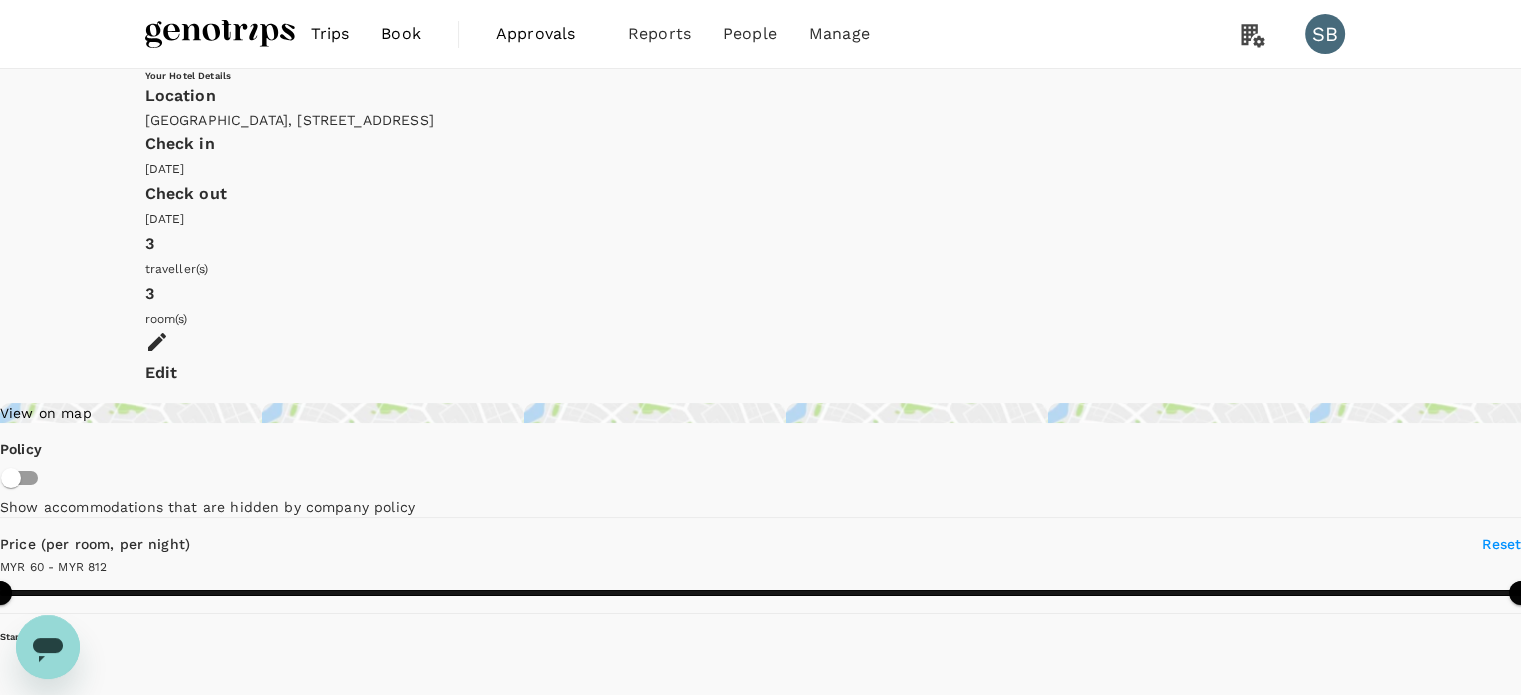 click on "View rooms" at bounding box center (76, 9781) 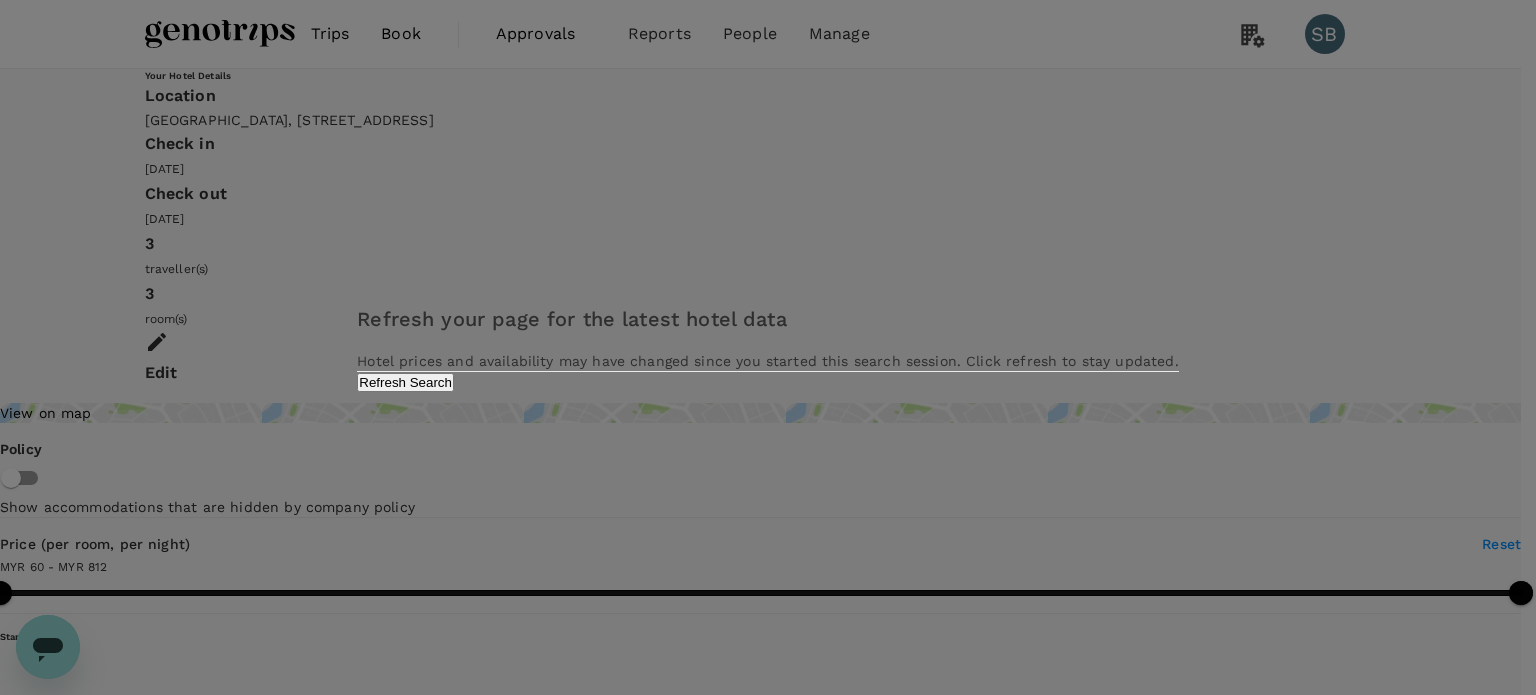 click on "Refresh Search" at bounding box center (405, 382) 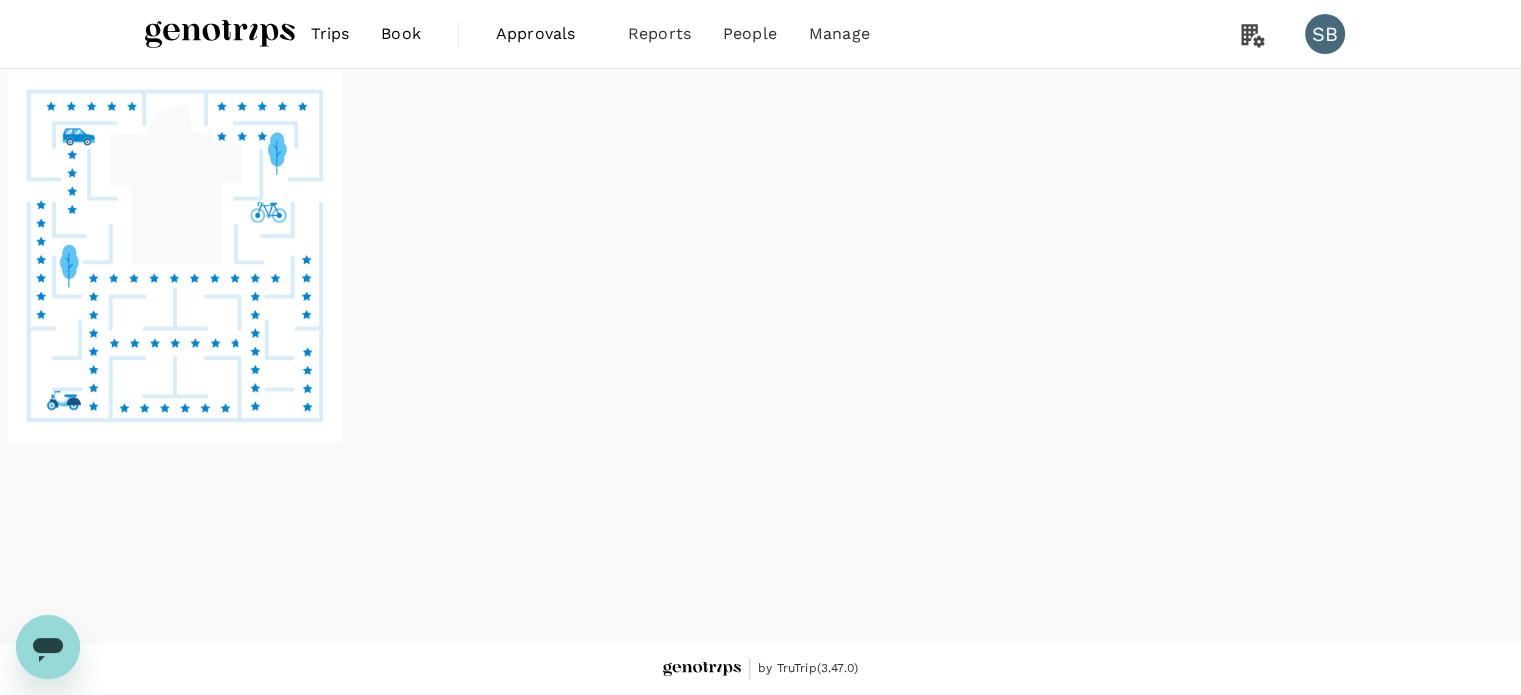click at bounding box center (220, 34) 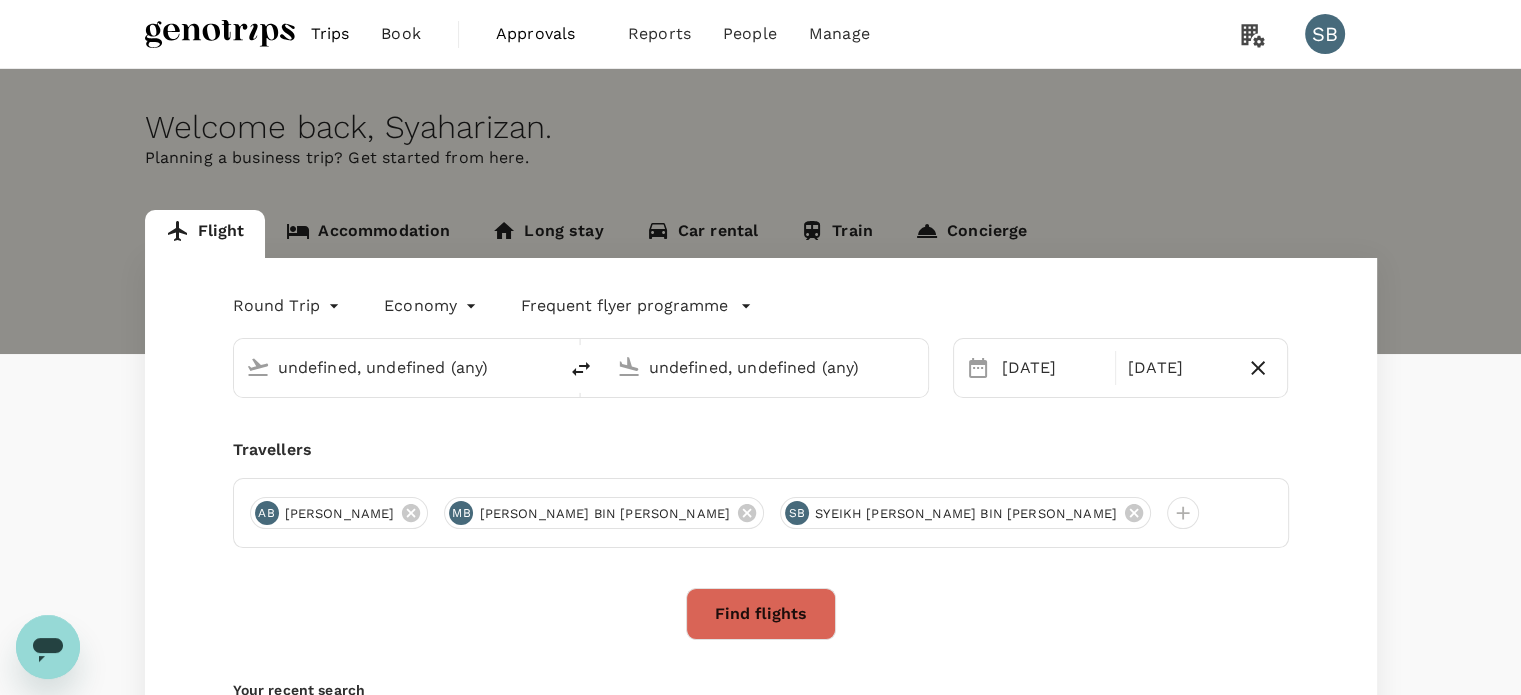 type on "Kuala Lumpur Intl ([GEOGRAPHIC_DATA])" 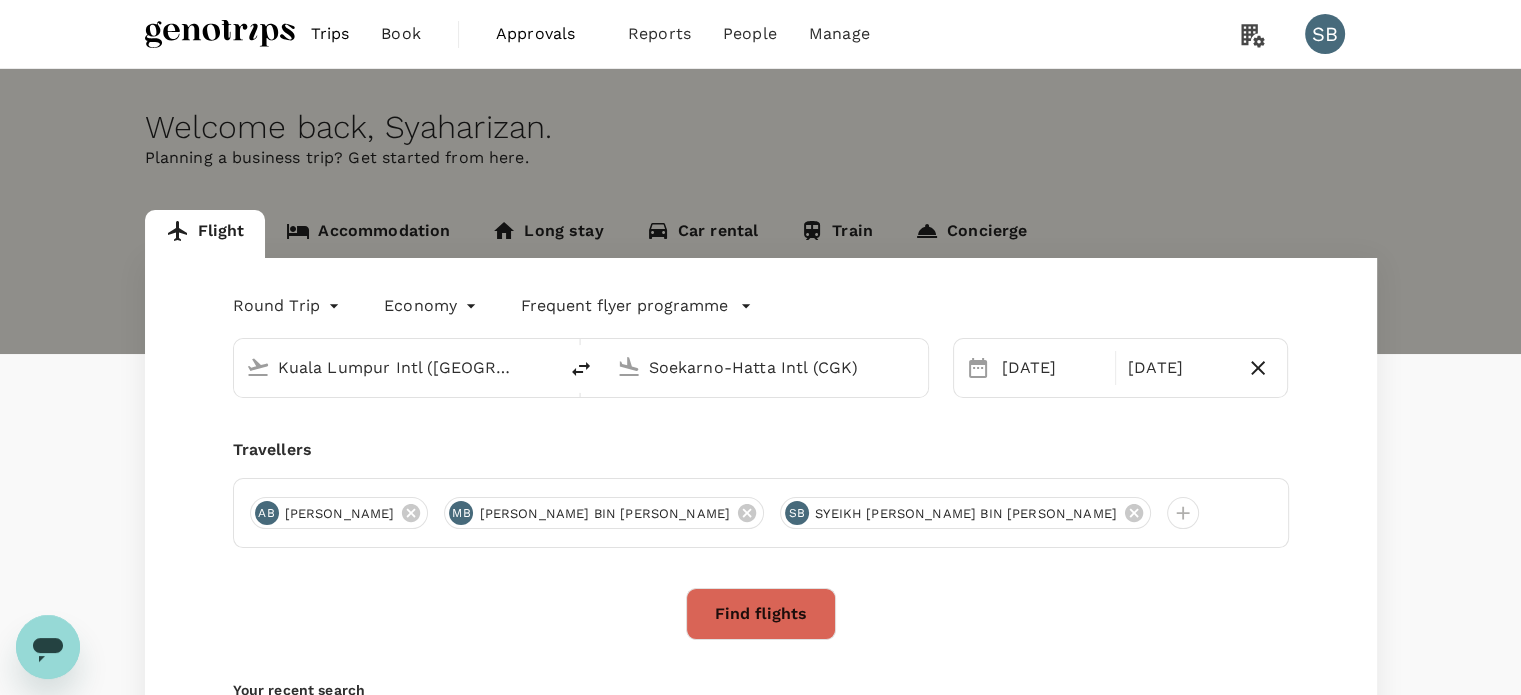 type 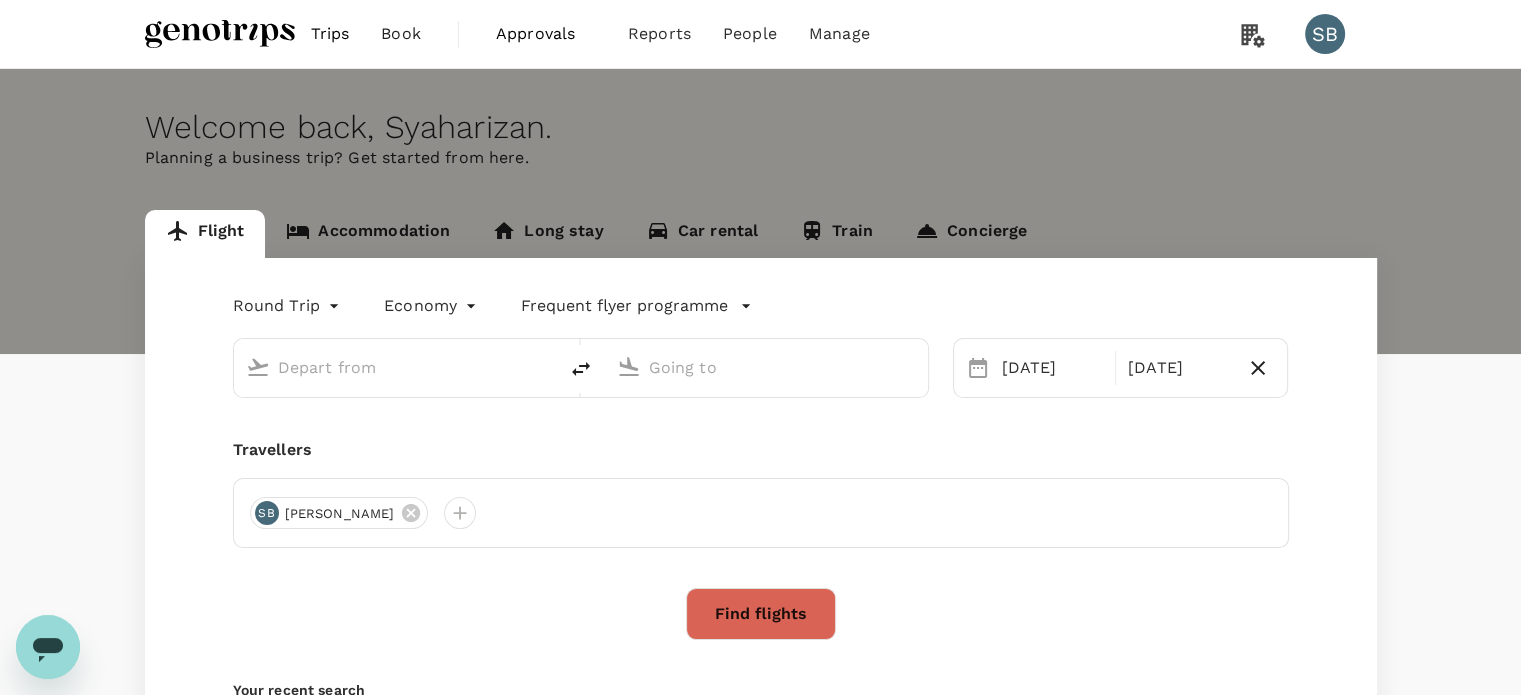 type on "Kuala Lumpur Intl ([GEOGRAPHIC_DATA])" 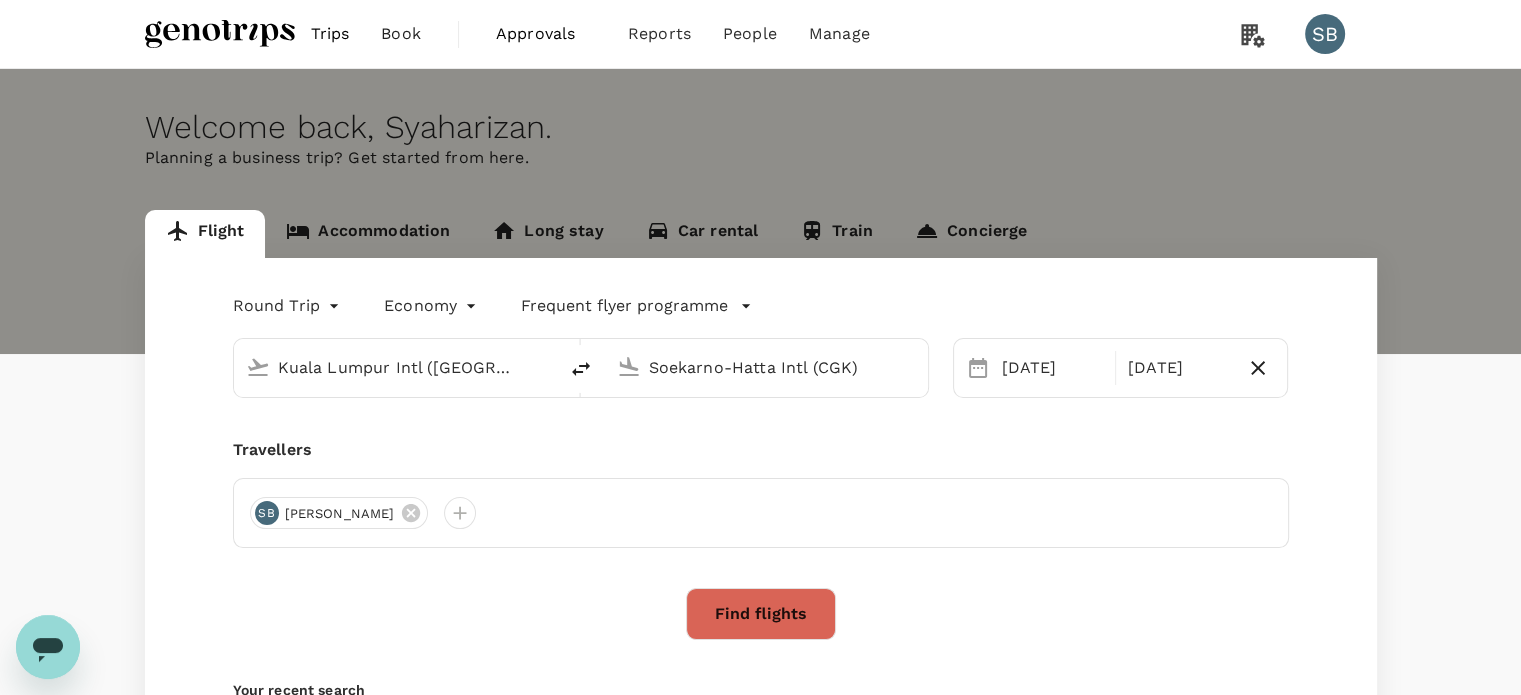 type 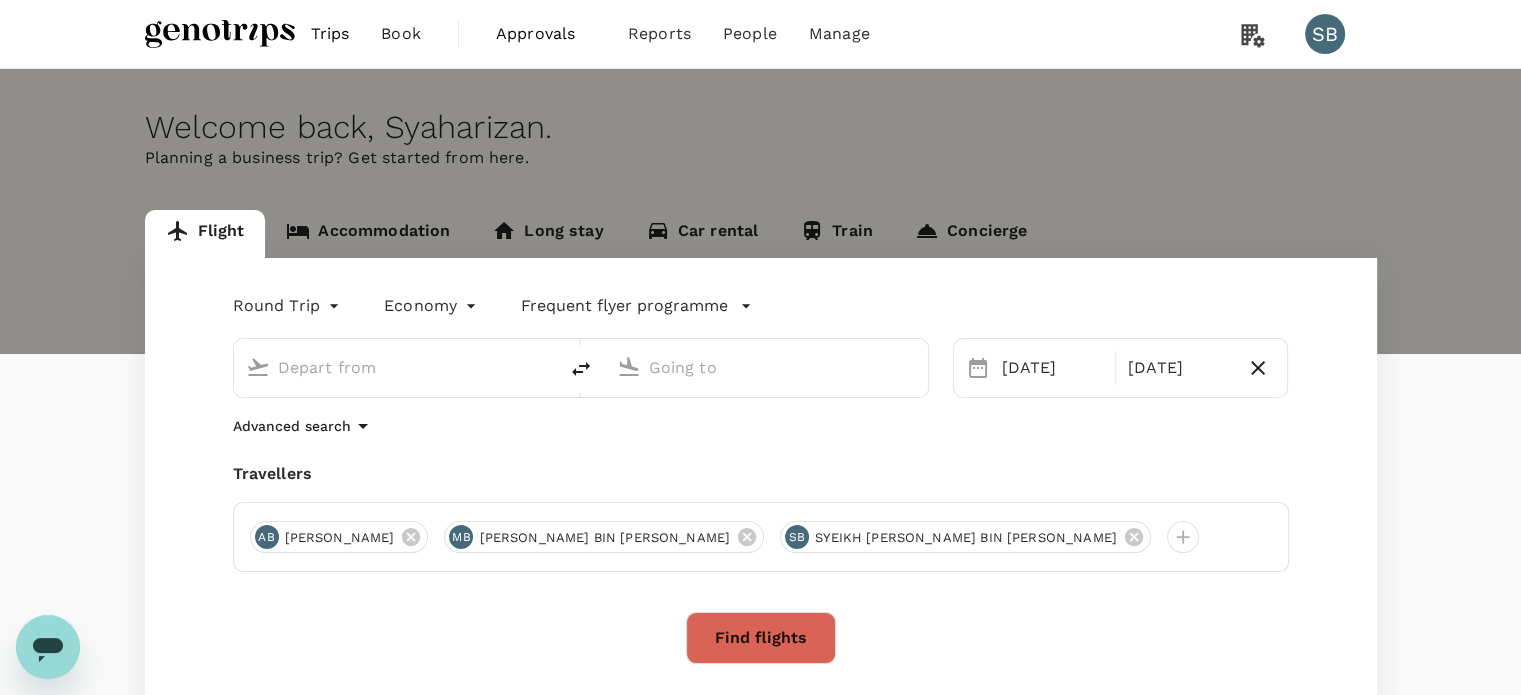 type on "Kuala Lumpur Intl ([GEOGRAPHIC_DATA])" 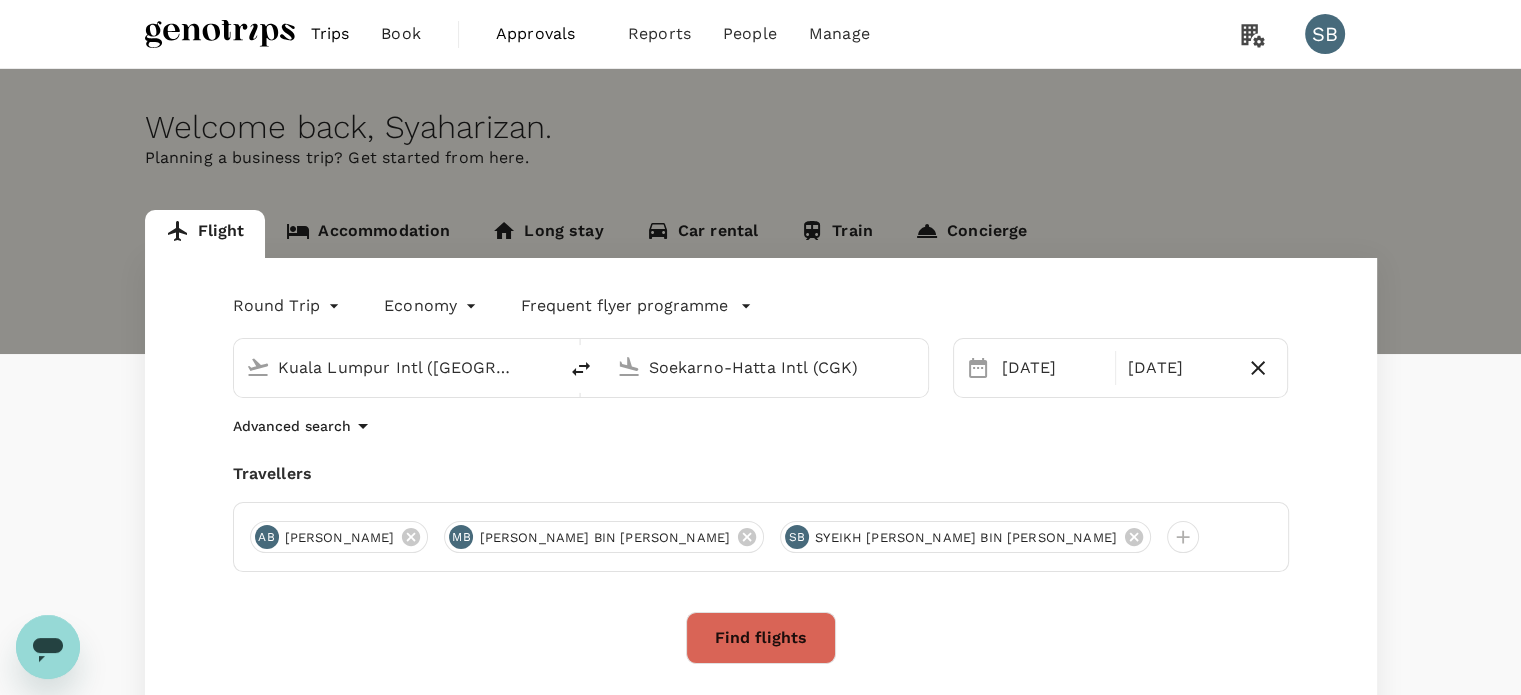 click on "Trips" at bounding box center [330, 34] 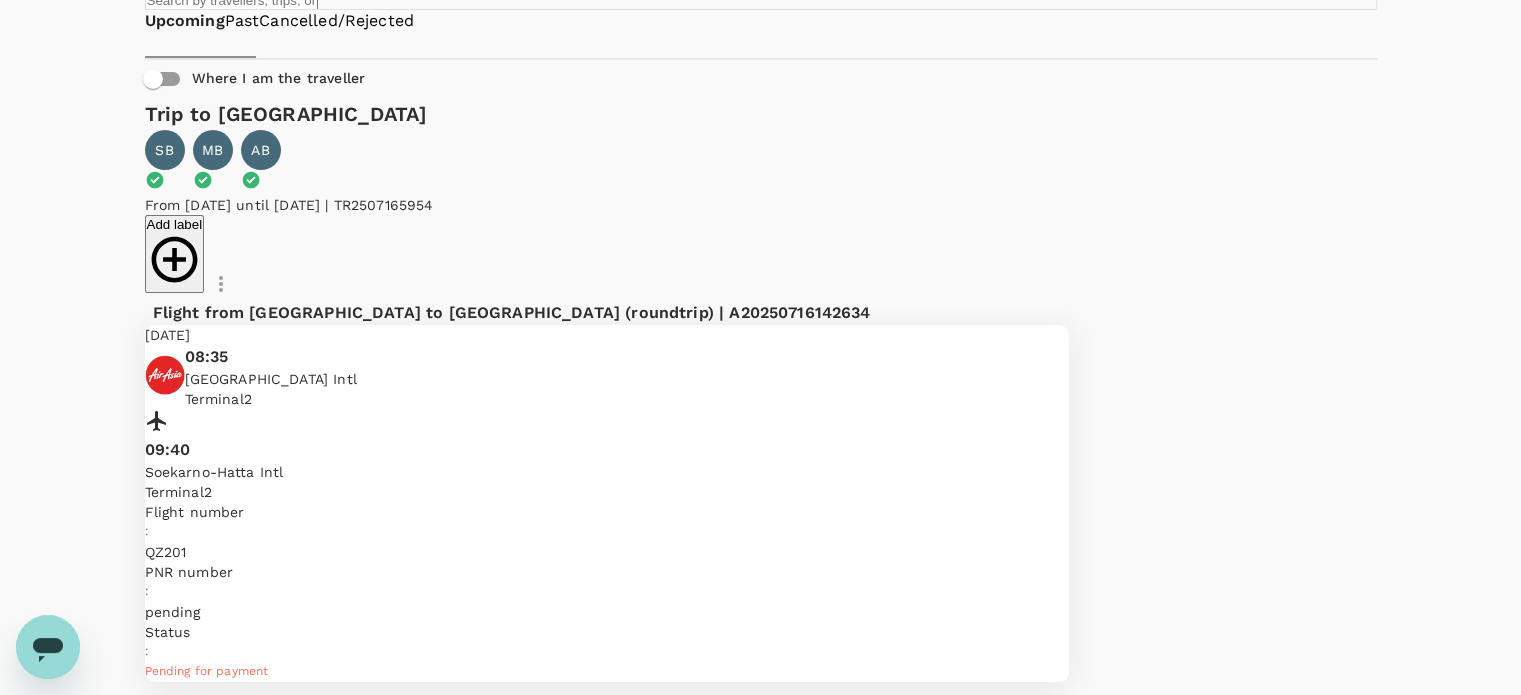 scroll, scrollTop: 0, scrollLeft: 0, axis: both 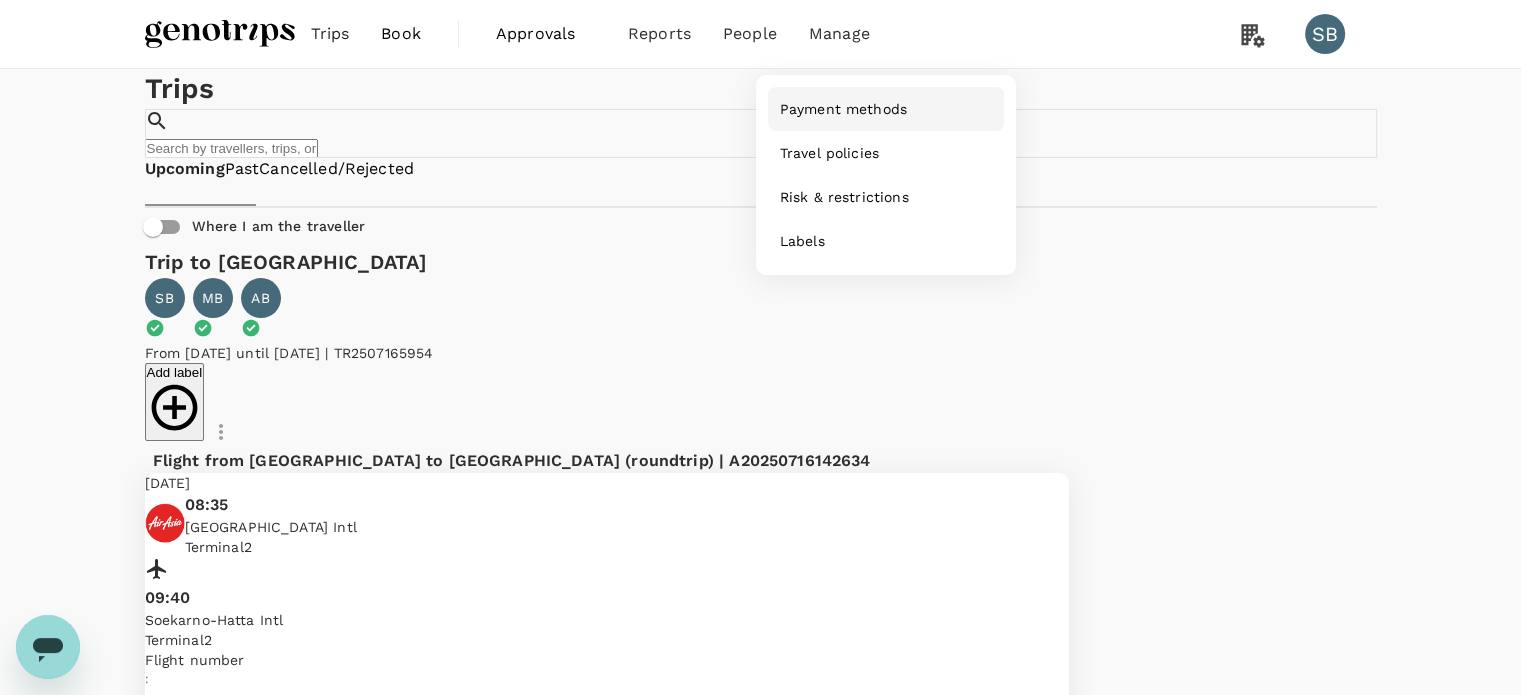 click on "Payment methods" at bounding box center (843, 109) 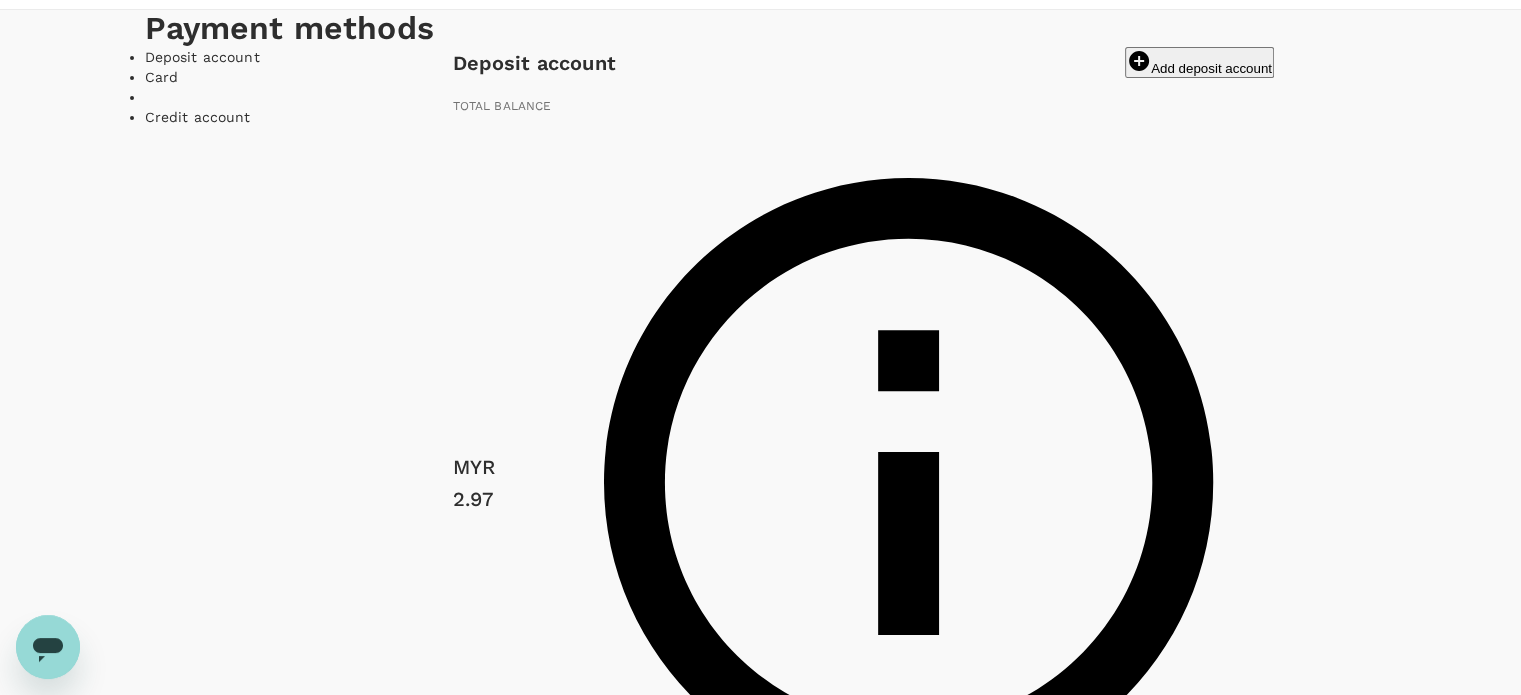 scroll, scrollTop: 0, scrollLeft: 0, axis: both 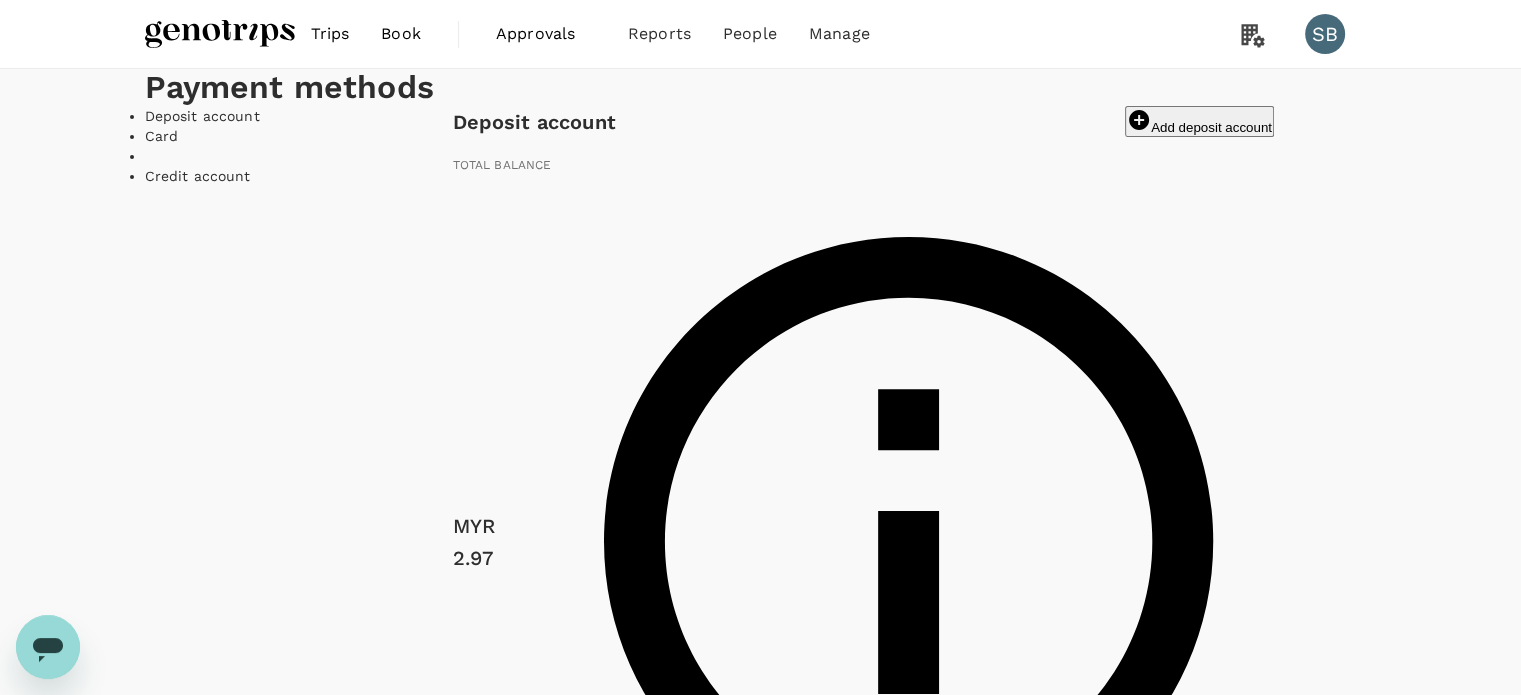 click at bounding box center (220, 34) 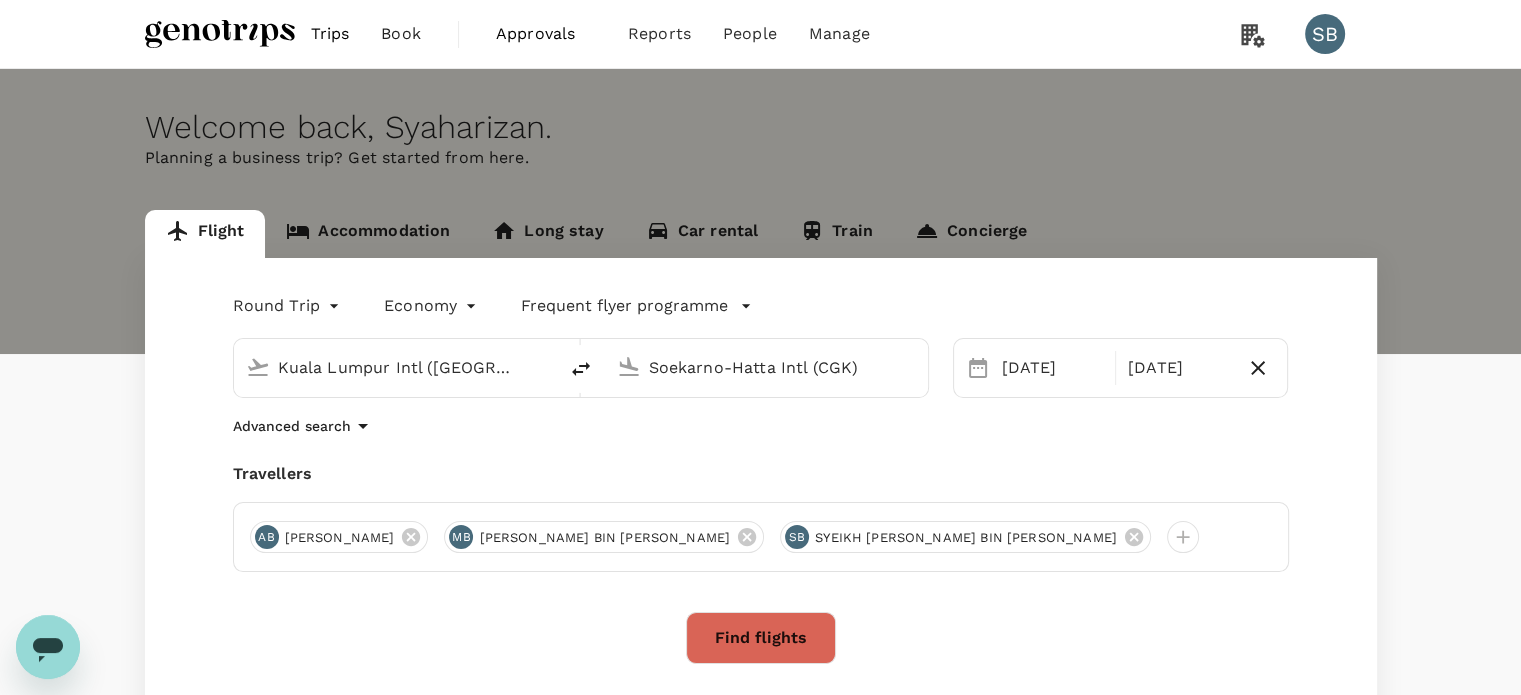 type on "Kuala Lumpur Intl ([GEOGRAPHIC_DATA])" 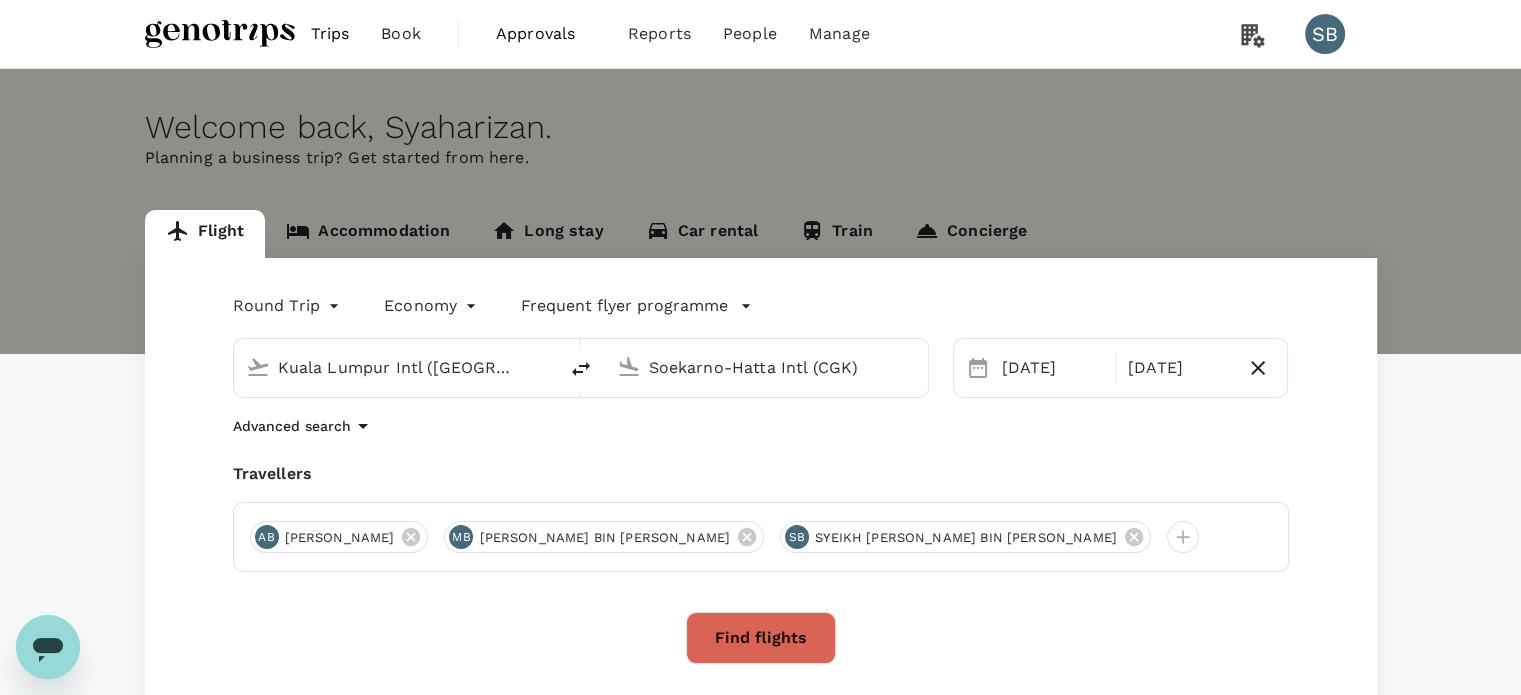 type on "Soekarno-Hatta Intl (CGK)" 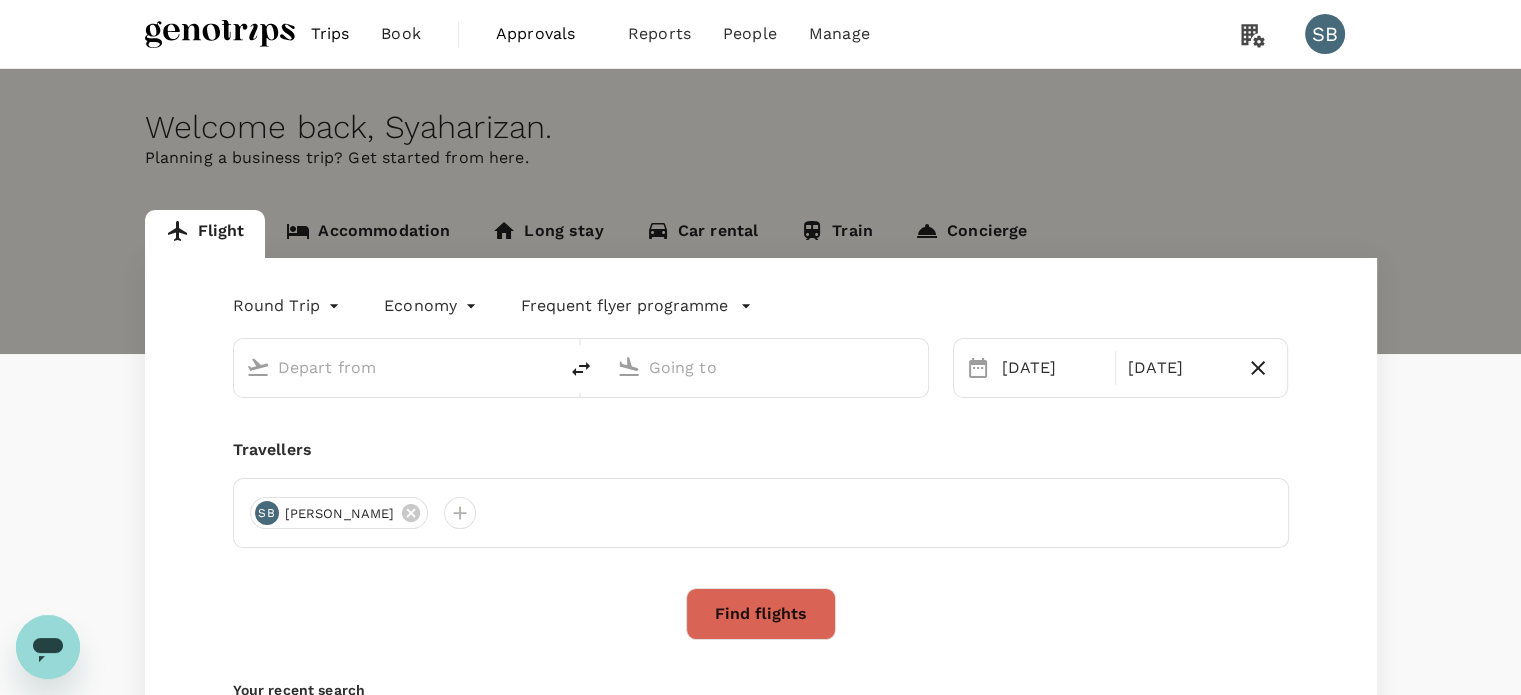 type on "Kuala Lumpur Intl ([GEOGRAPHIC_DATA])" 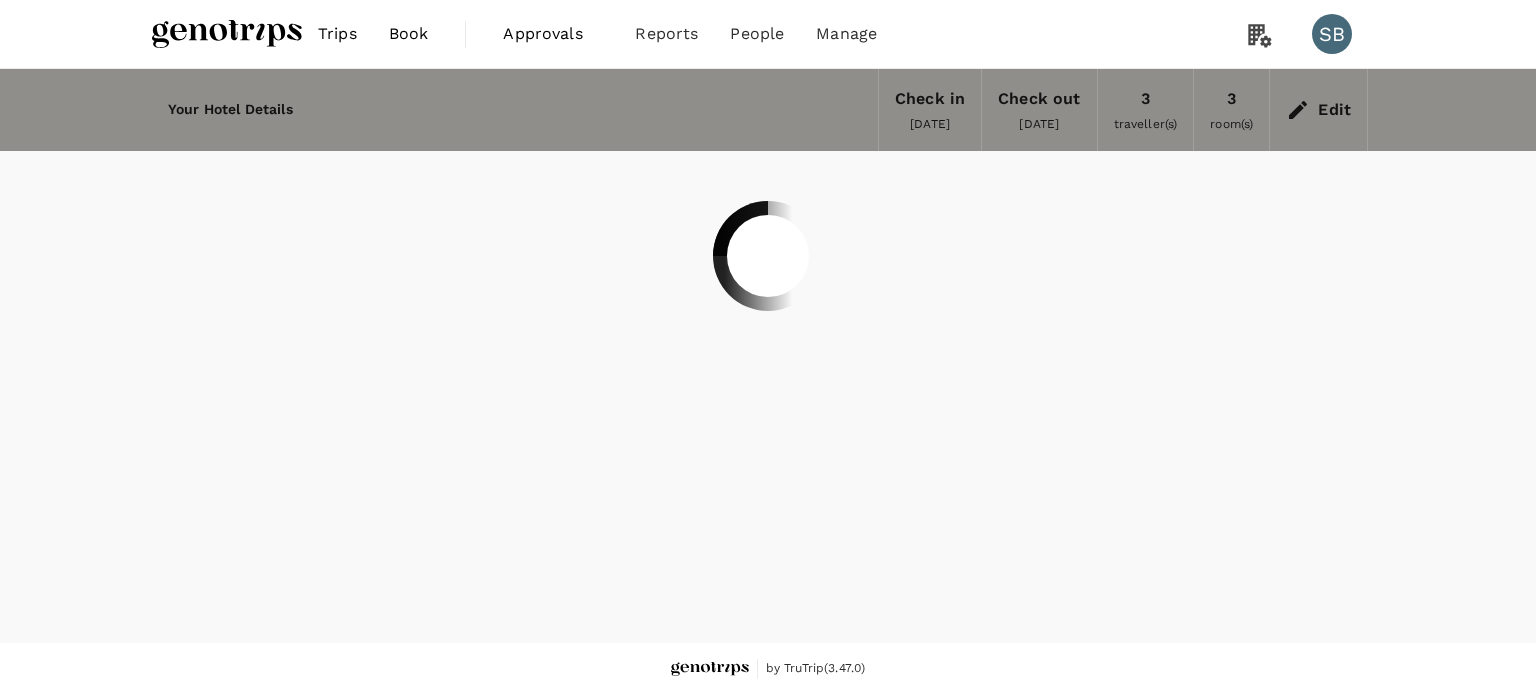 scroll, scrollTop: 0, scrollLeft: 0, axis: both 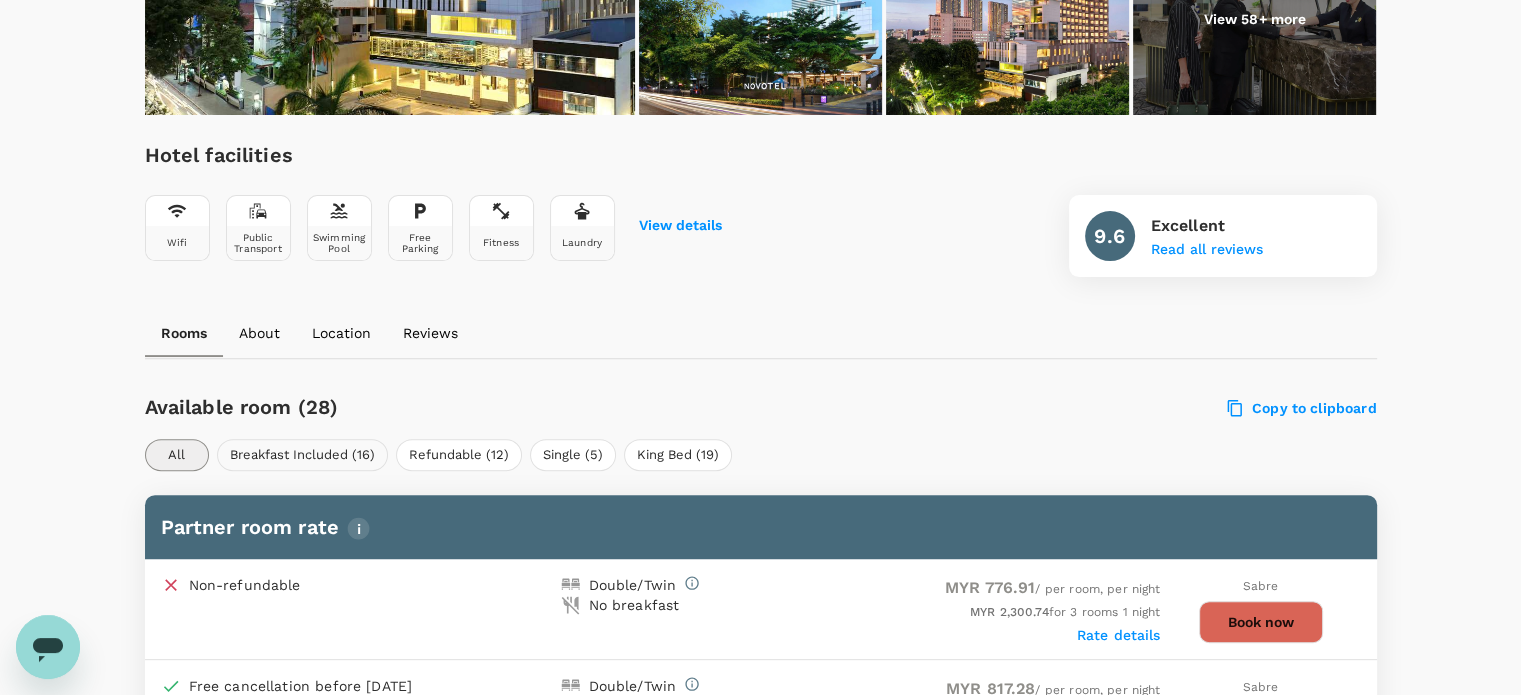 click on "Breakfast Included (16)" at bounding box center (302, 455) 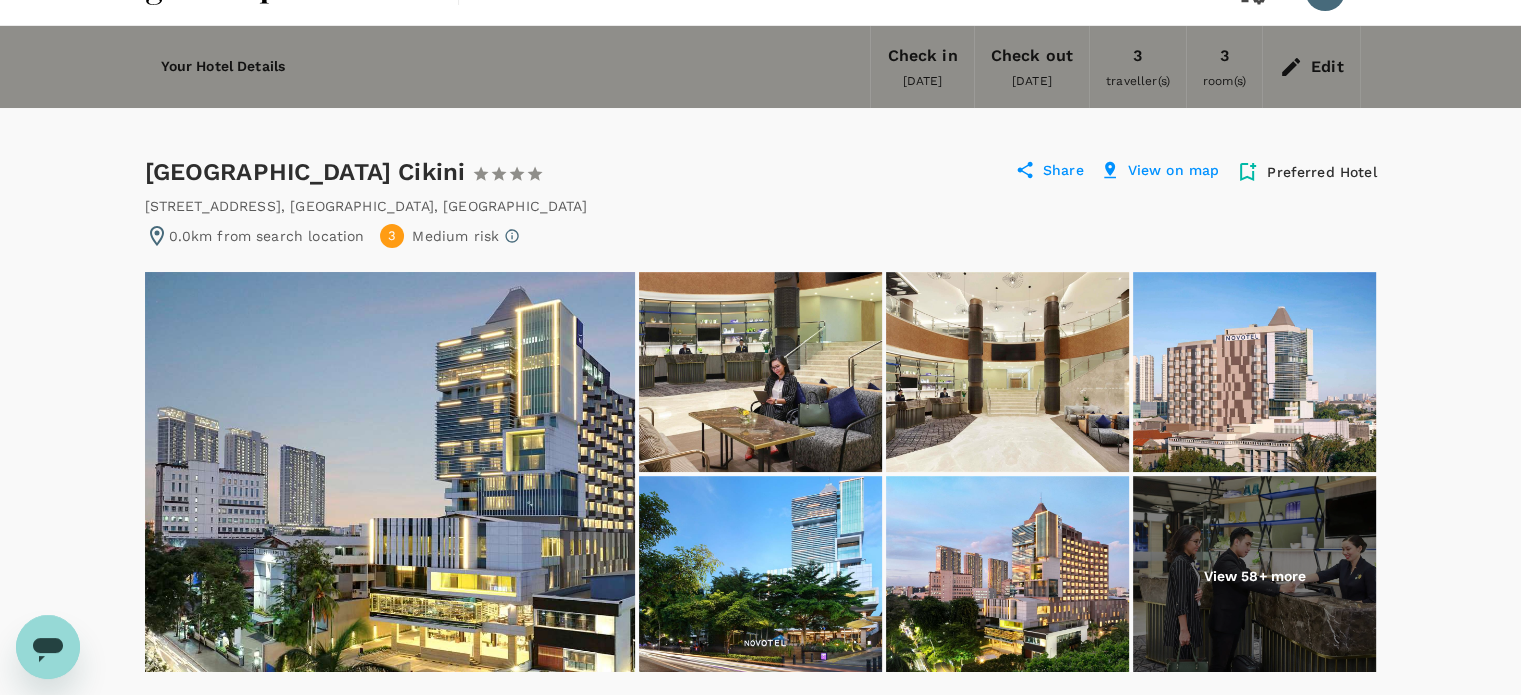 scroll, scrollTop: 0, scrollLeft: 0, axis: both 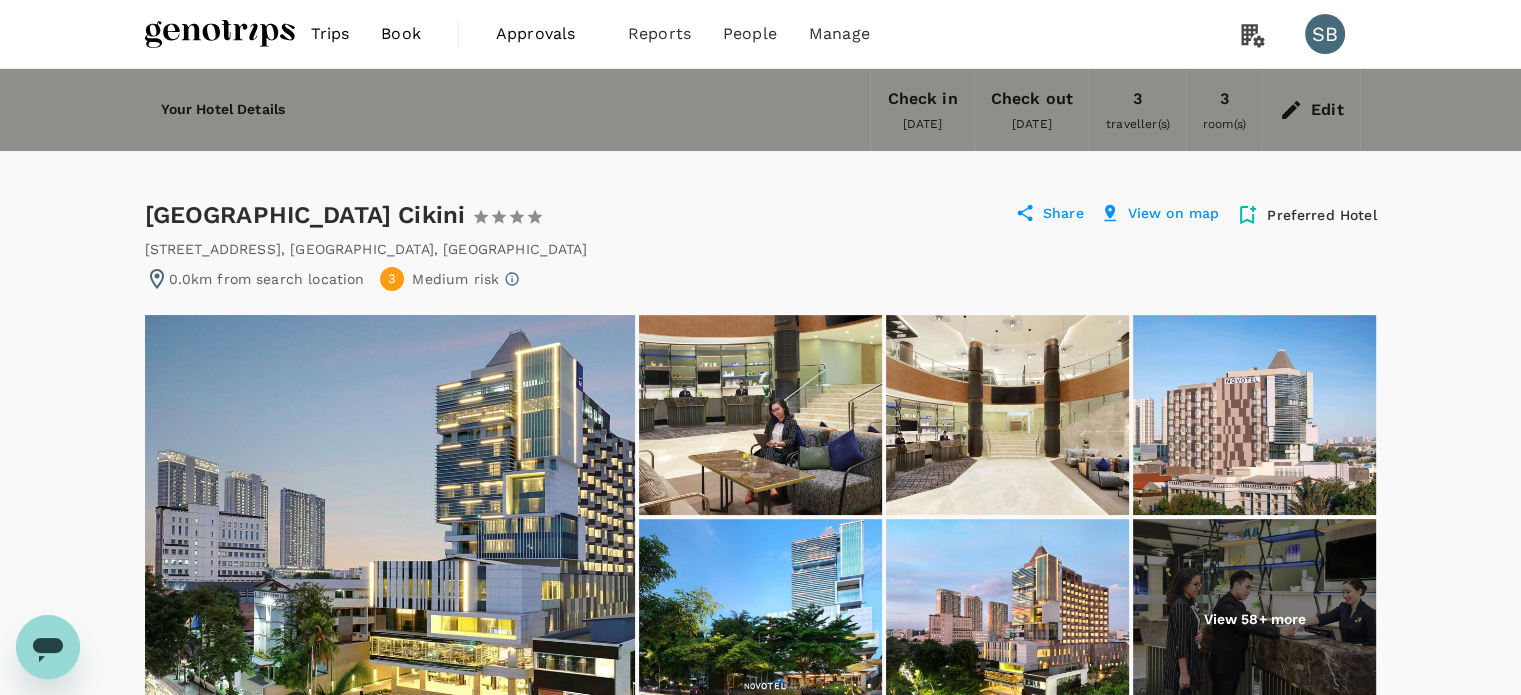 click on "Edit" at bounding box center [1327, 110] 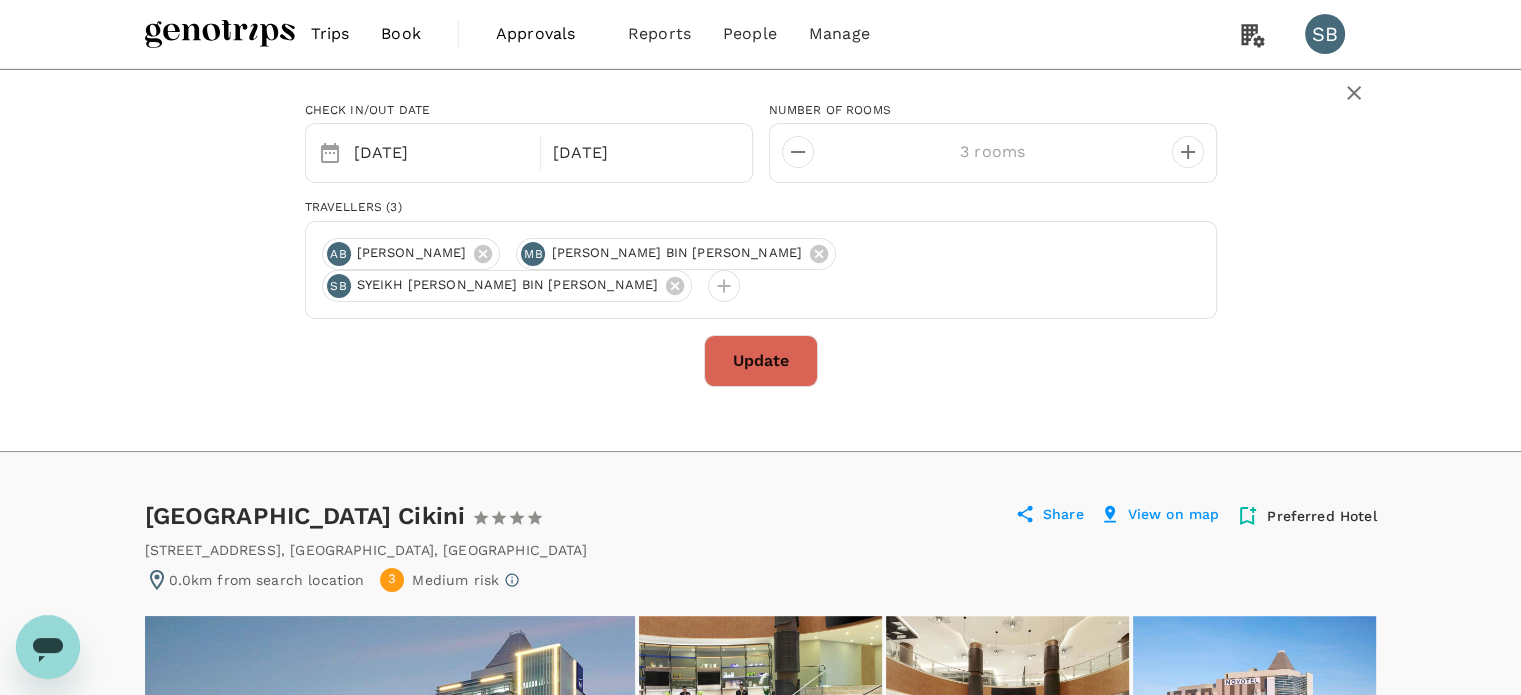 click 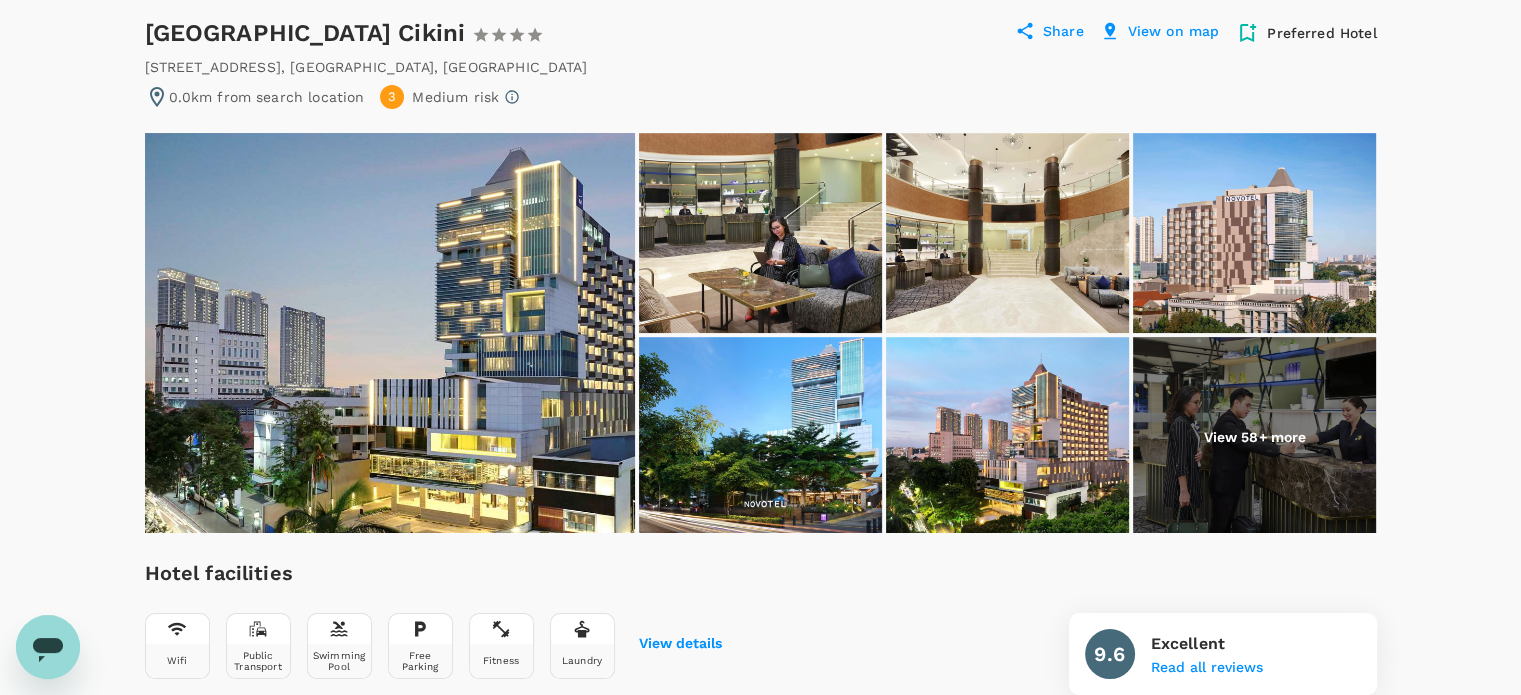 scroll, scrollTop: 0, scrollLeft: 0, axis: both 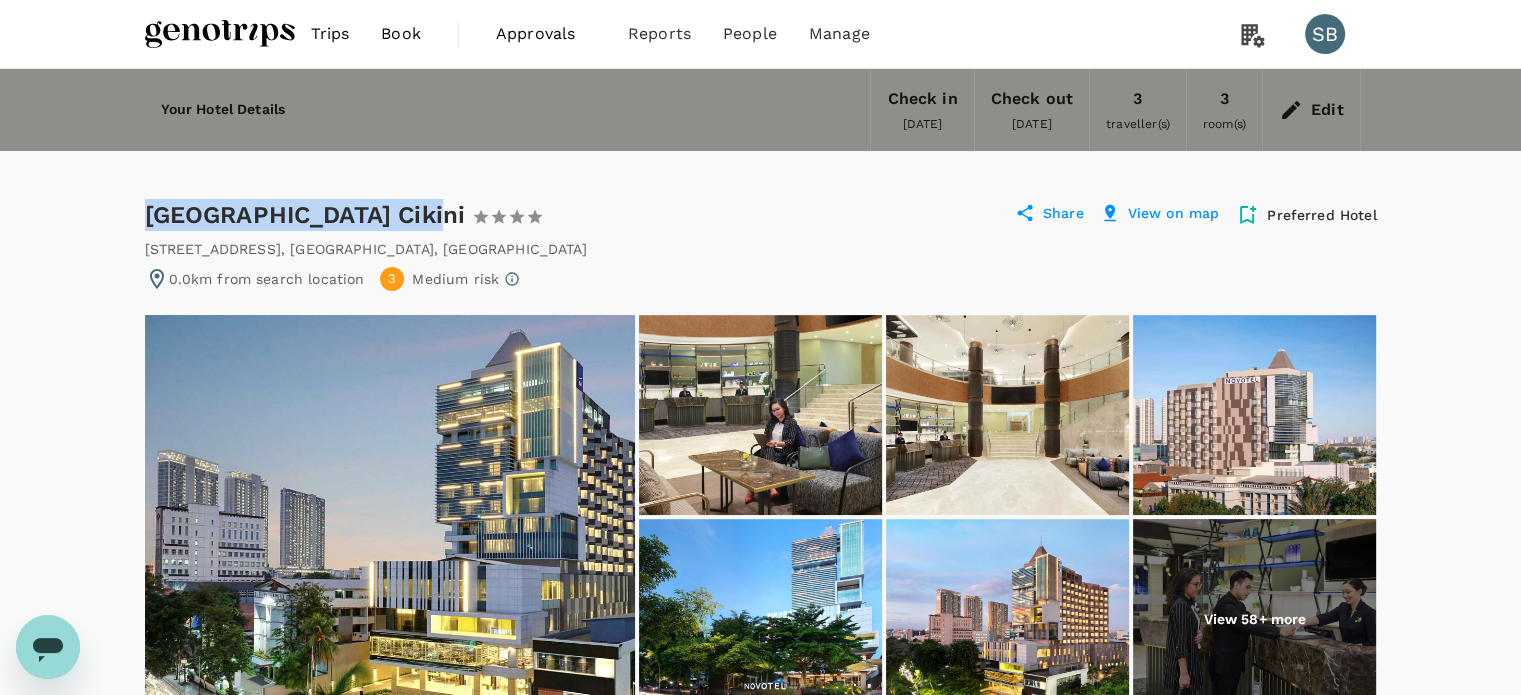 drag, startPoint x: 406, startPoint y: 215, endPoint x: 155, endPoint y: 191, distance: 252.1448 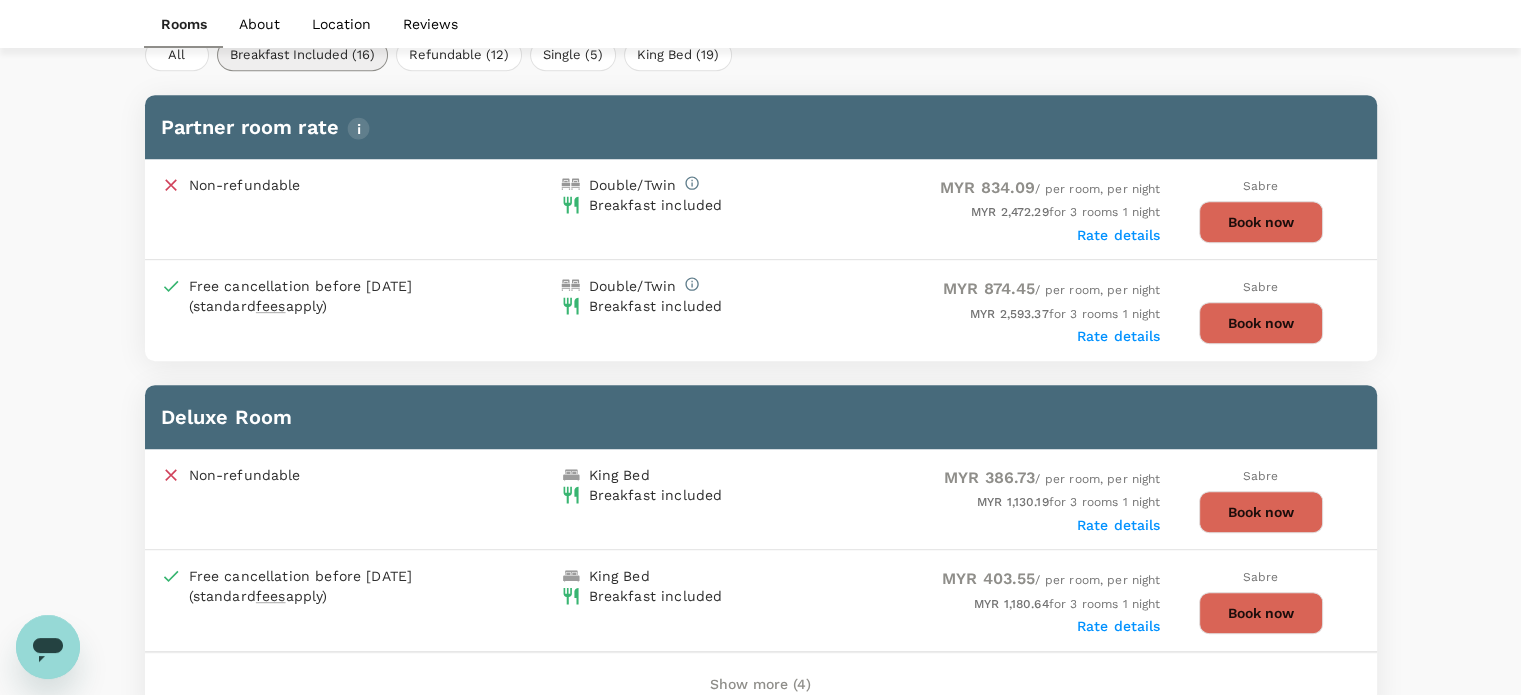 scroll, scrollTop: 1200, scrollLeft: 0, axis: vertical 